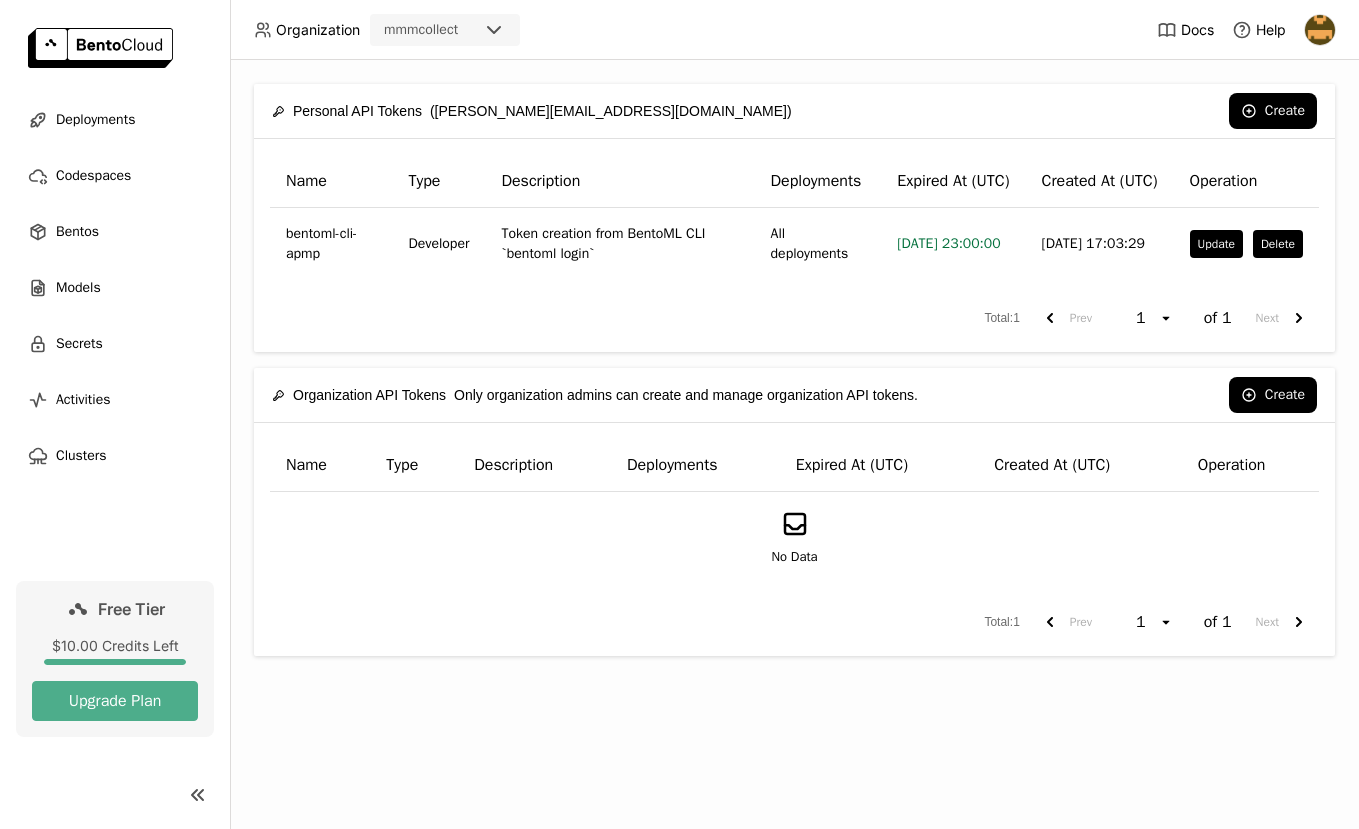scroll, scrollTop: 0, scrollLeft: 0, axis: both 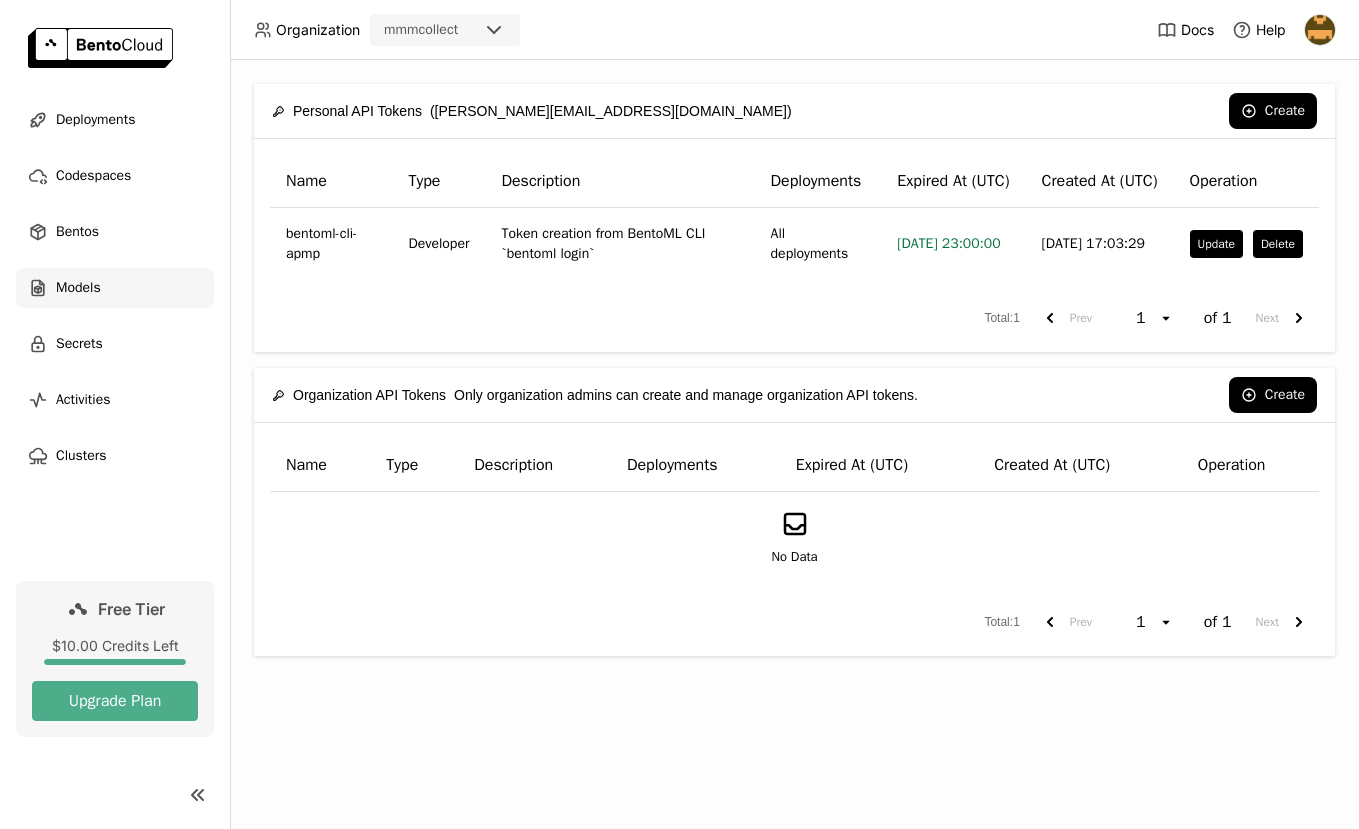 click on "Models" at bounding box center [78, 288] 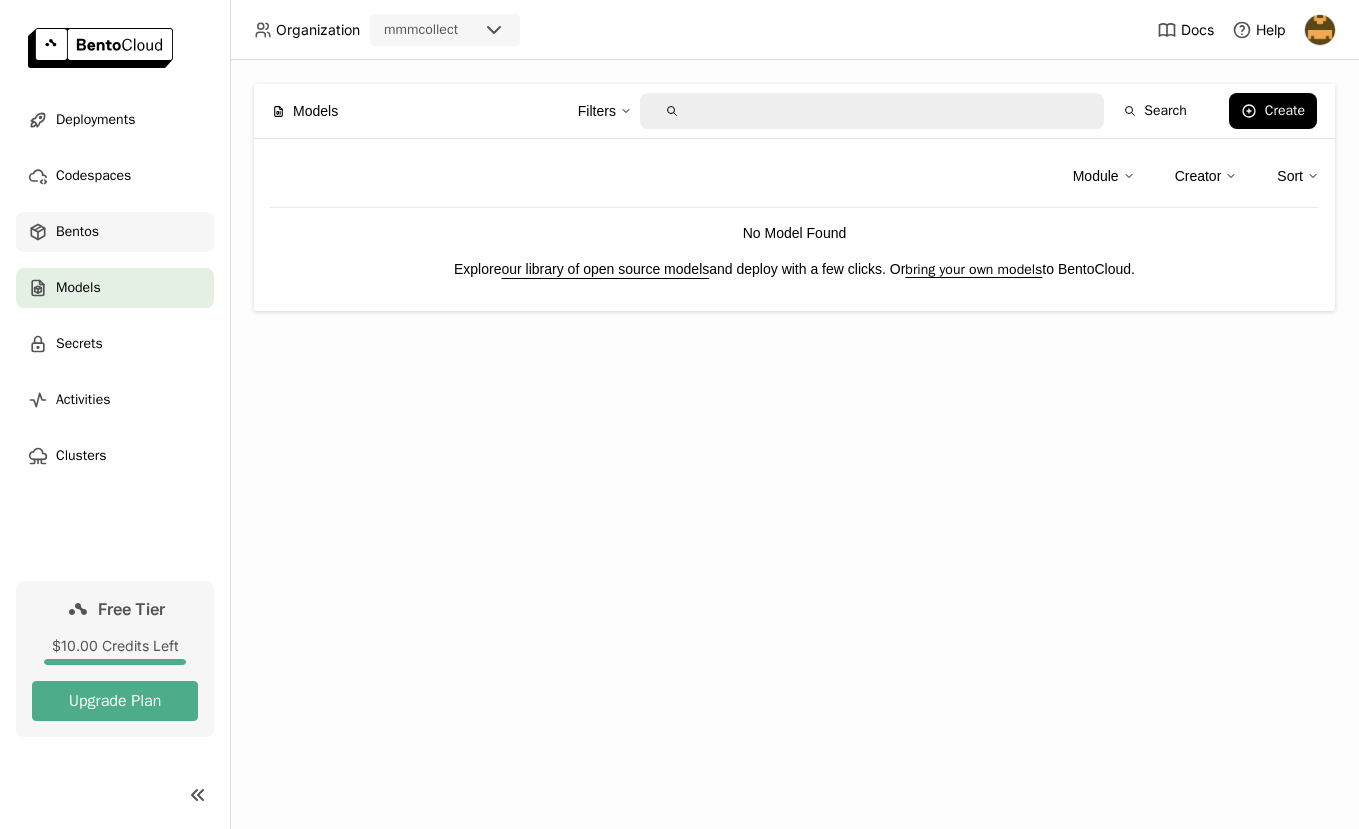 click on "Bentos" at bounding box center (77, 232) 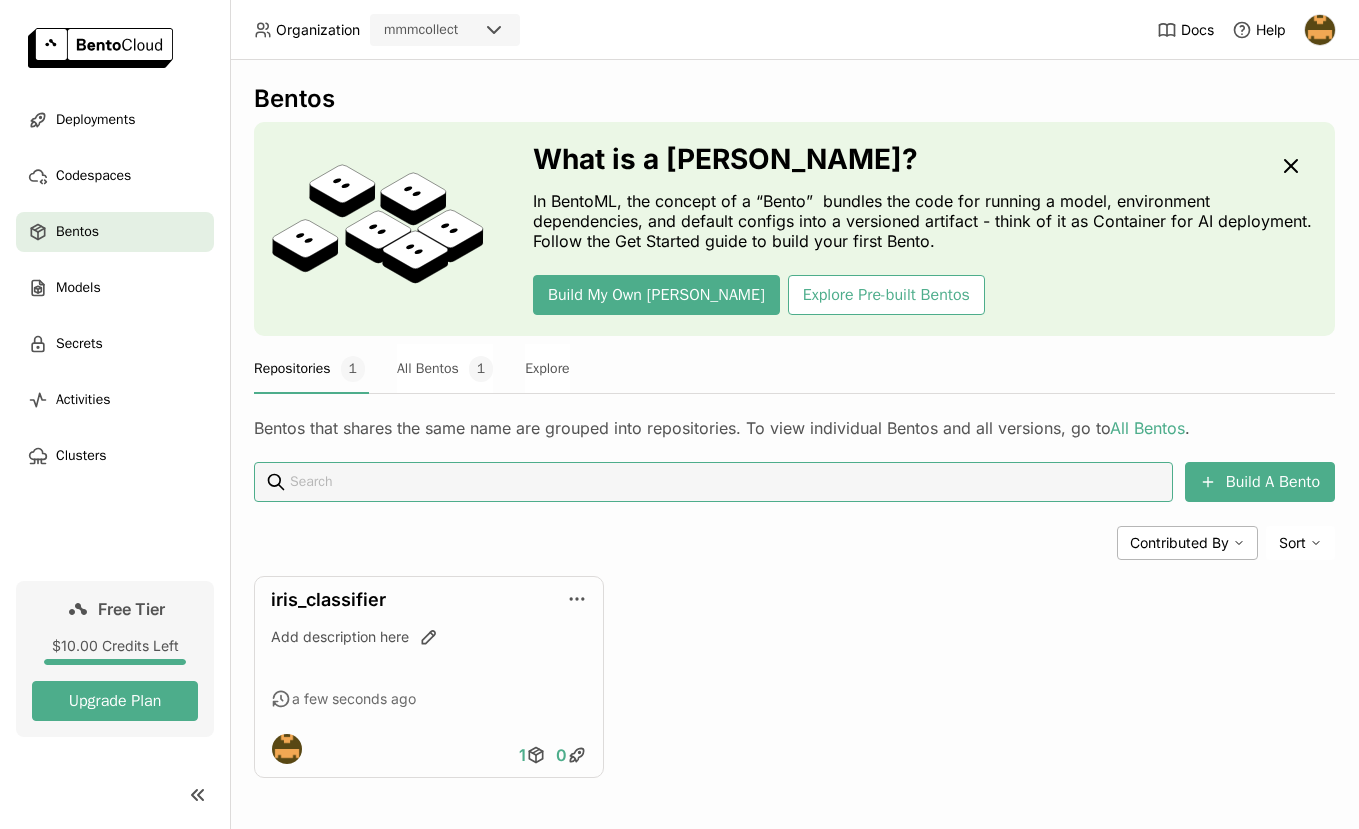 scroll, scrollTop: 3, scrollLeft: 0, axis: vertical 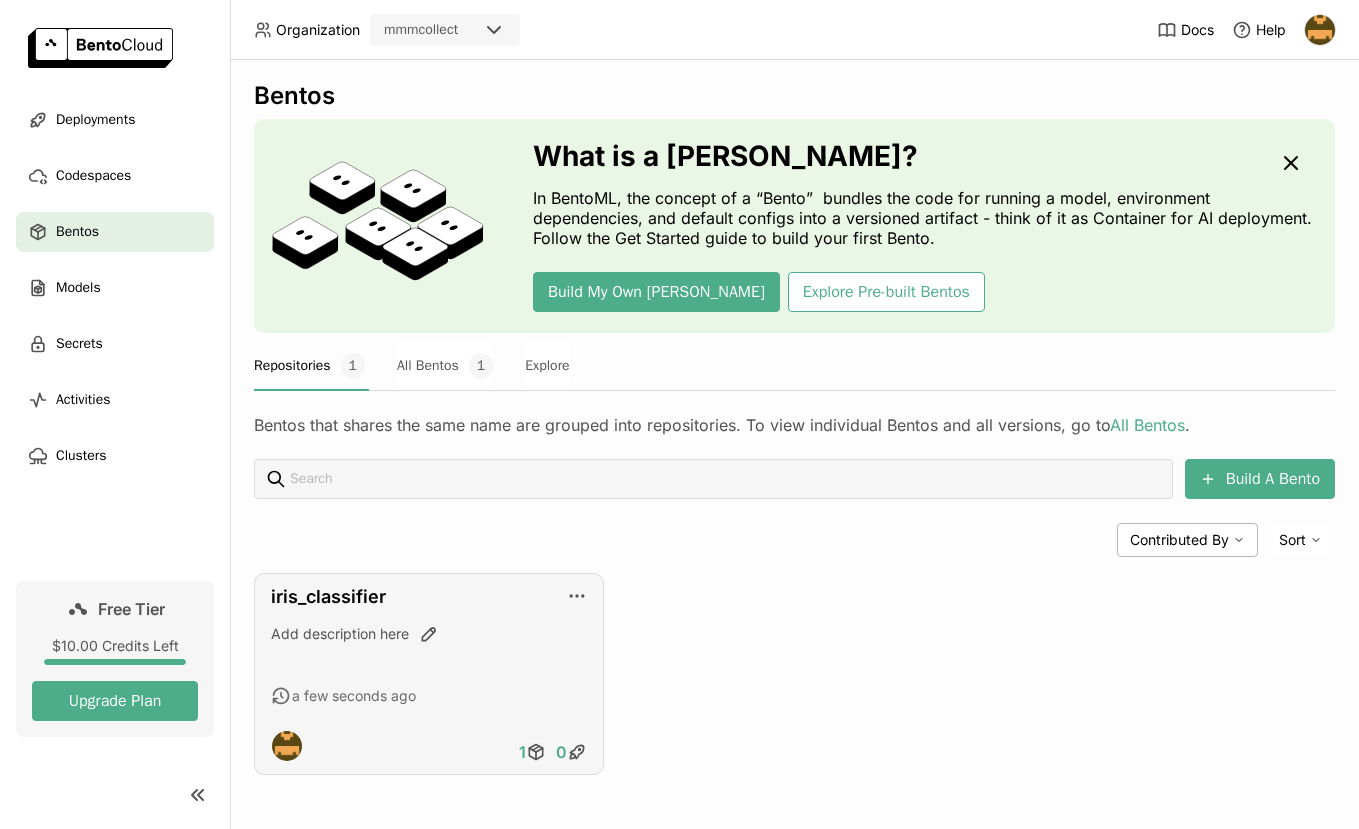 click on "iris_classifier Add description here a few seconds ago 1 0" at bounding box center [429, 674] 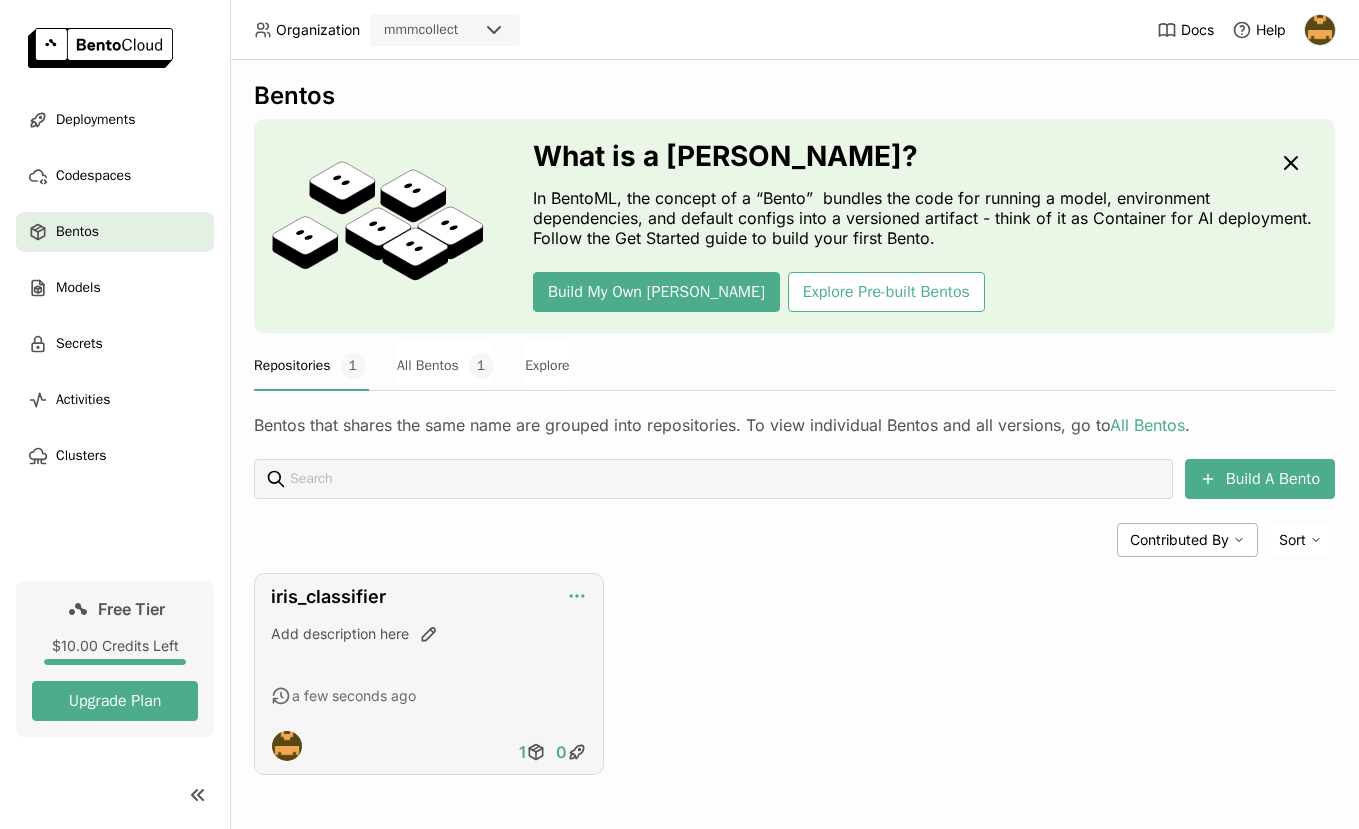 click 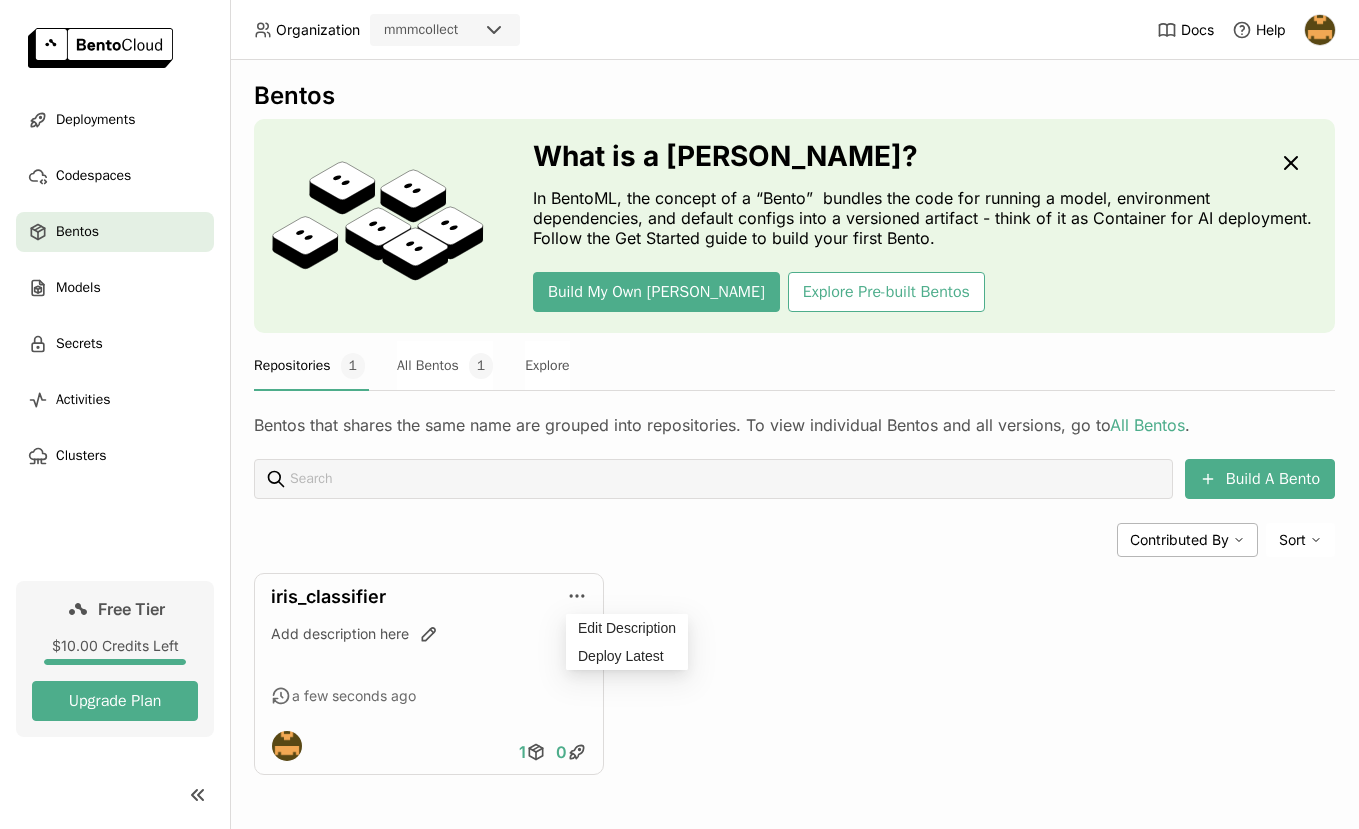 click on "Contributed By Sort" at bounding box center (794, 540) 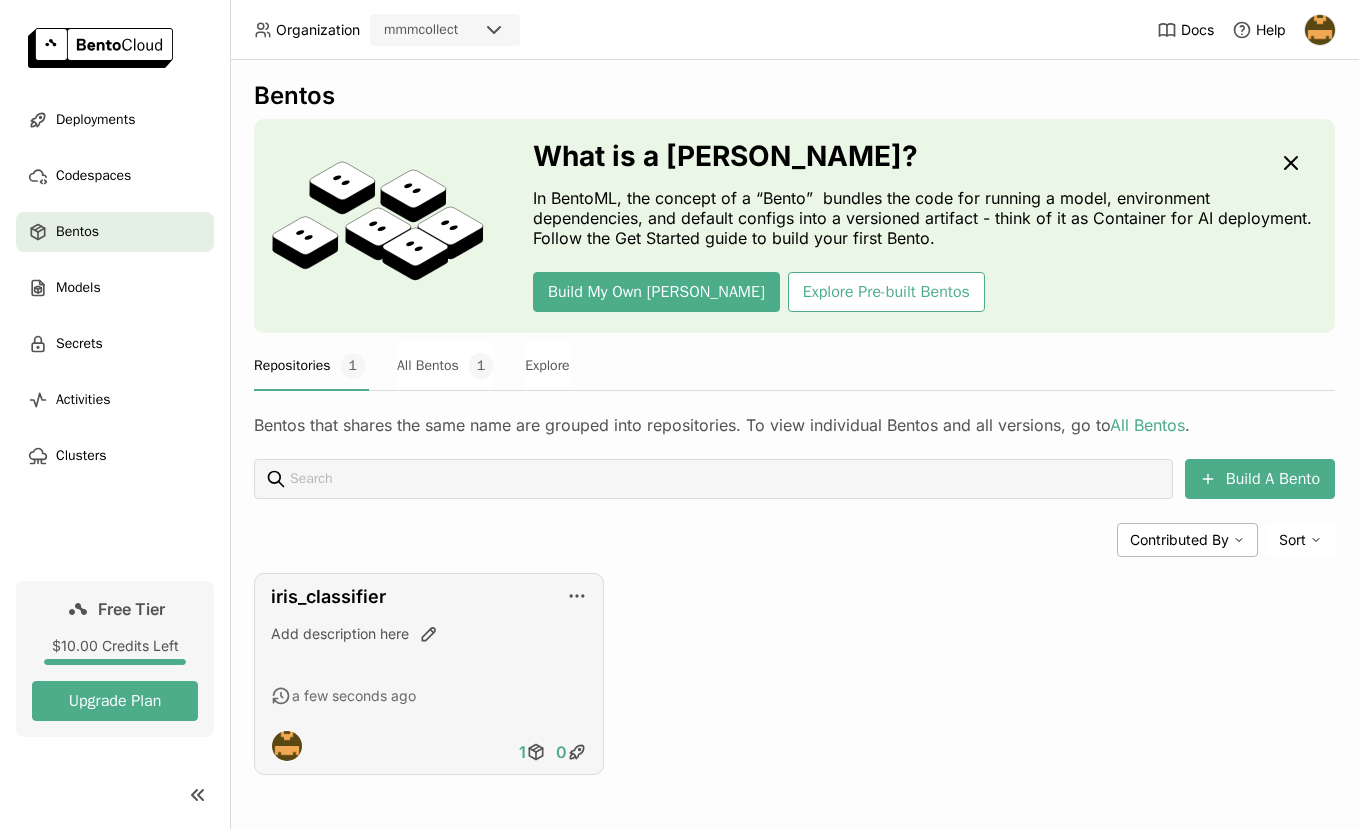 click on "iris_classifier Add description here a few seconds ago 1 0" at bounding box center [429, 674] 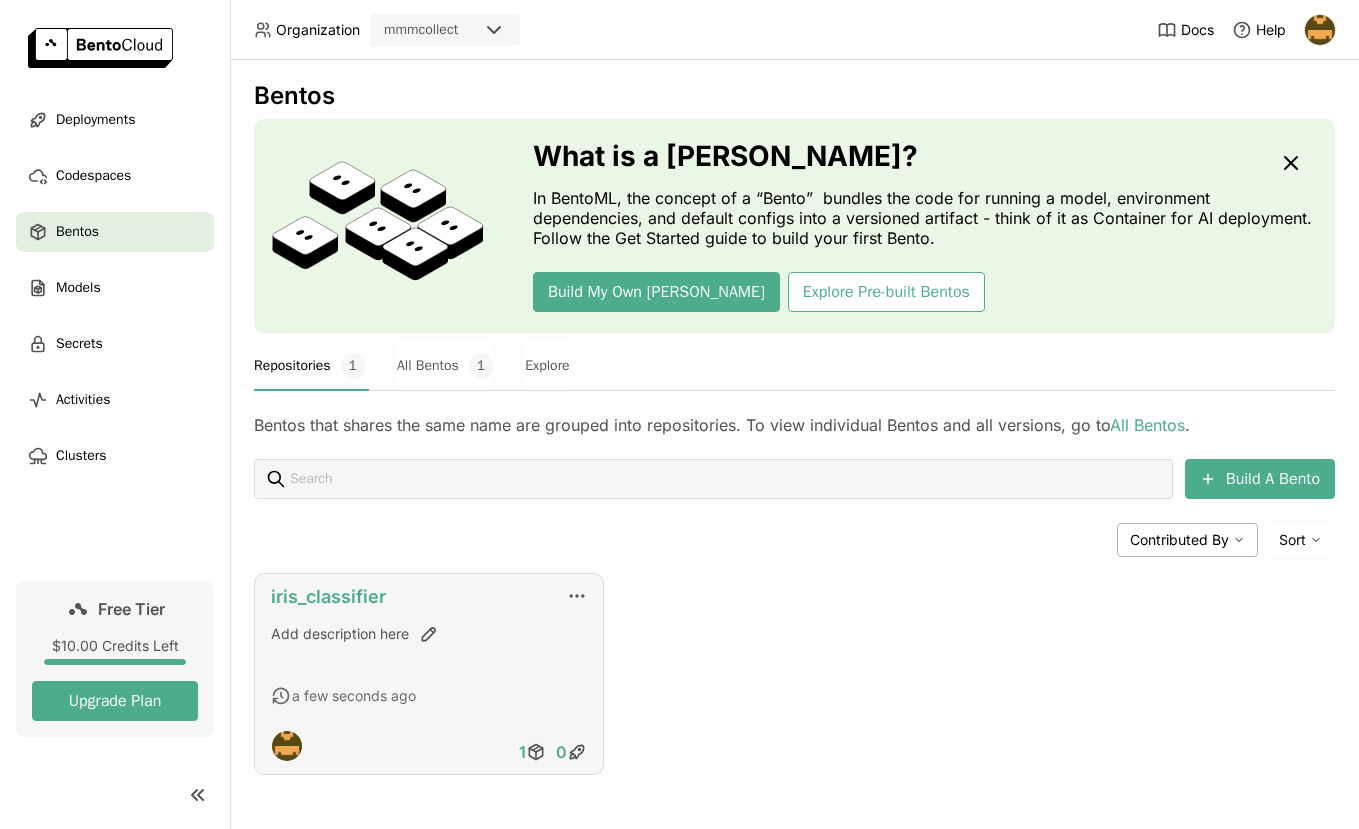click on "iris_classifier" at bounding box center (328, 596) 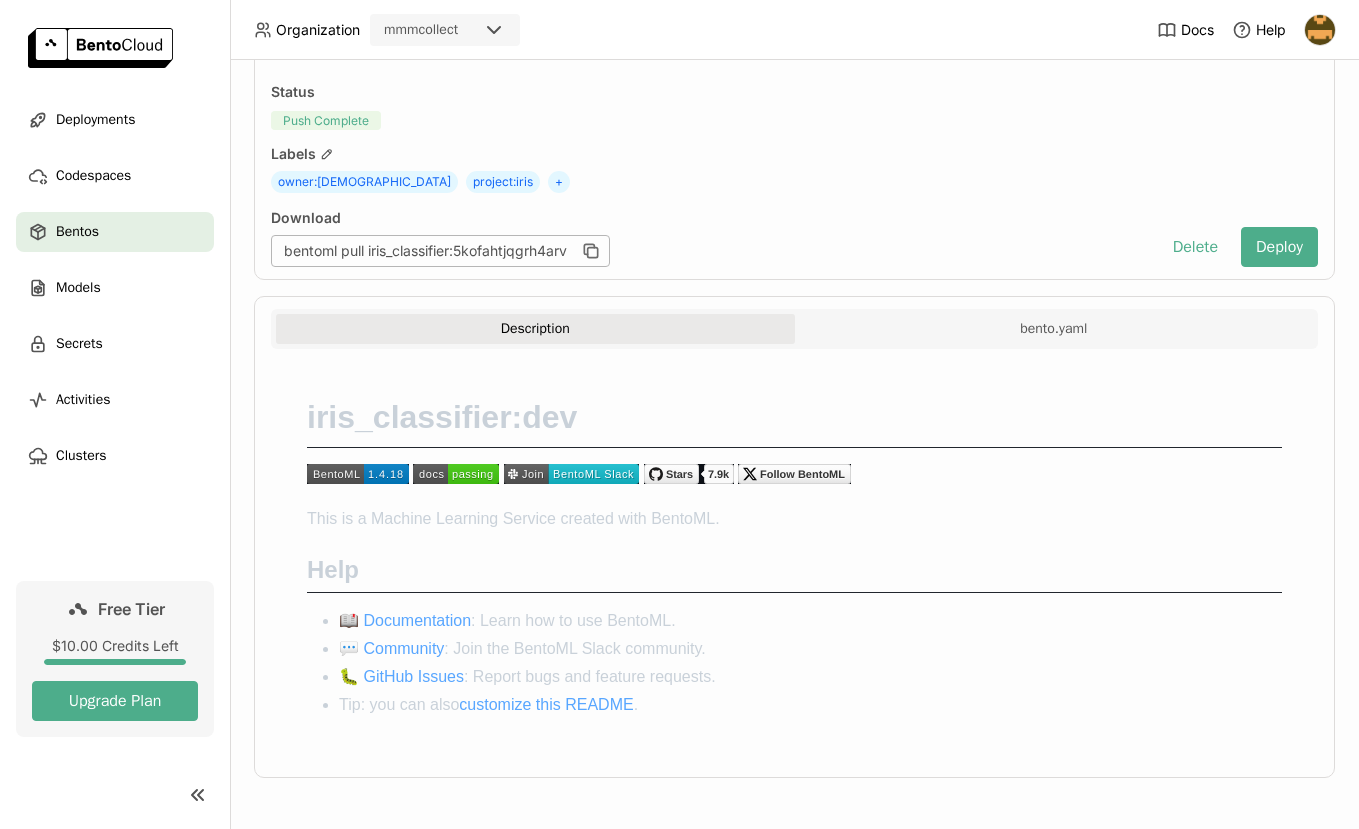 scroll, scrollTop: 134, scrollLeft: 0, axis: vertical 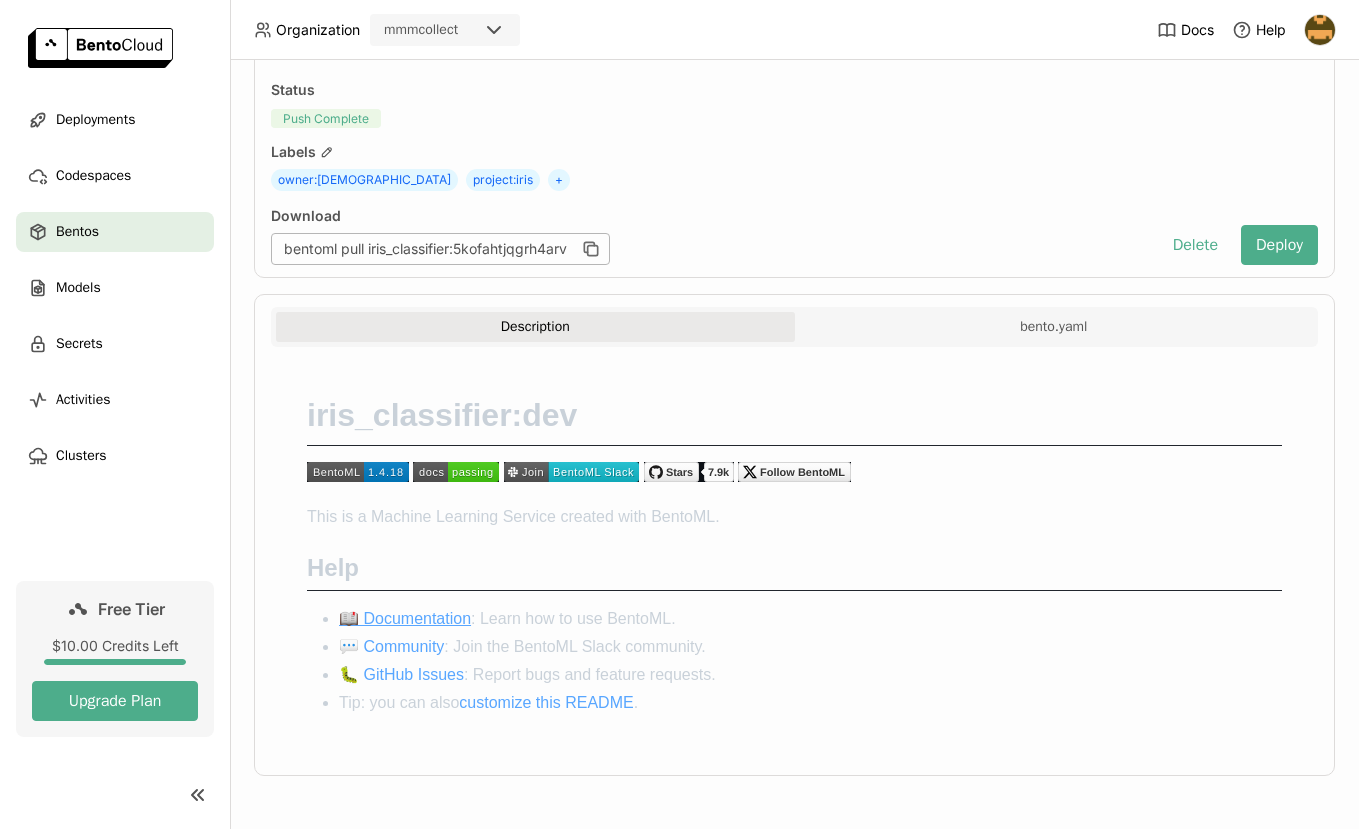 click on "📖 Documentation" at bounding box center (405, 618) 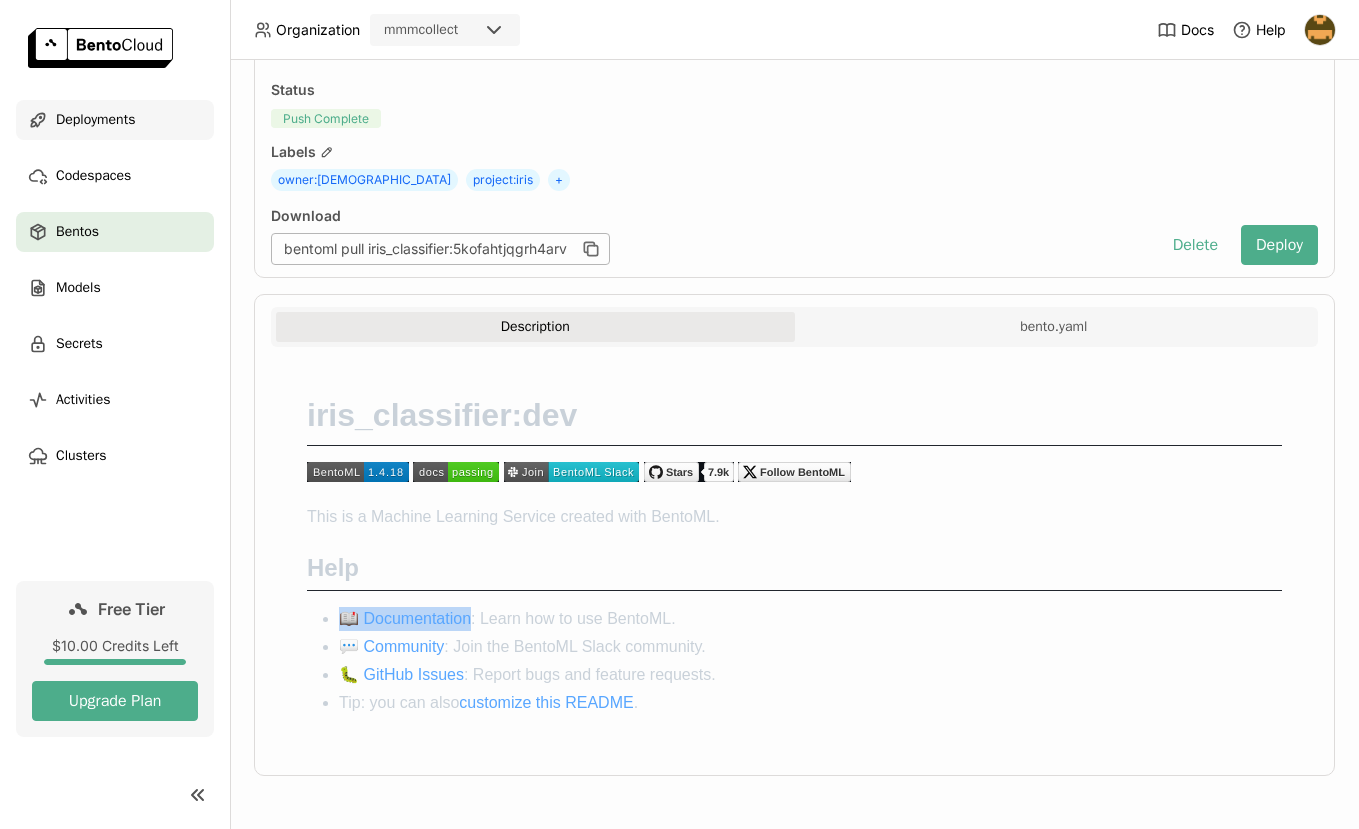 click on "Deployments" at bounding box center [95, 120] 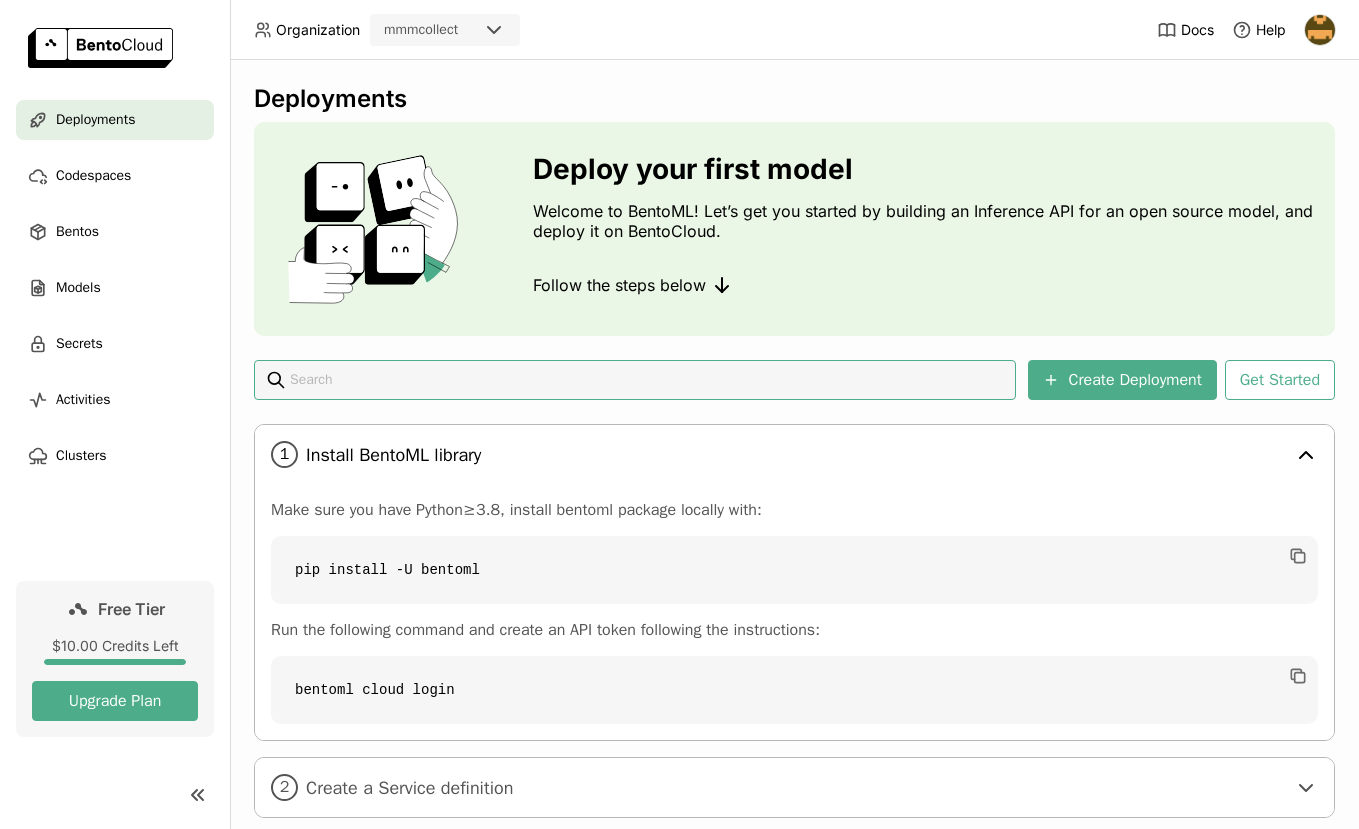 scroll, scrollTop: 120, scrollLeft: 0, axis: vertical 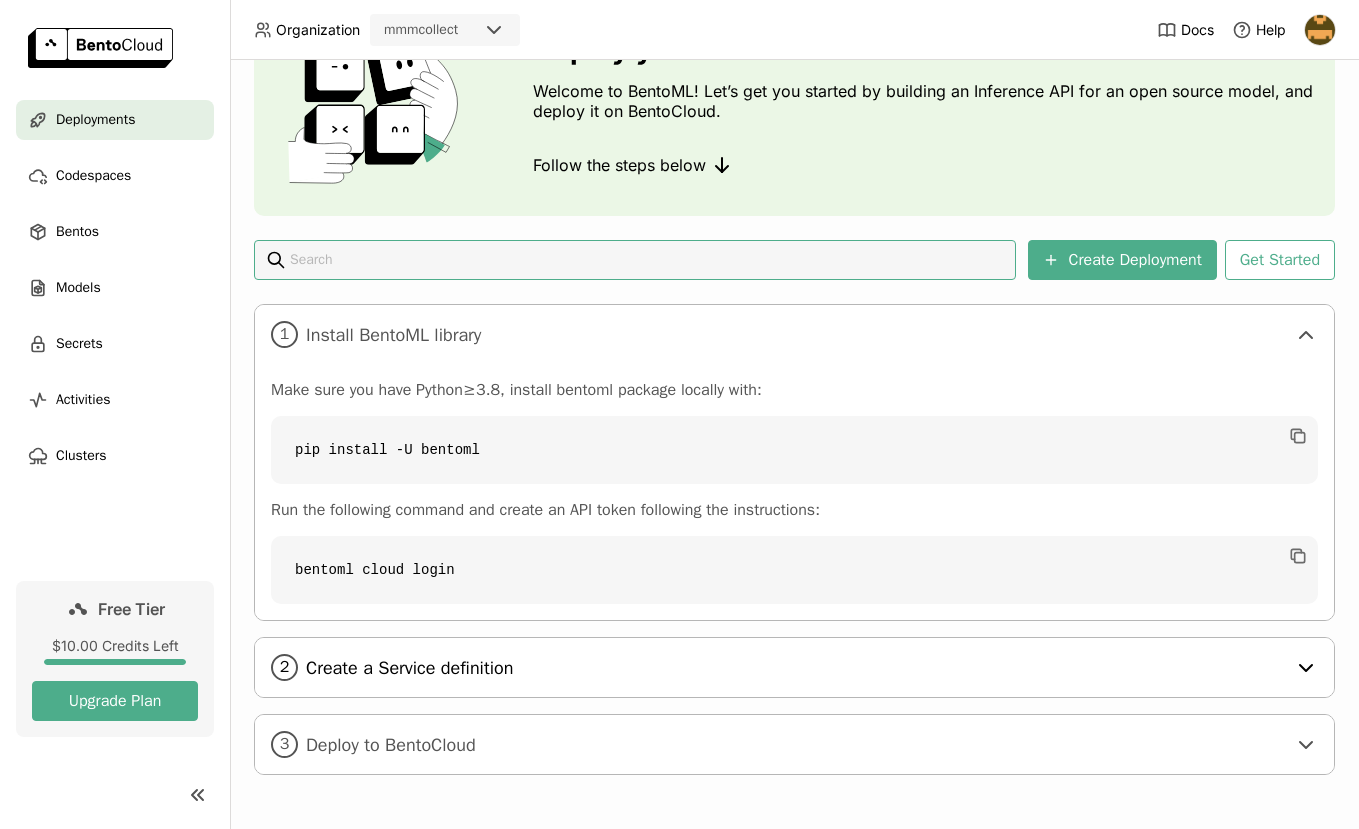 click on "Create a Service definition" at bounding box center (796, 668) 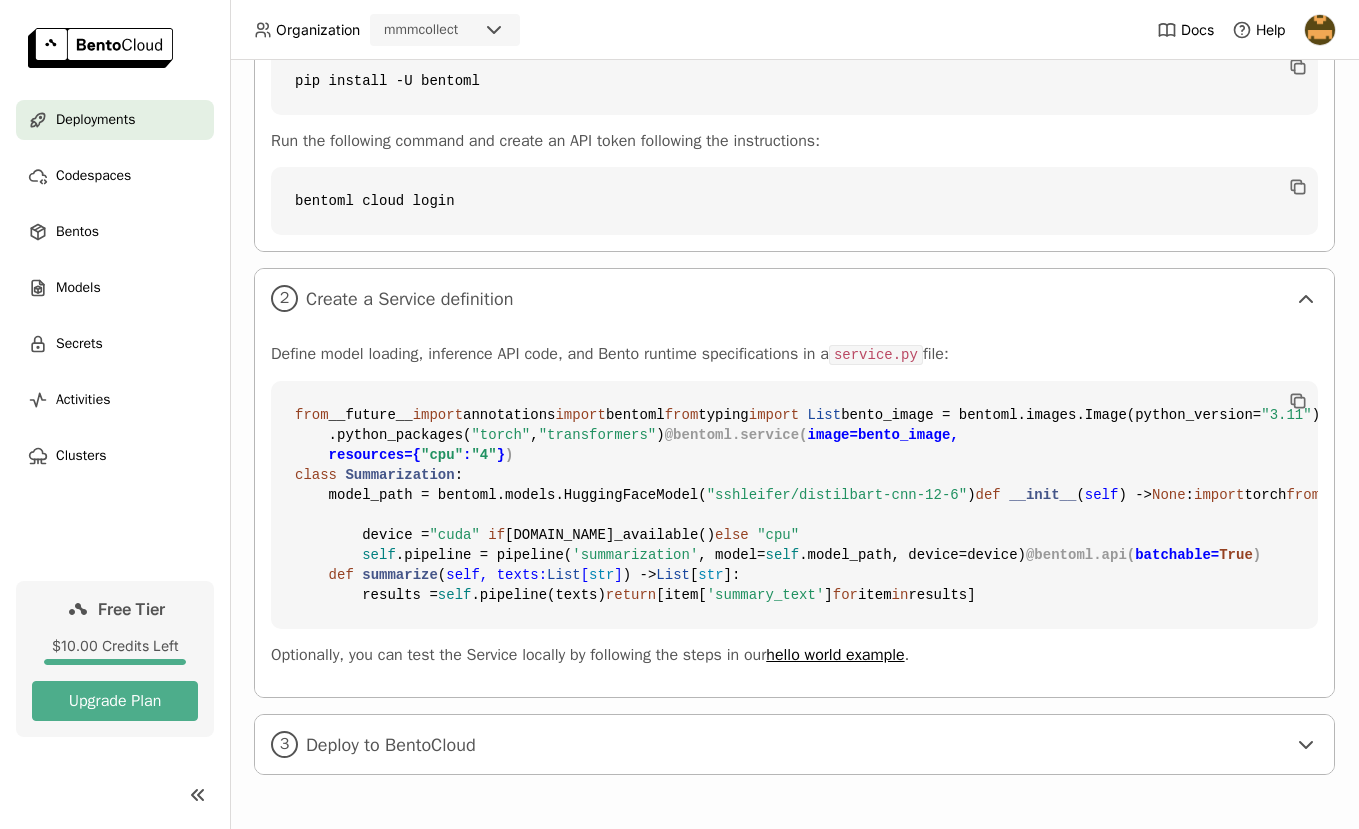 scroll, scrollTop: 849, scrollLeft: 0, axis: vertical 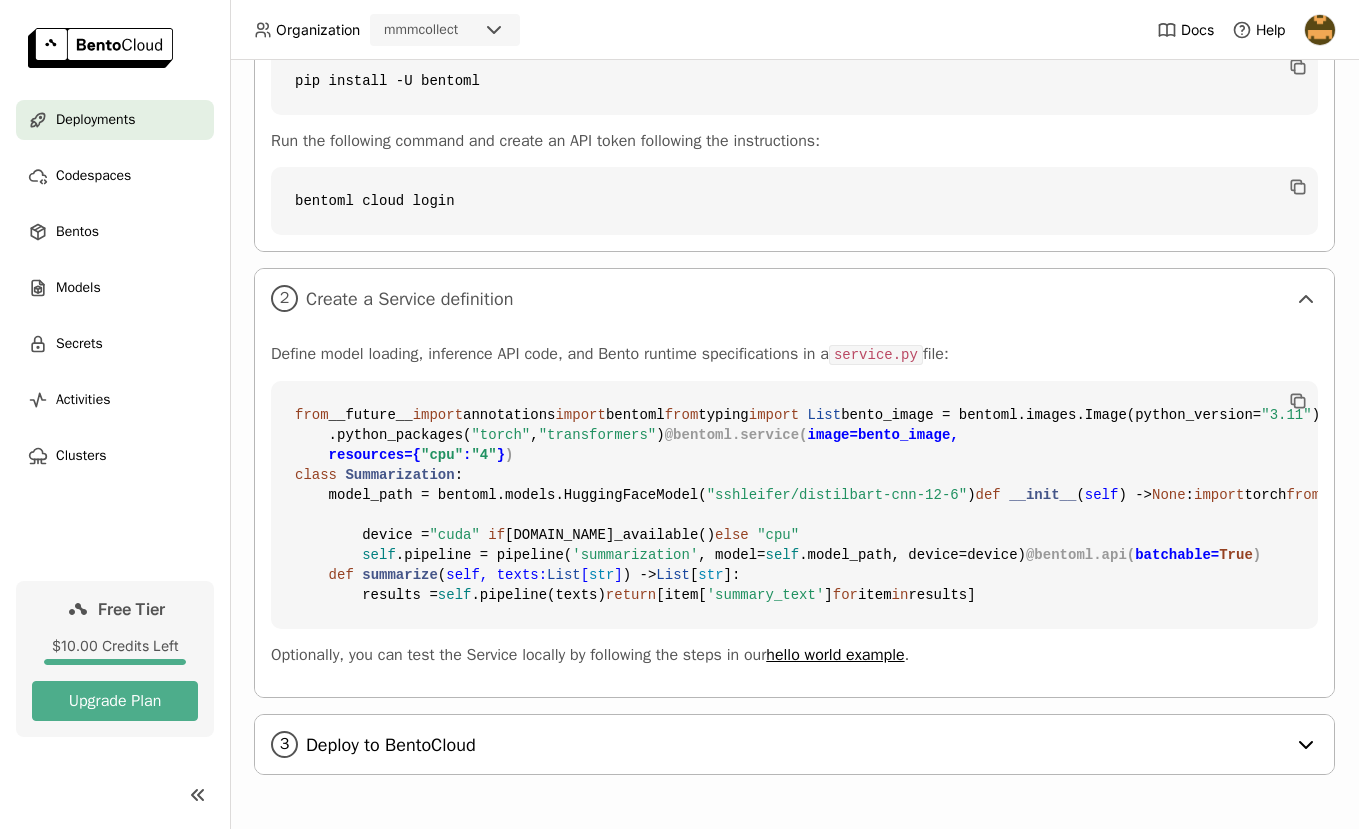 click on "Deploy to BentoCloud" at bounding box center [796, 745] 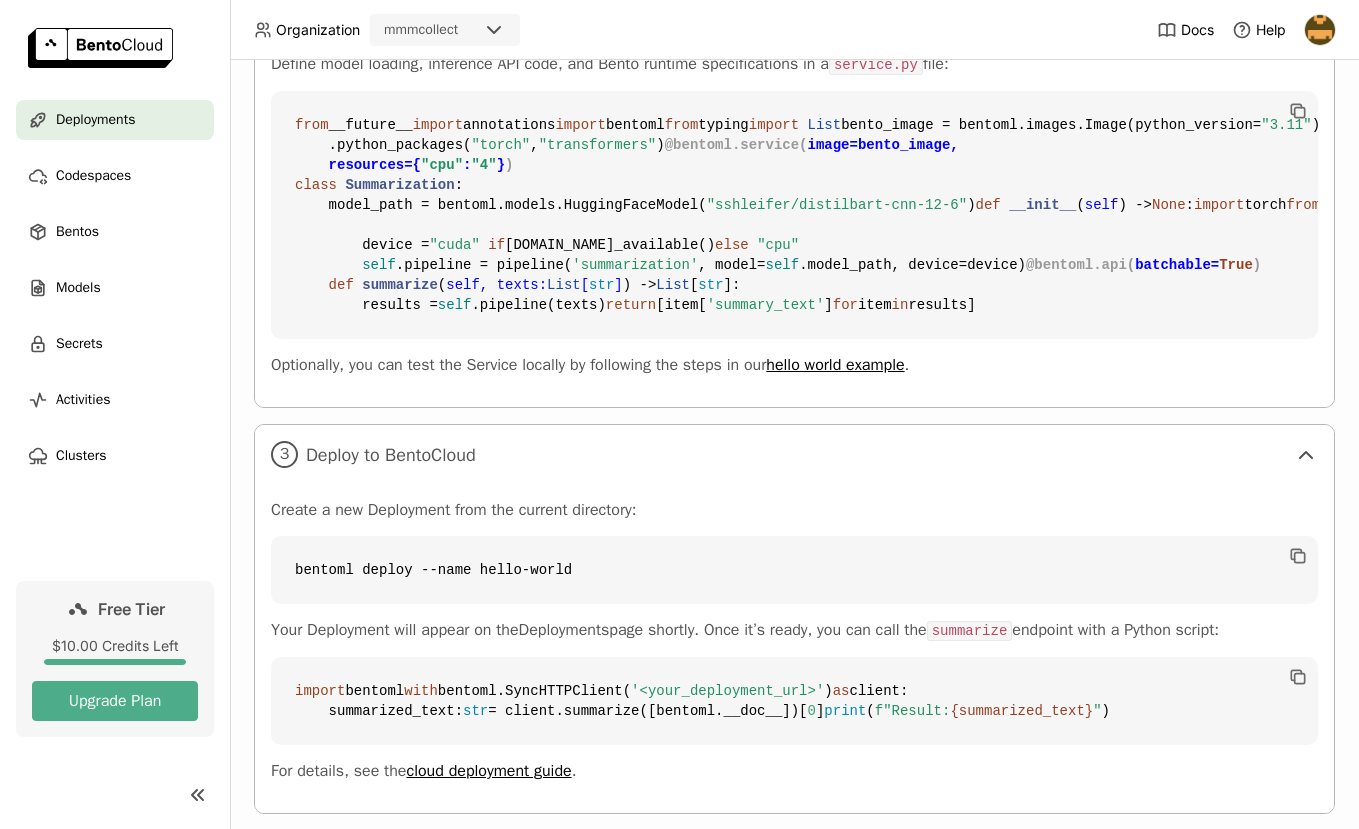 scroll, scrollTop: 770, scrollLeft: 0, axis: vertical 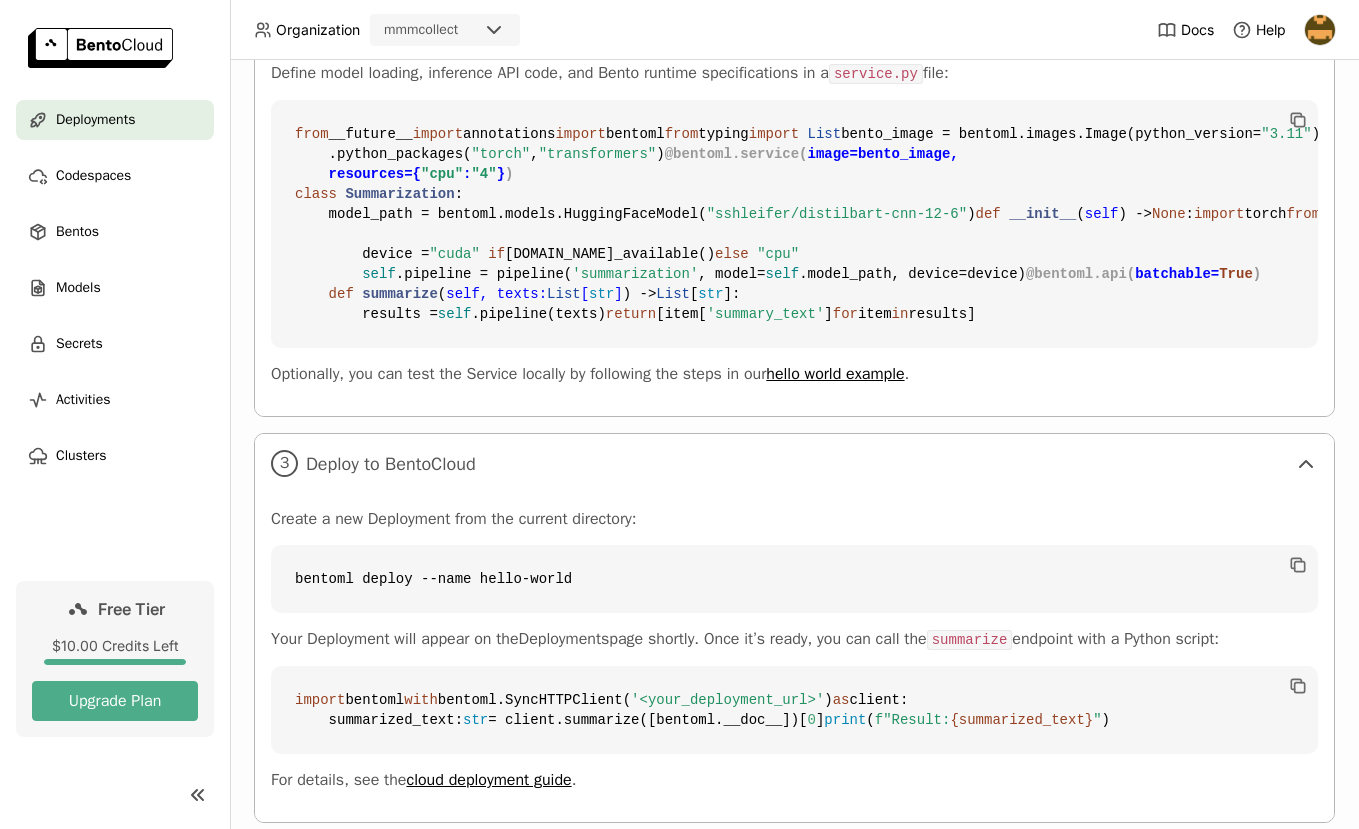 drag, startPoint x: 791, startPoint y: 676, endPoint x: 261, endPoint y: 135, distance: 757.3513 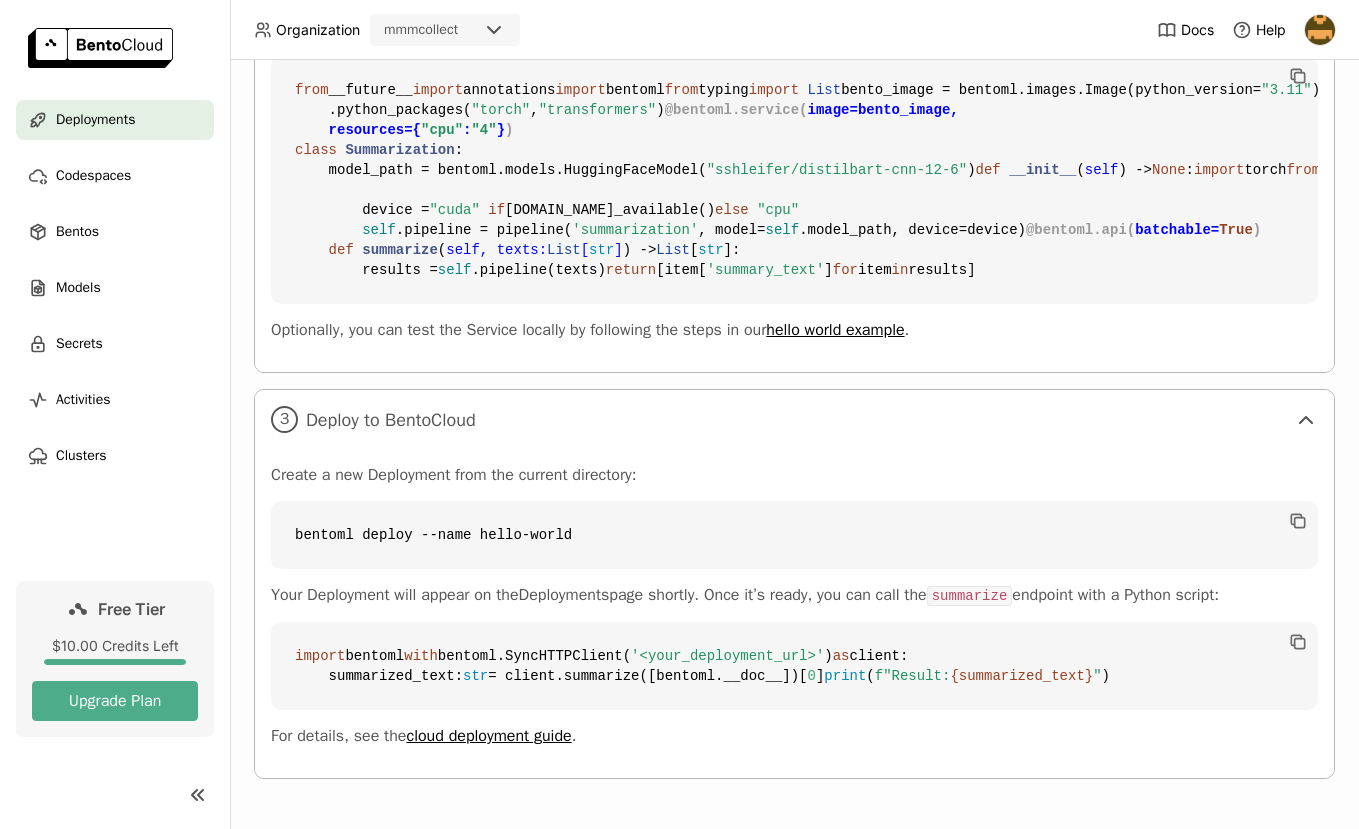 scroll, scrollTop: 1239, scrollLeft: 0, axis: vertical 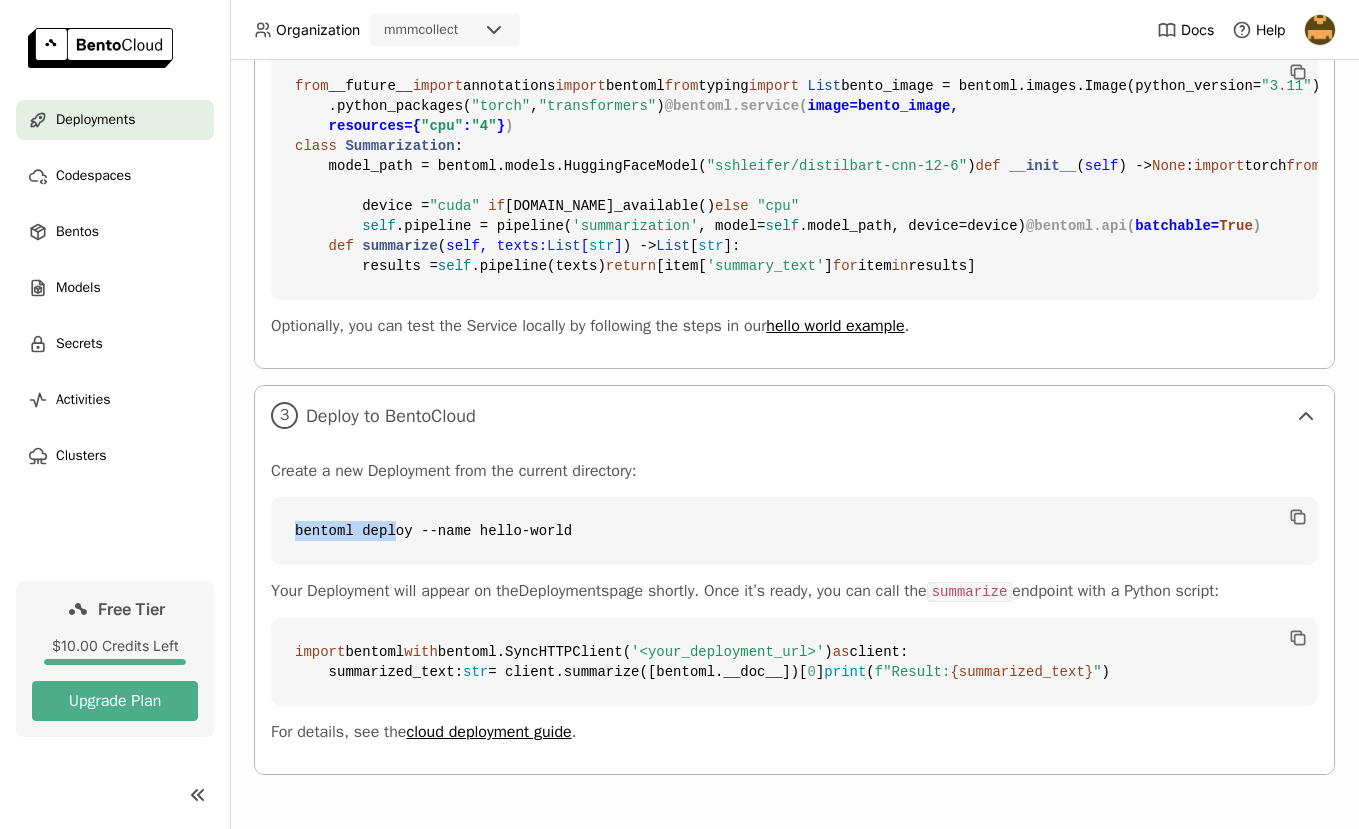 drag, startPoint x: 606, startPoint y: 459, endPoint x: 408, endPoint y: 461, distance: 198.0101 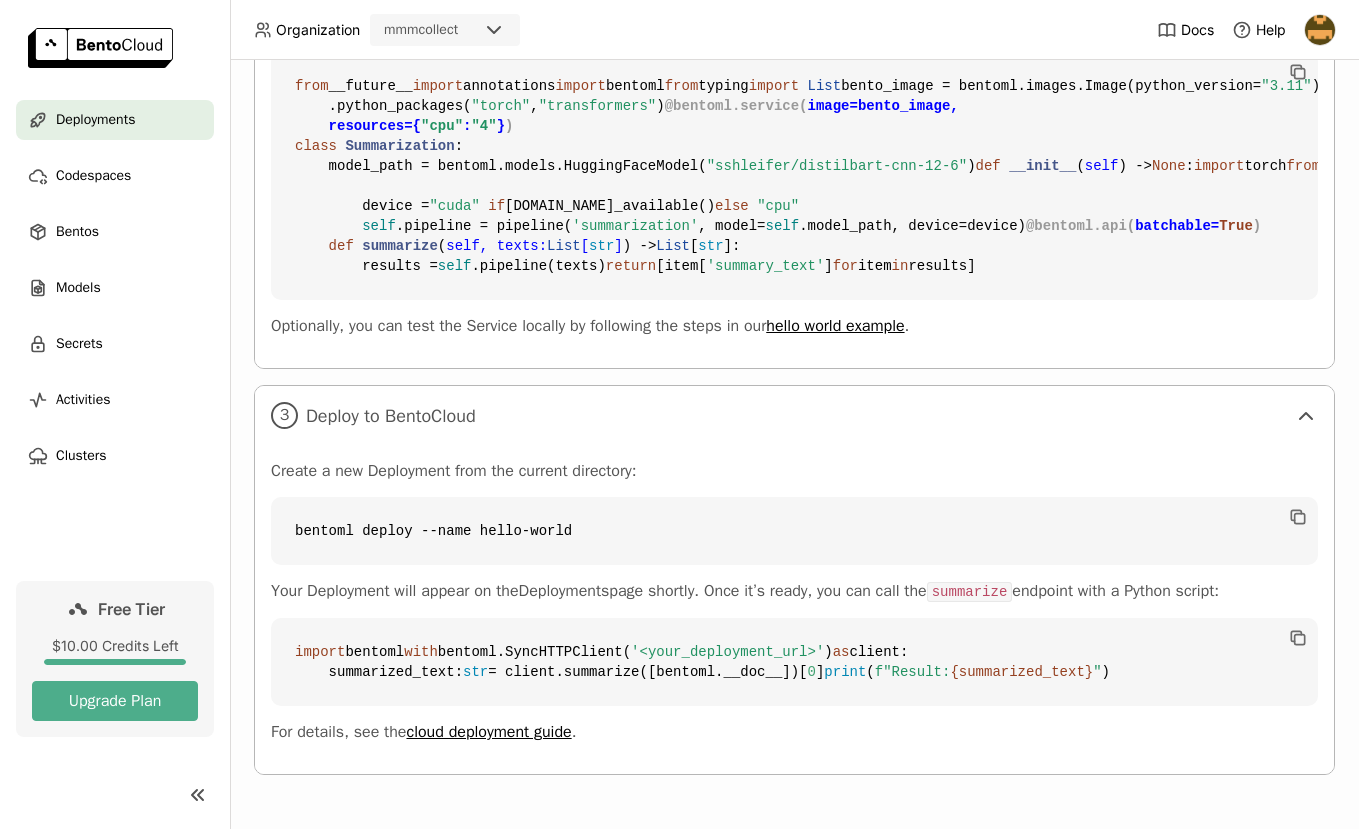 click on "bentoml deploy --name hello-world" at bounding box center [794, 531] 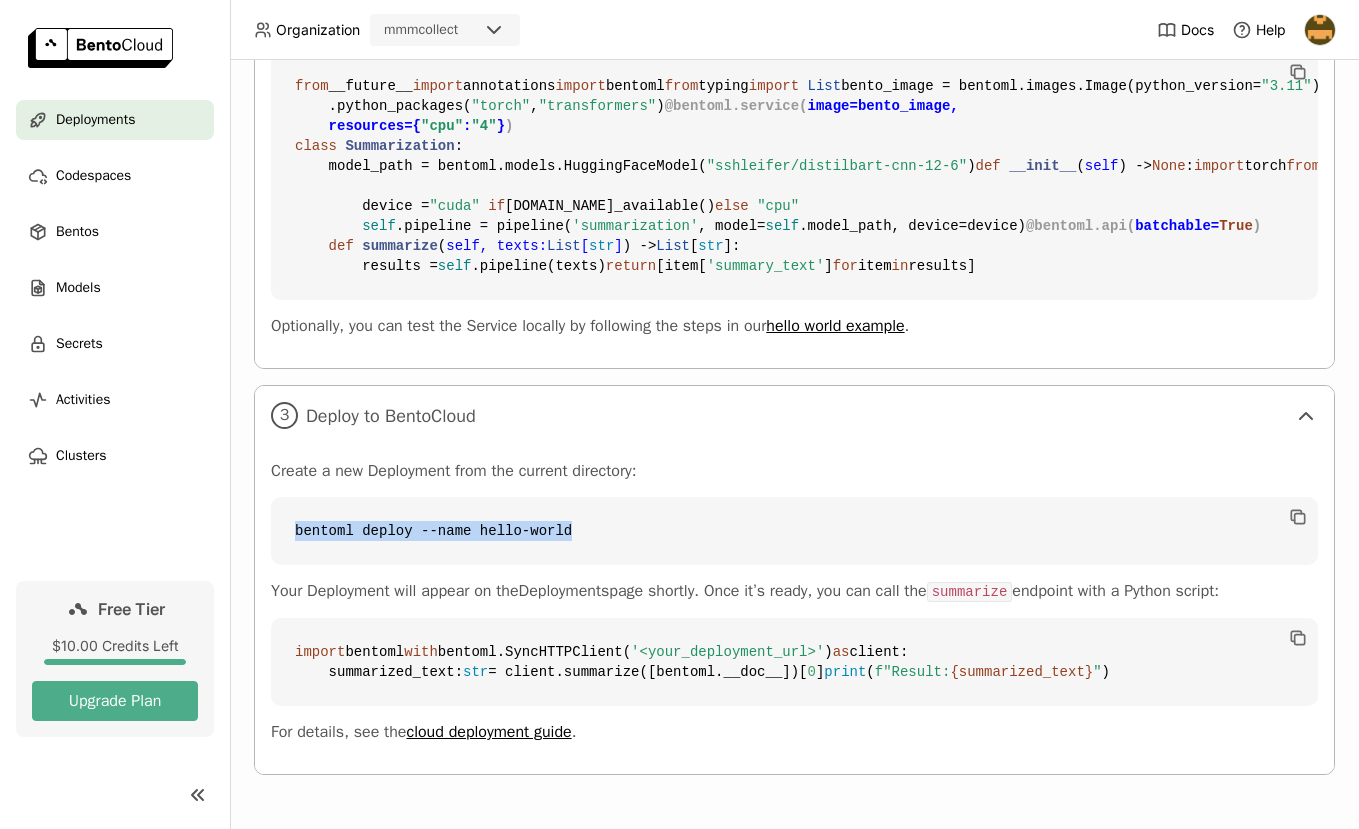 drag, startPoint x: 298, startPoint y: 469, endPoint x: 607, endPoint y: 470, distance: 309.00162 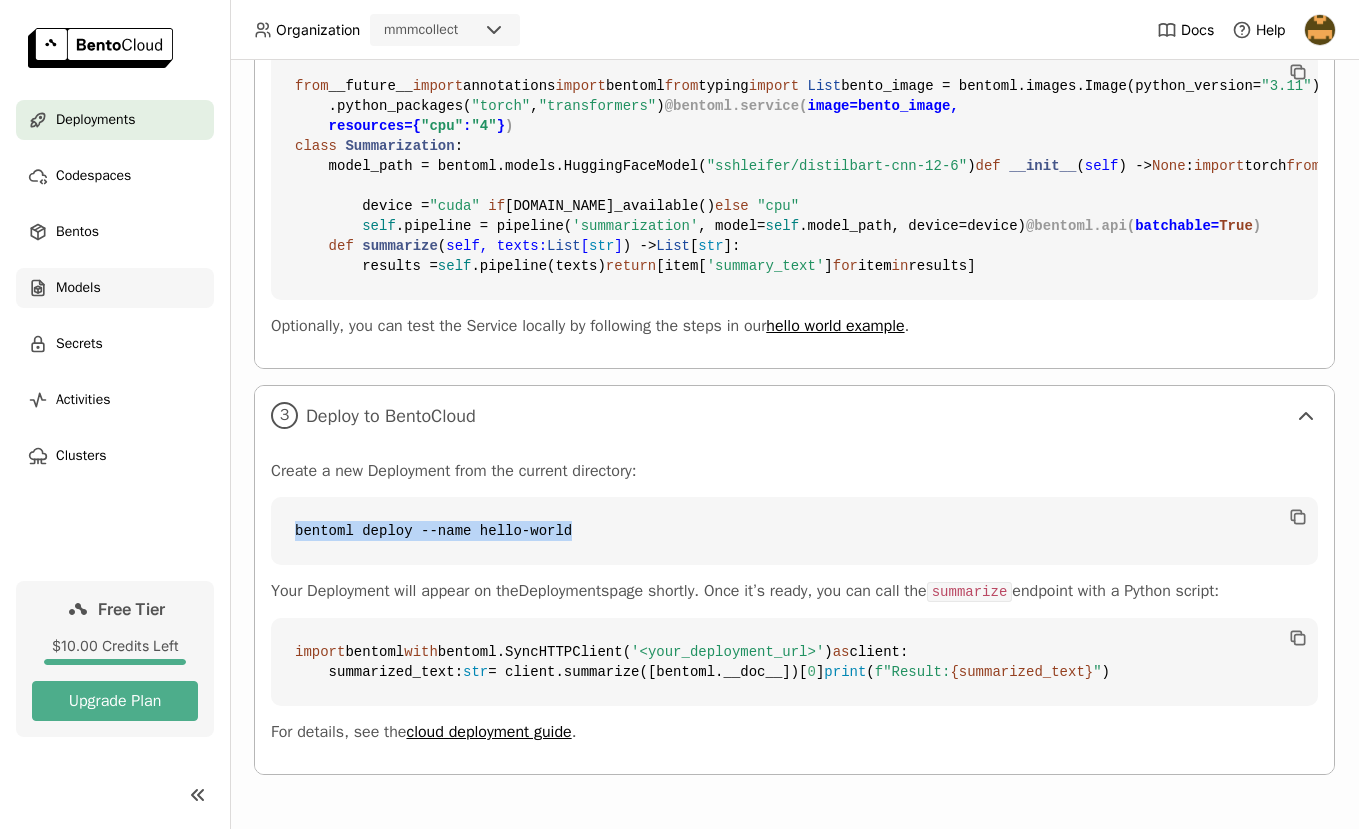 click on "Models" at bounding box center [78, 288] 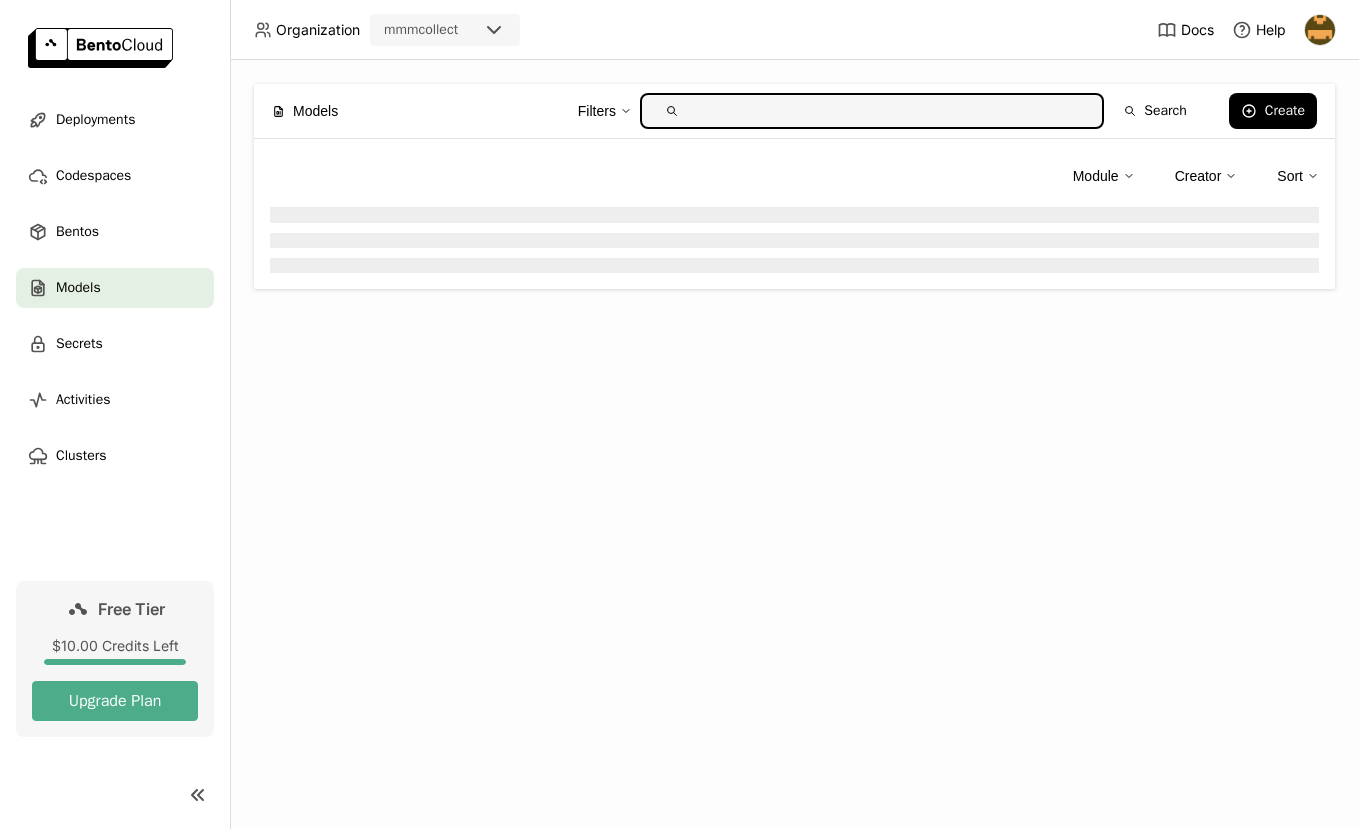 scroll, scrollTop: 0, scrollLeft: 0, axis: both 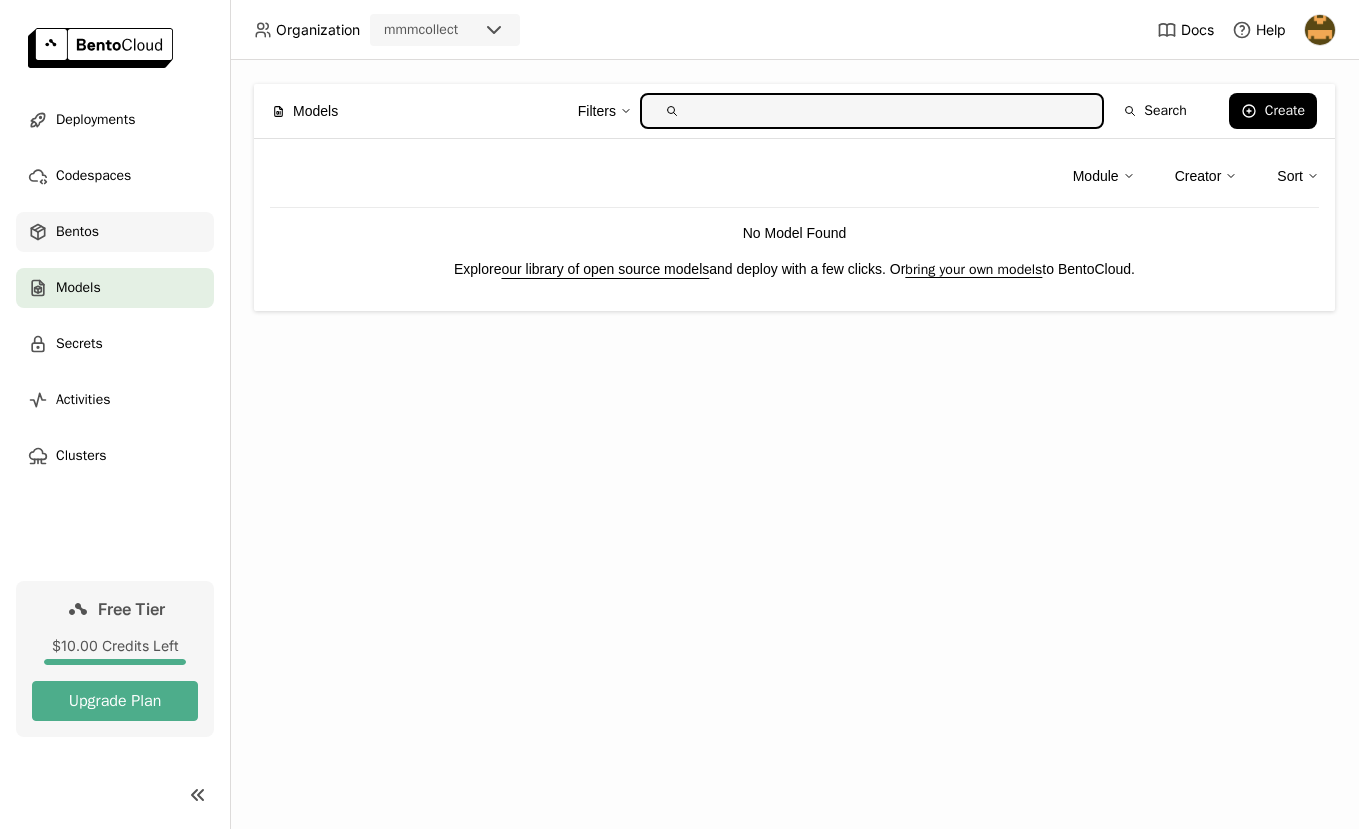 click on "Bentos" at bounding box center (77, 232) 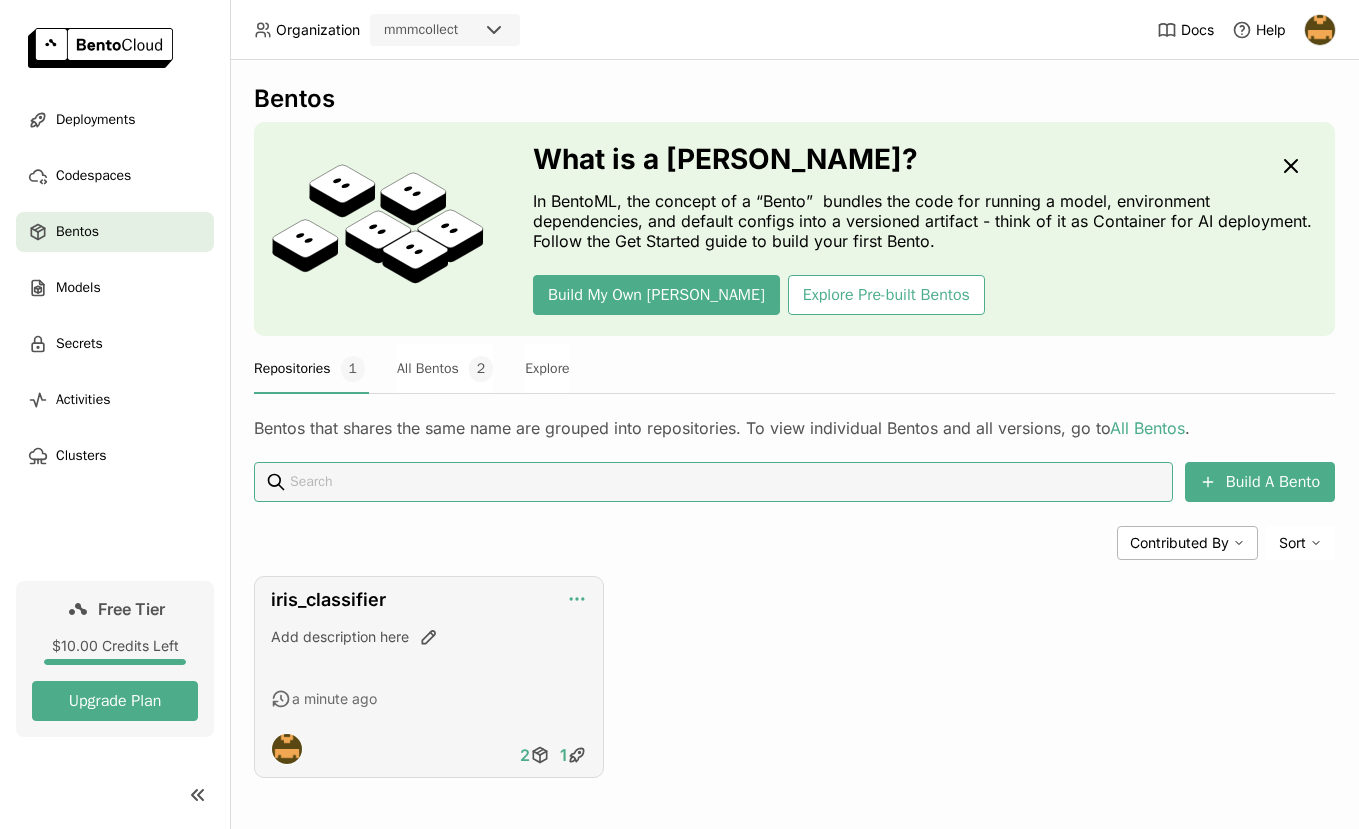 click 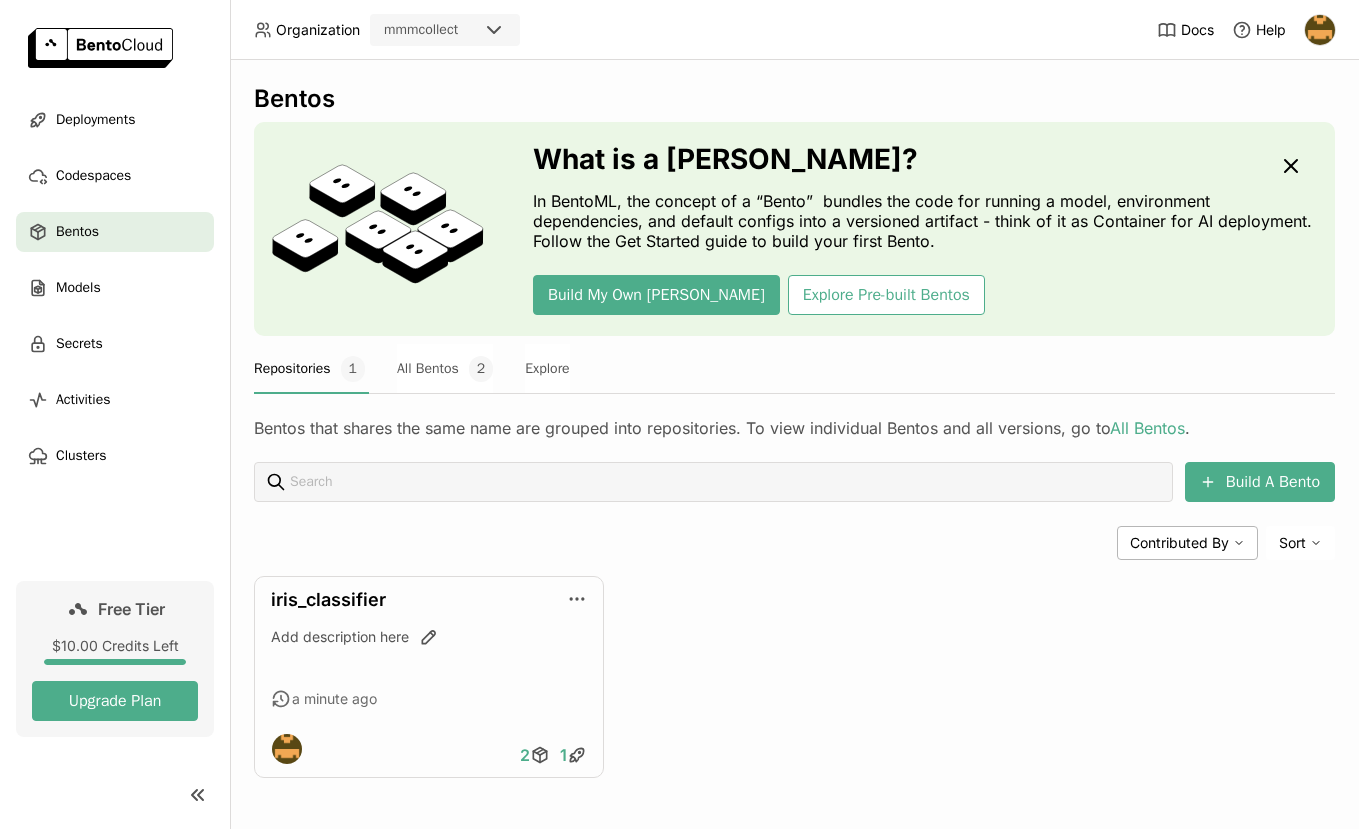 click on "Build A Bento Contributed By Sort iris_classifier Add description here a minute ago 2 1" at bounding box center (794, 620) 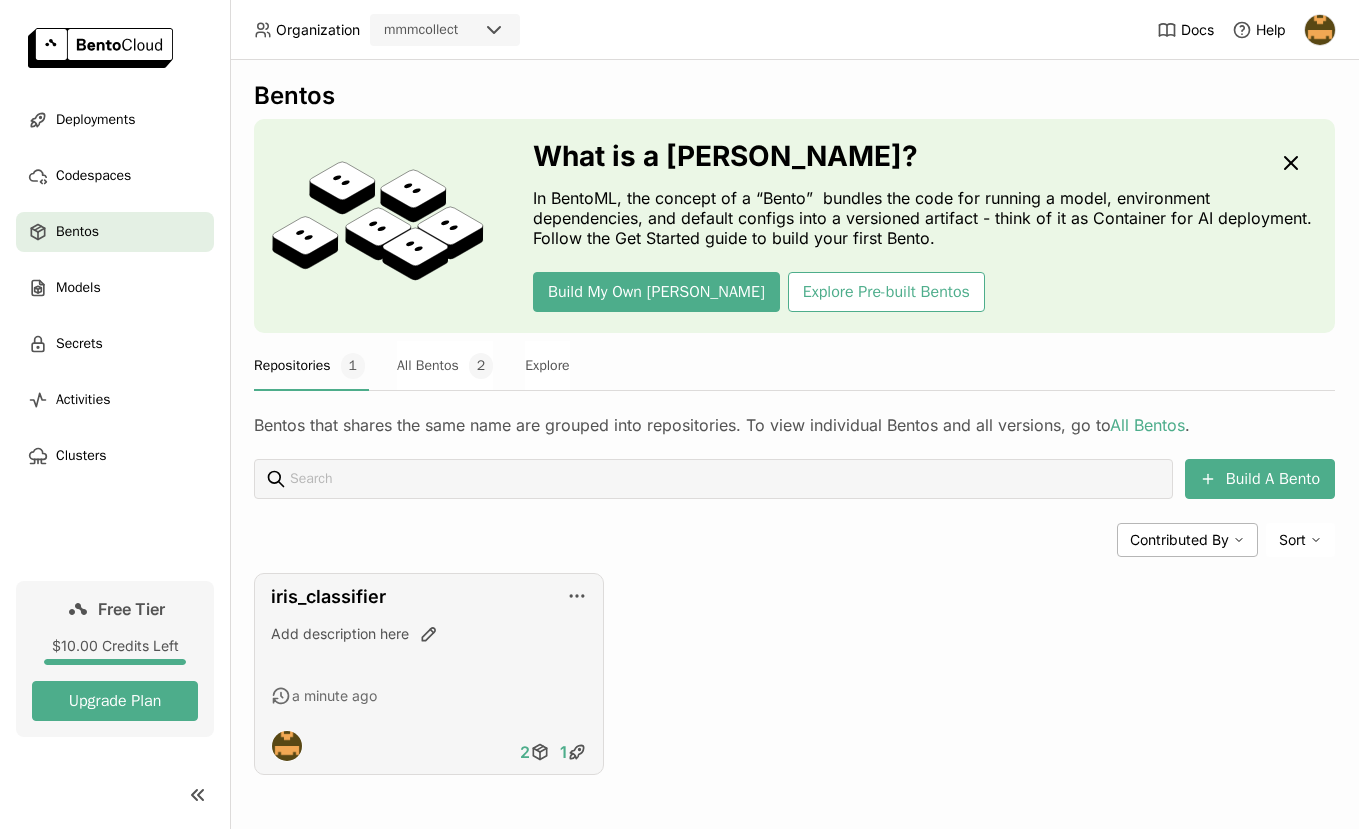 click on "iris_classifier Add description here a minute ago 2 1" at bounding box center [429, 674] 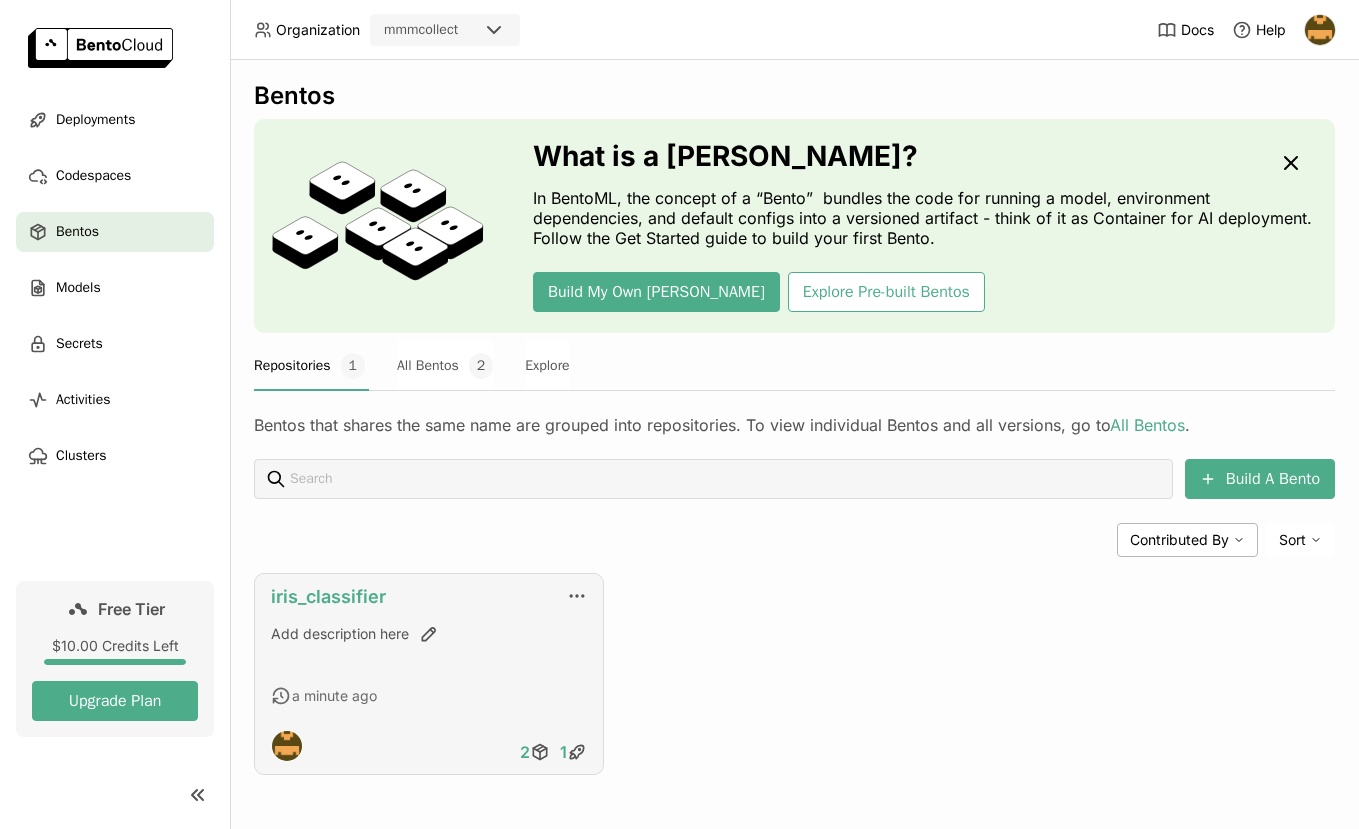 click on "iris_classifier" at bounding box center (328, 596) 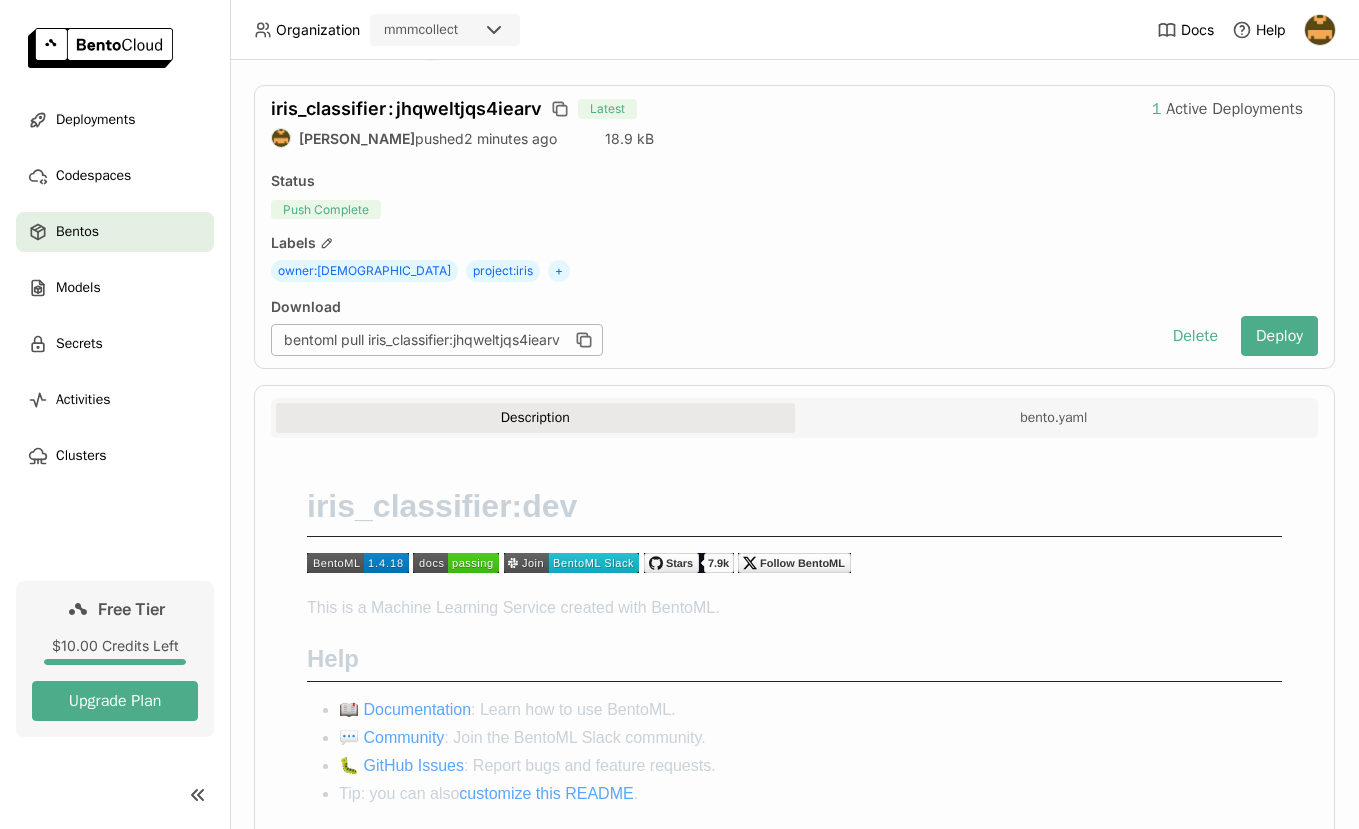 scroll, scrollTop: 0, scrollLeft: 0, axis: both 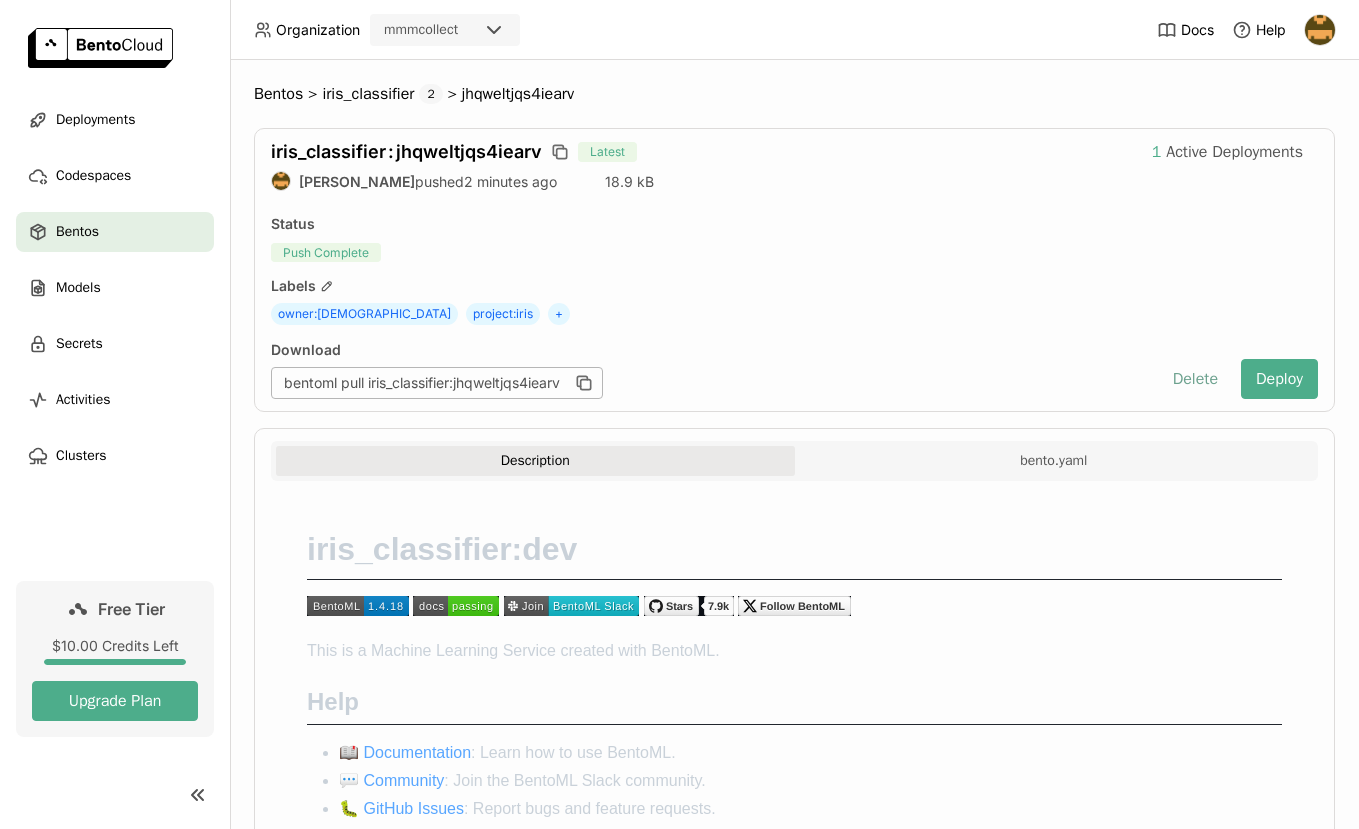 click on "Delete" at bounding box center [1195, 379] 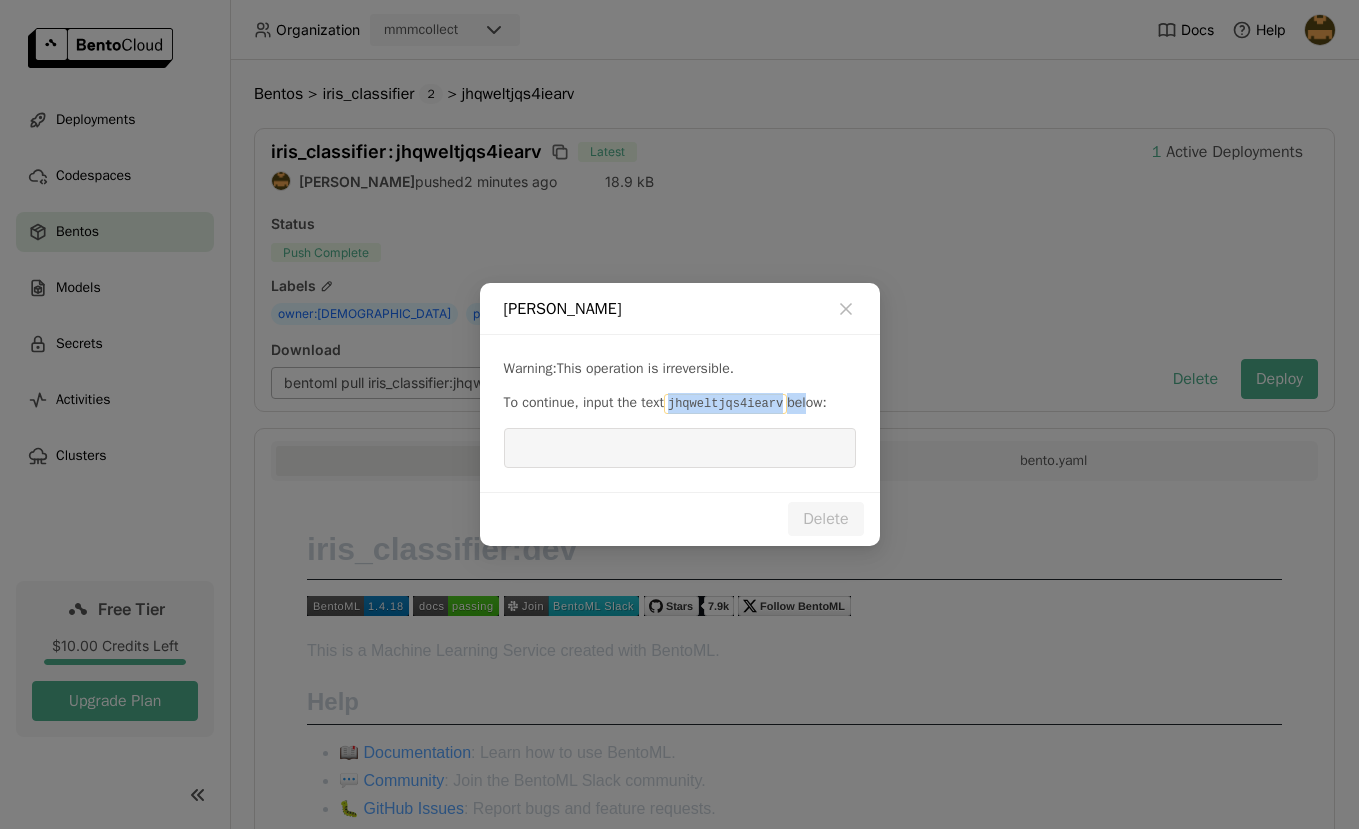drag, startPoint x: 682, startPoint y: 409, endPoint x: 816, endPoint y: 409, distance: 134 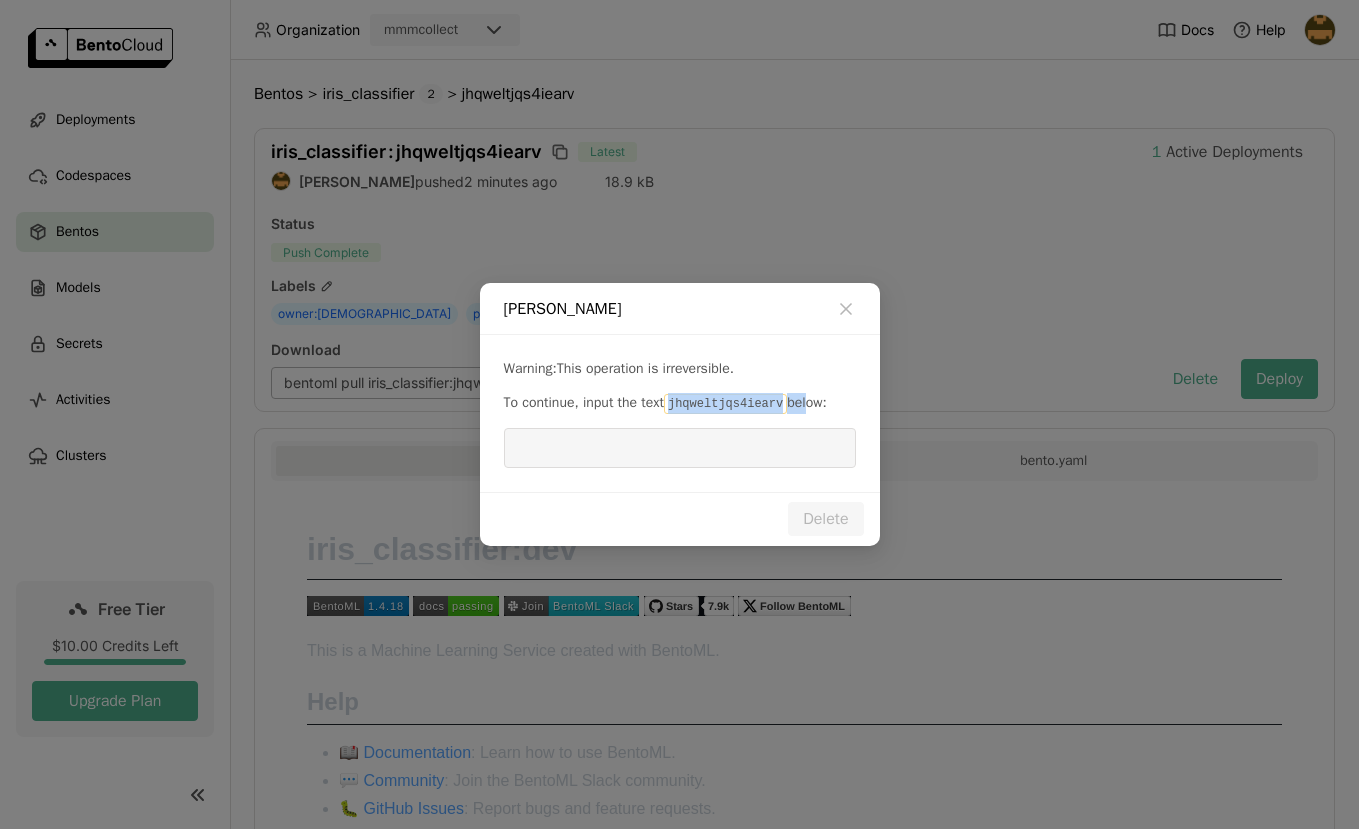 click on "jhqweltjqs4iearv" at bounding box center (725, 404) 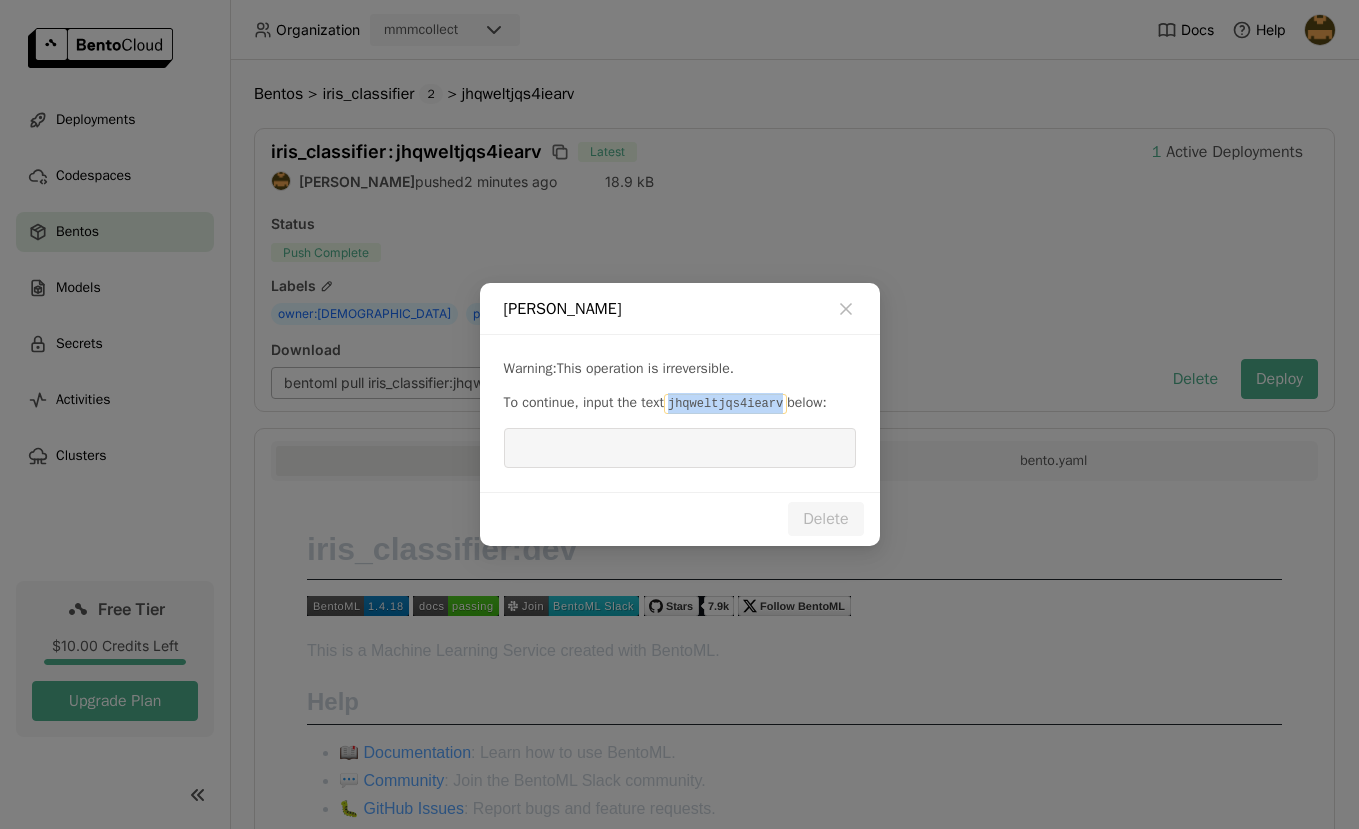 drag, startPoint x: 796, startPoint y: 407, endPoint x: 675, endPoint y: 410, distance: 121.037186 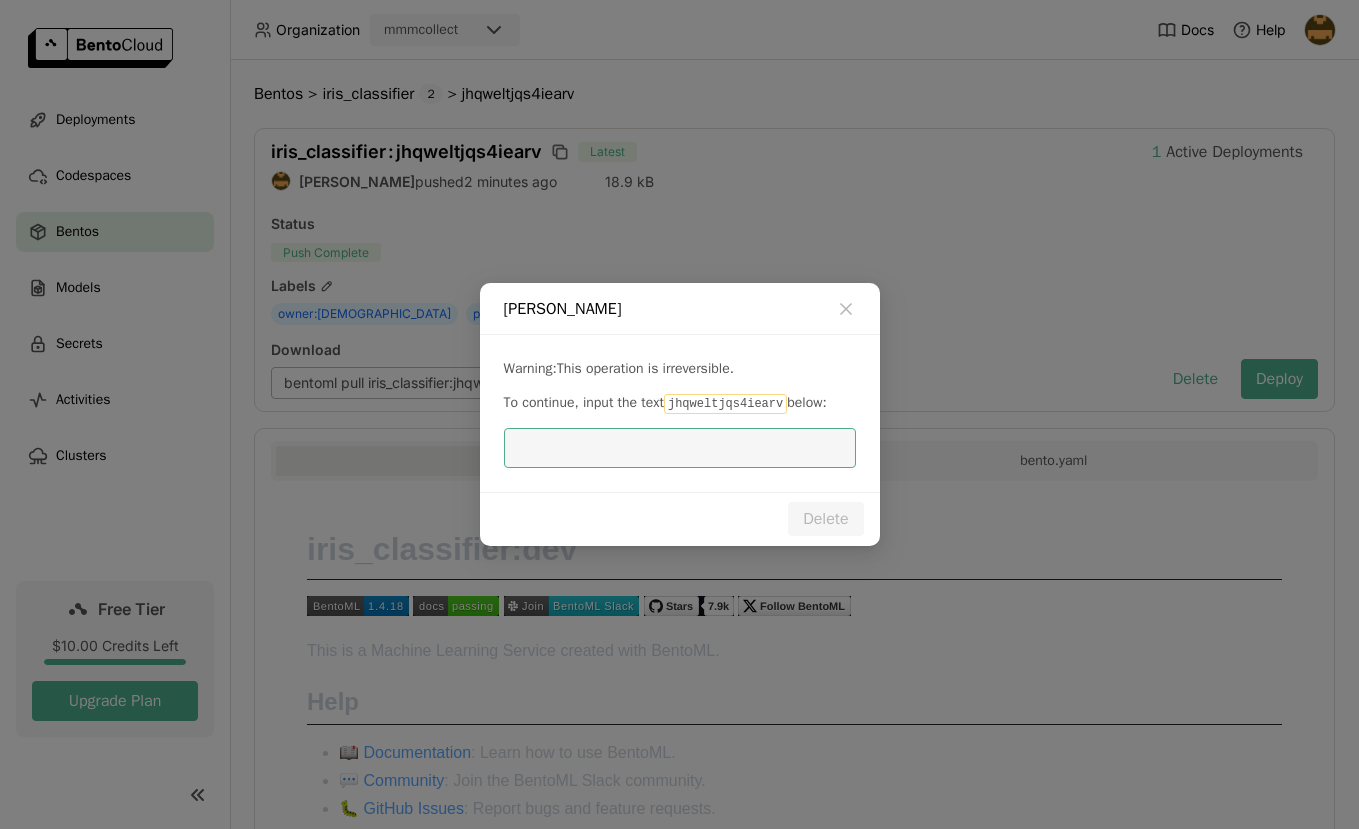 click at bounding box center [680, 448] 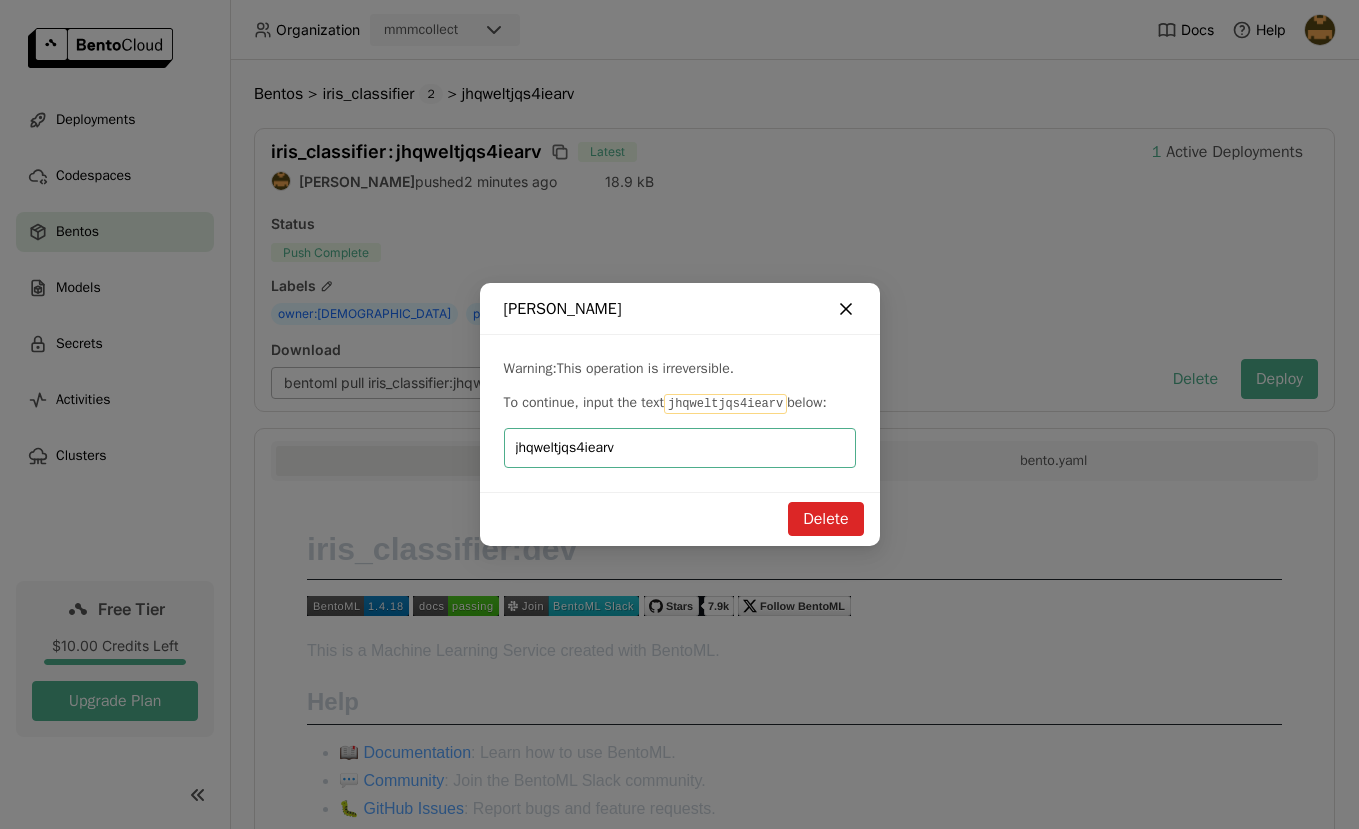 type on "jhqweltjqs4iearv" 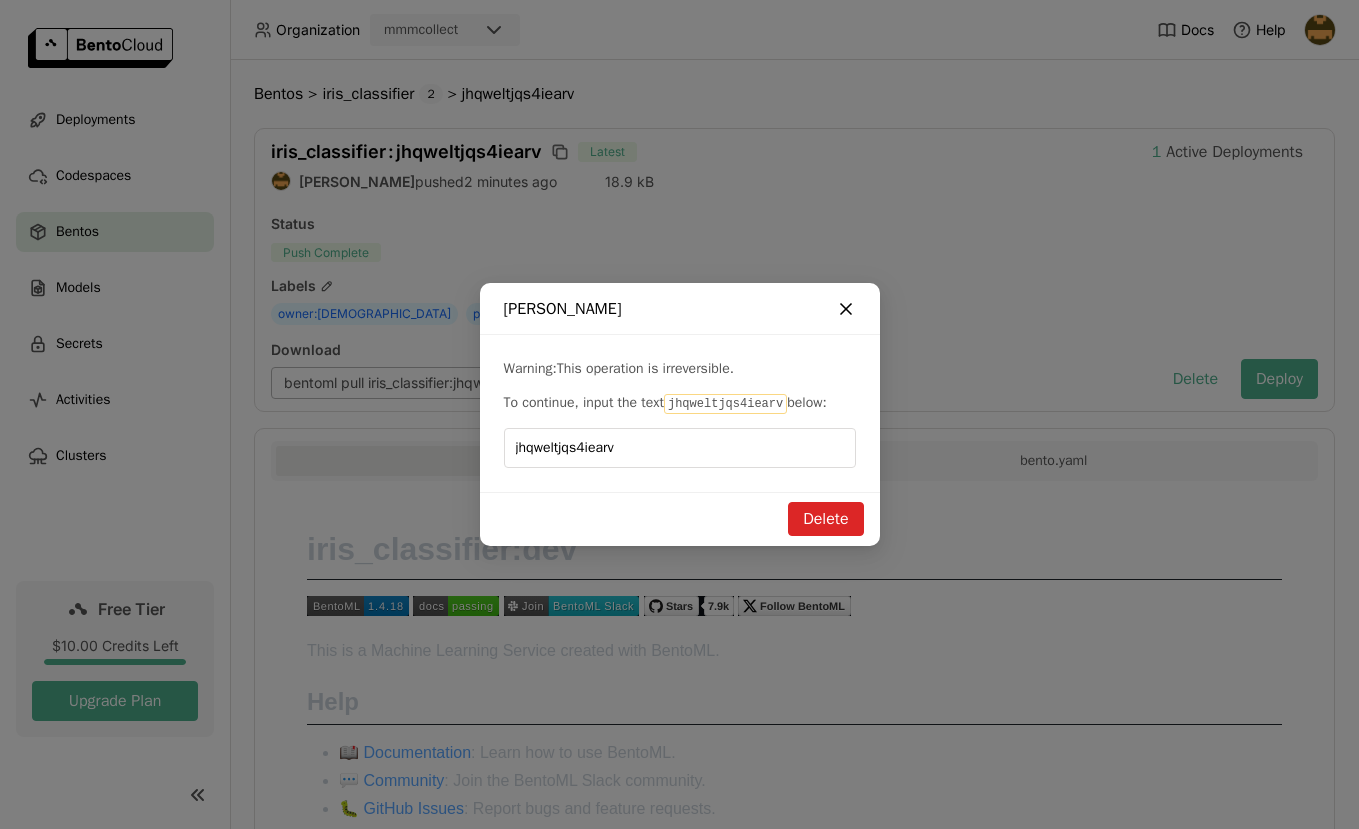 click 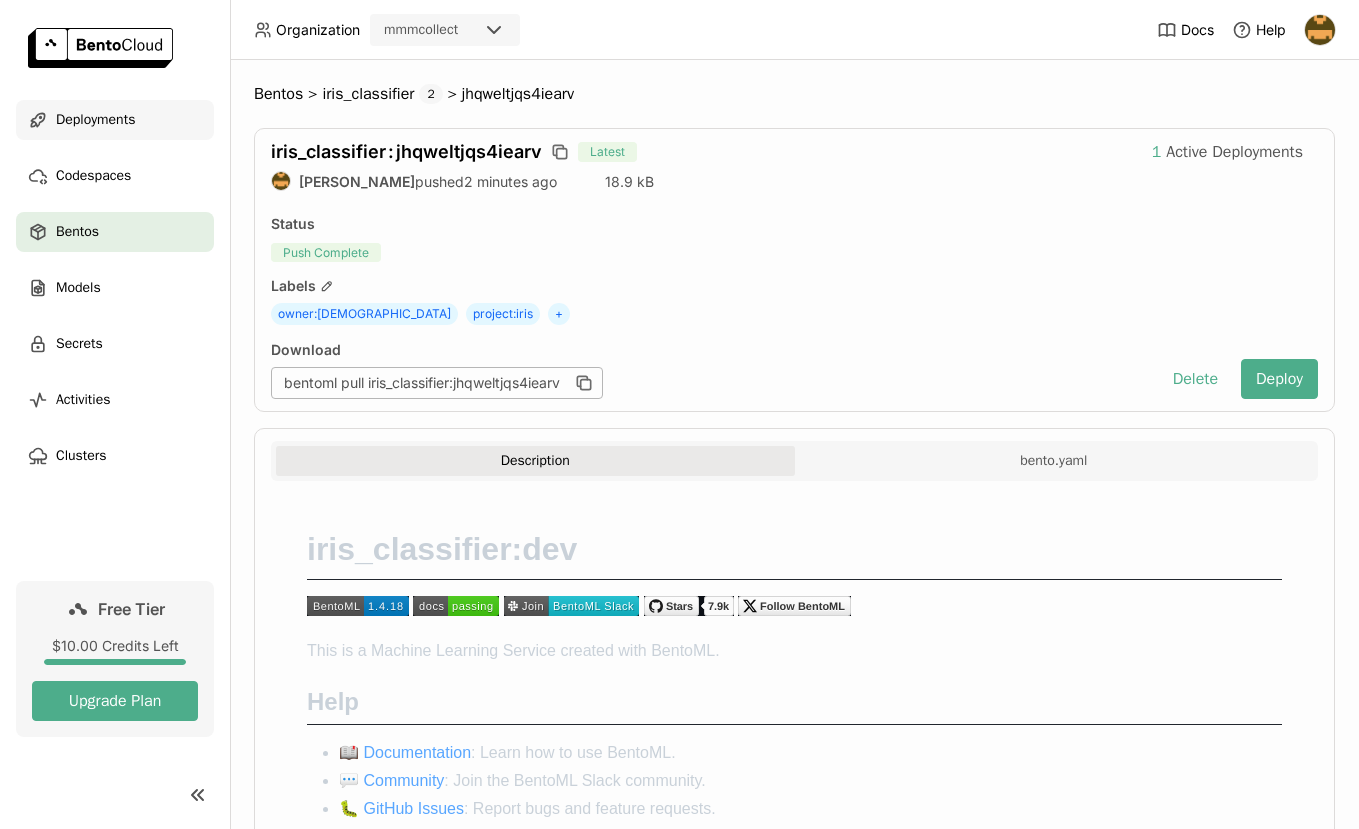 click on "Deployments" at bounding box center [95, 120] 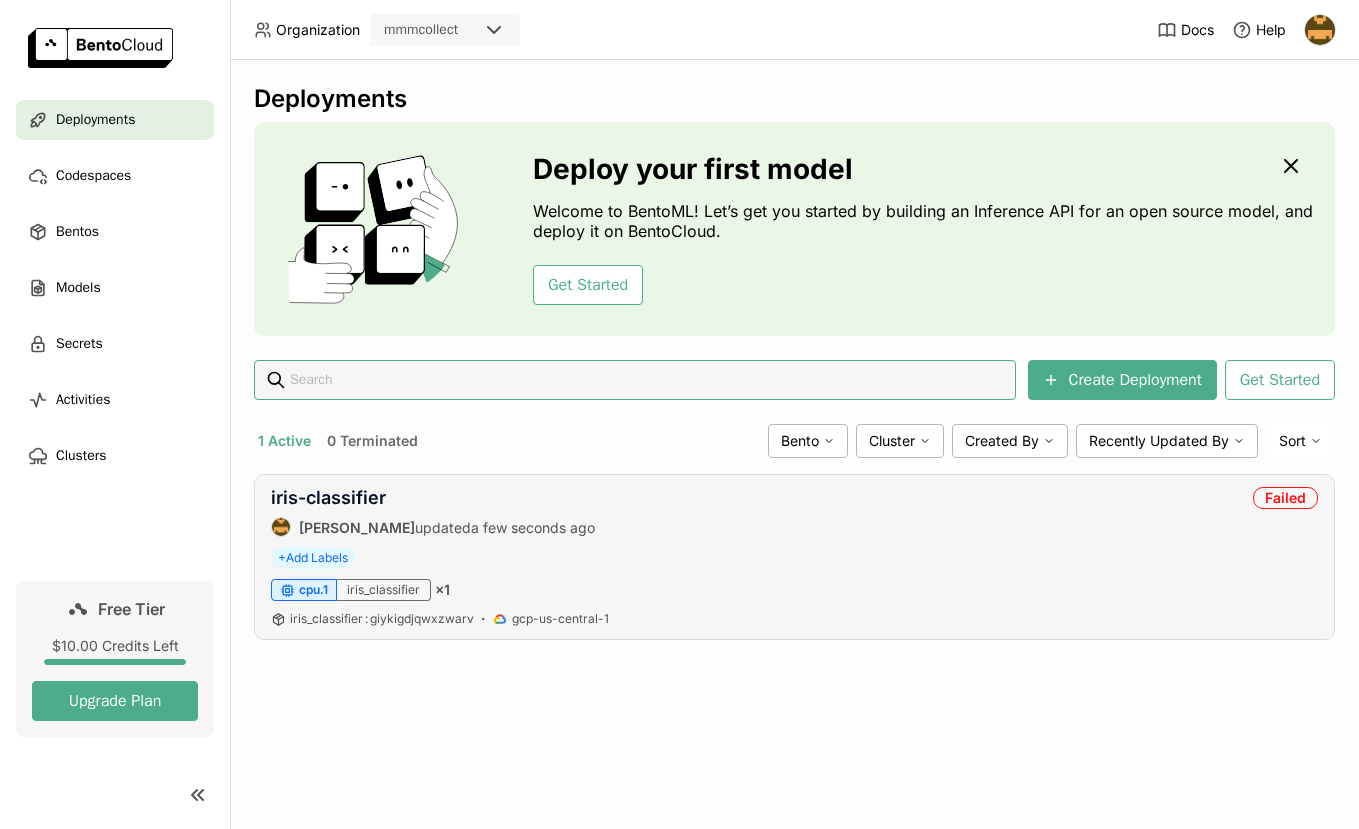 click on "iris-classifier [PERSON_NAME]  updated  a few seconds ago Failed" at bounding box center (794, 512) 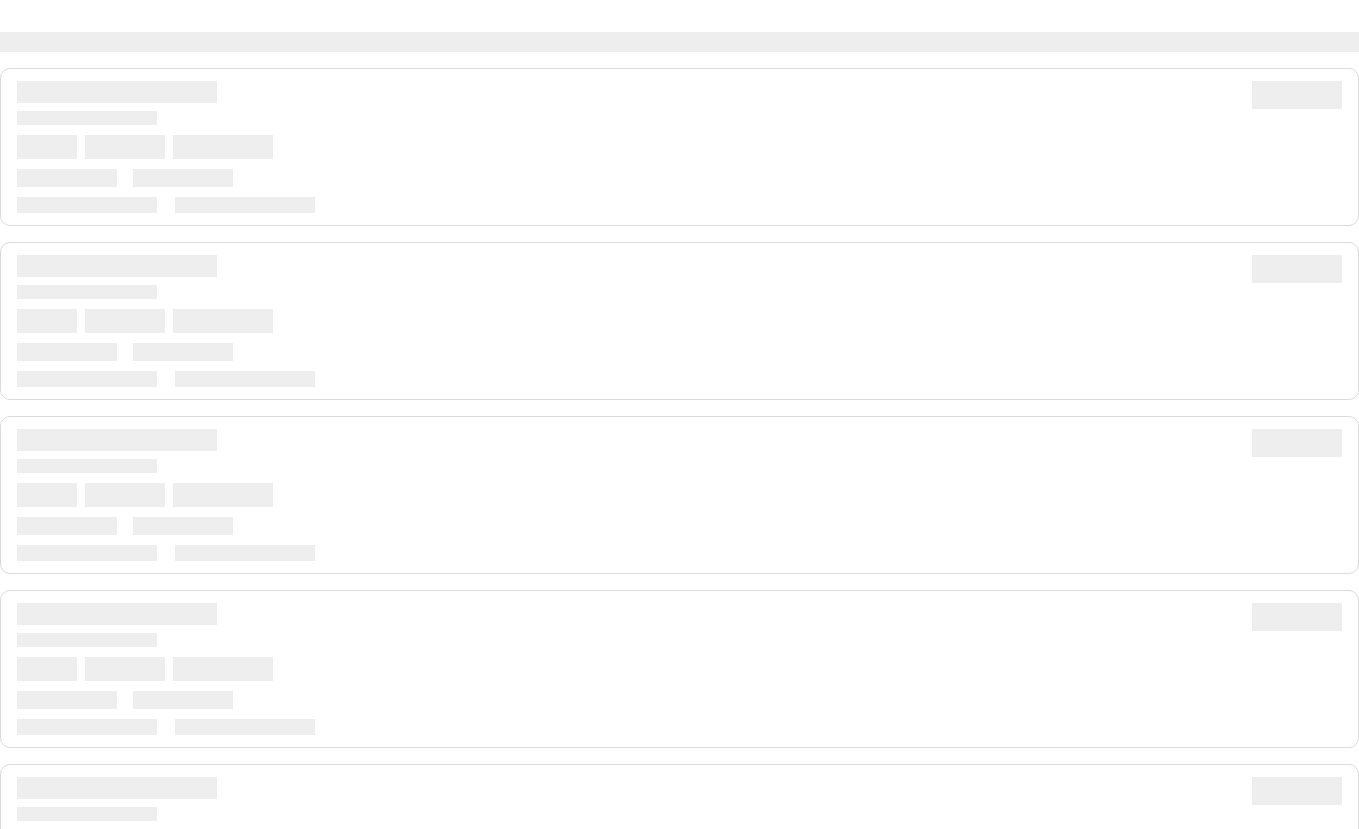 scroll, scrollTop: 0, scrollLeft: 0, axis: both 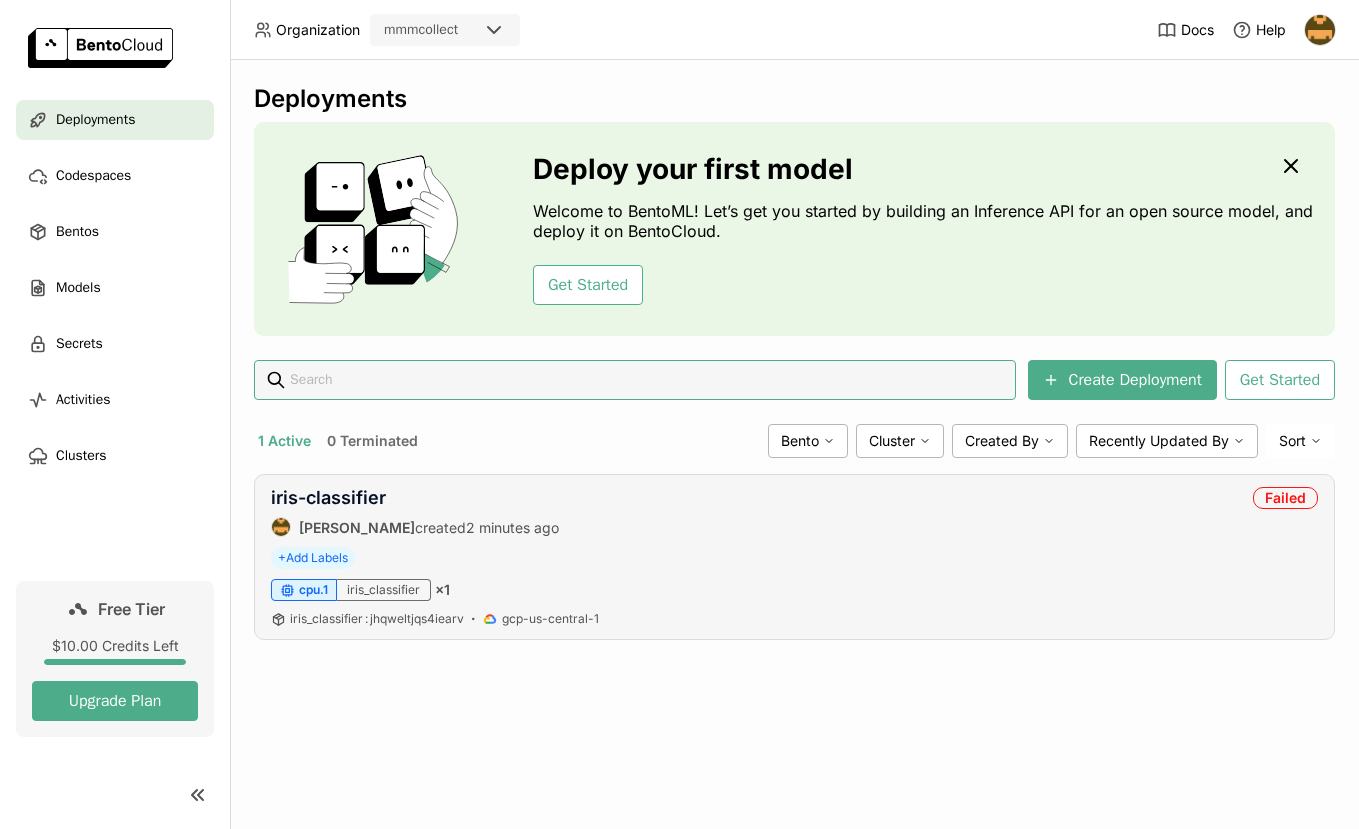 click on "iris-classifier Yehor Slupitskyi  created  2 minutes ago Failed" at bounding box center [794, 512] 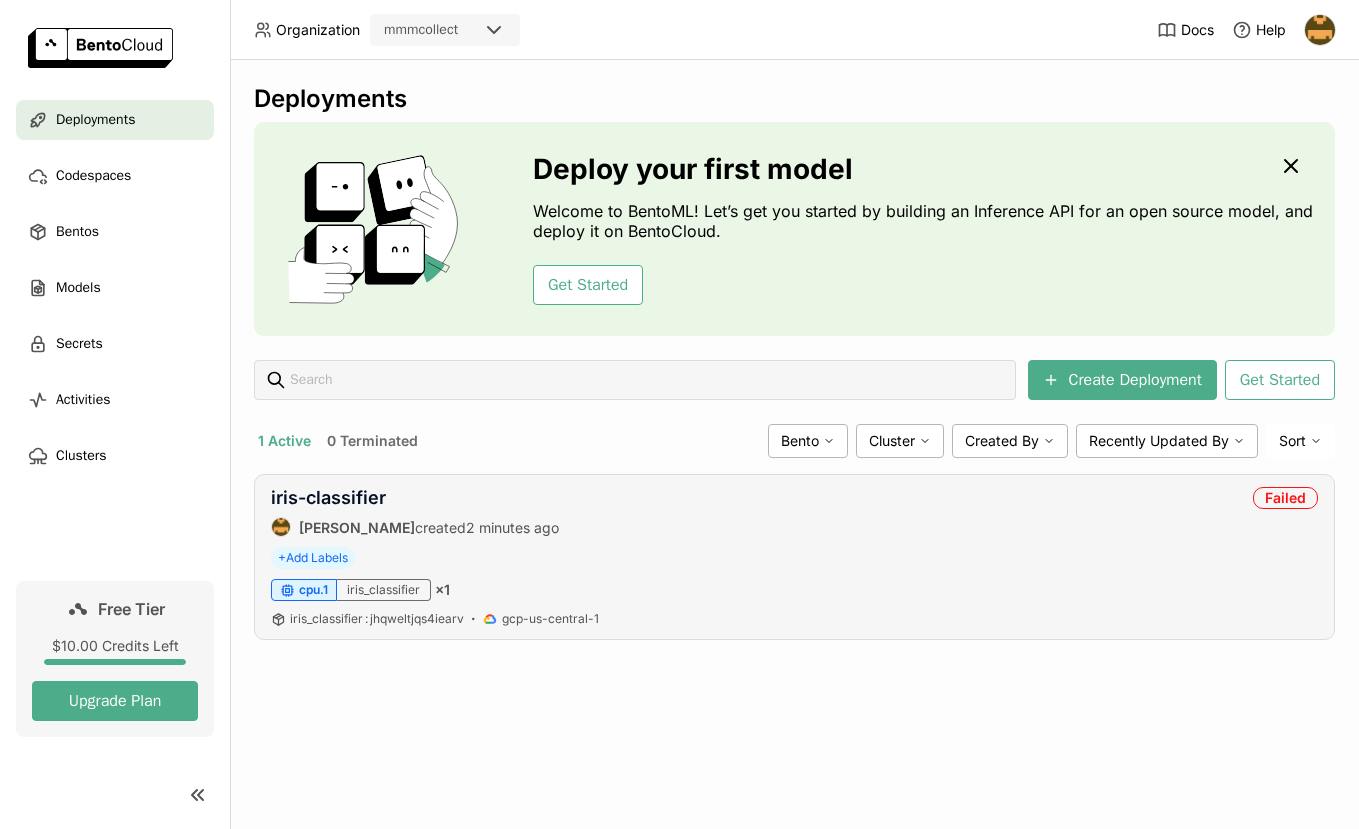 click on "Failed" at bounding box center [1285, 498] 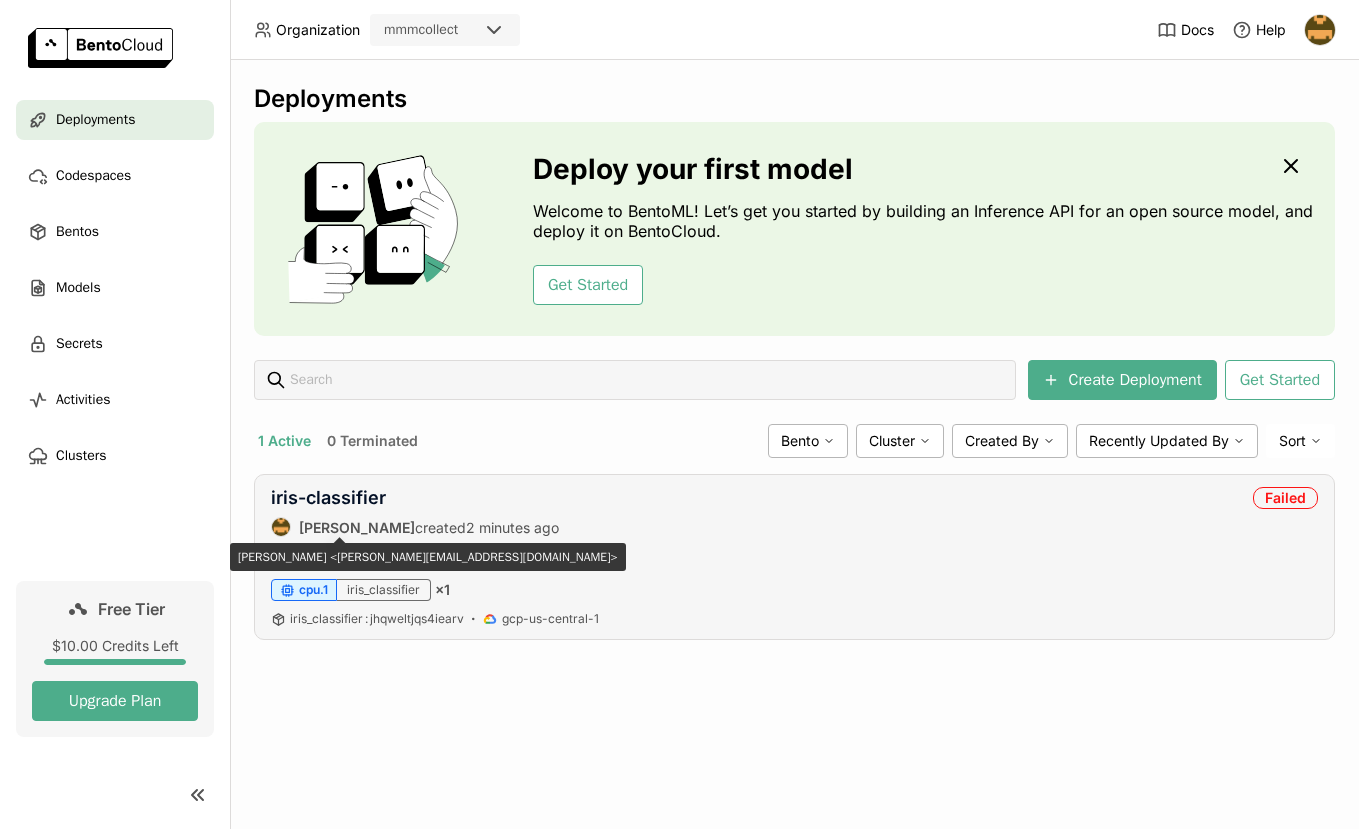 click on "[PERSON_NAME]" at bounding box center [357, 527] 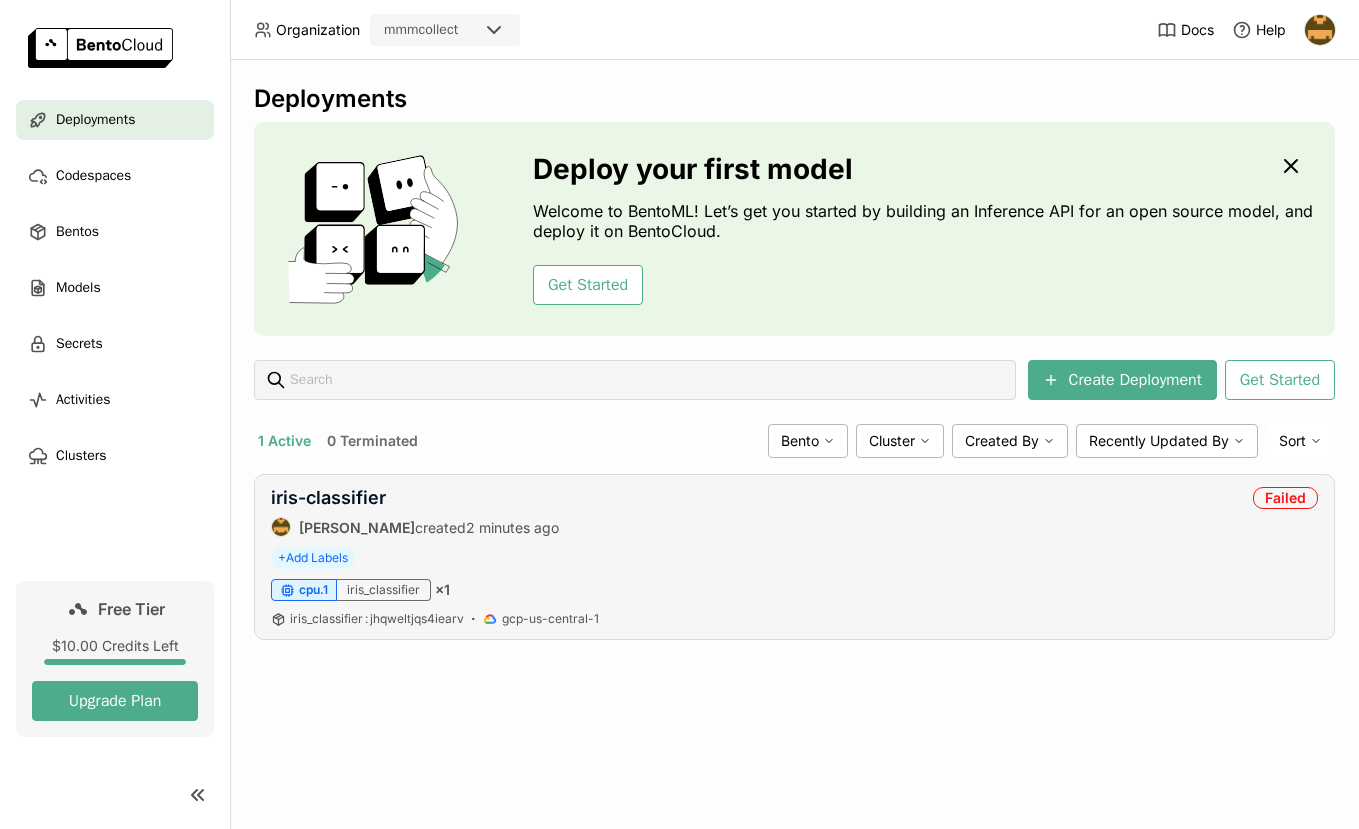 click on "iris_classifier" at bounding box center [384, 590] 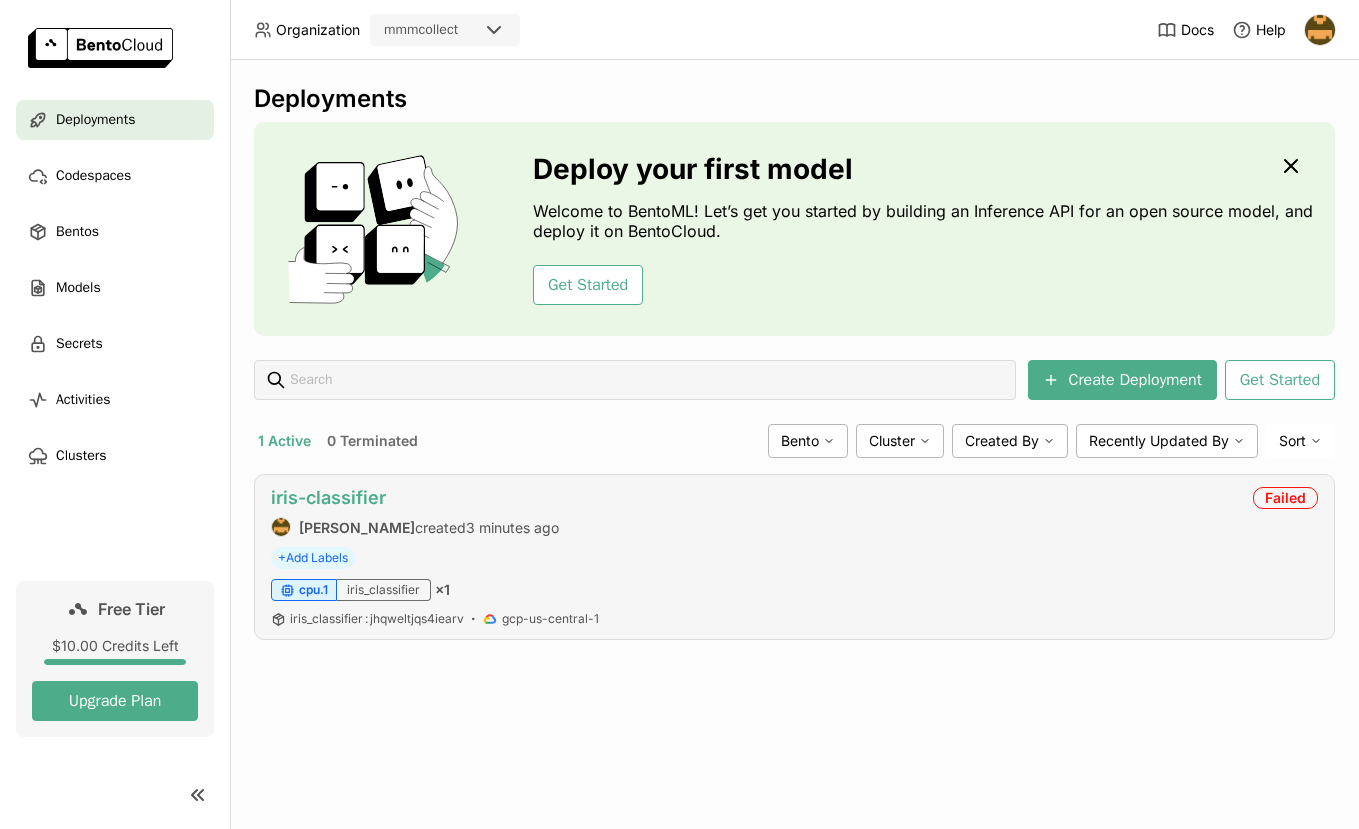 click on "iris-classifier" at bounding box center (328, 497) 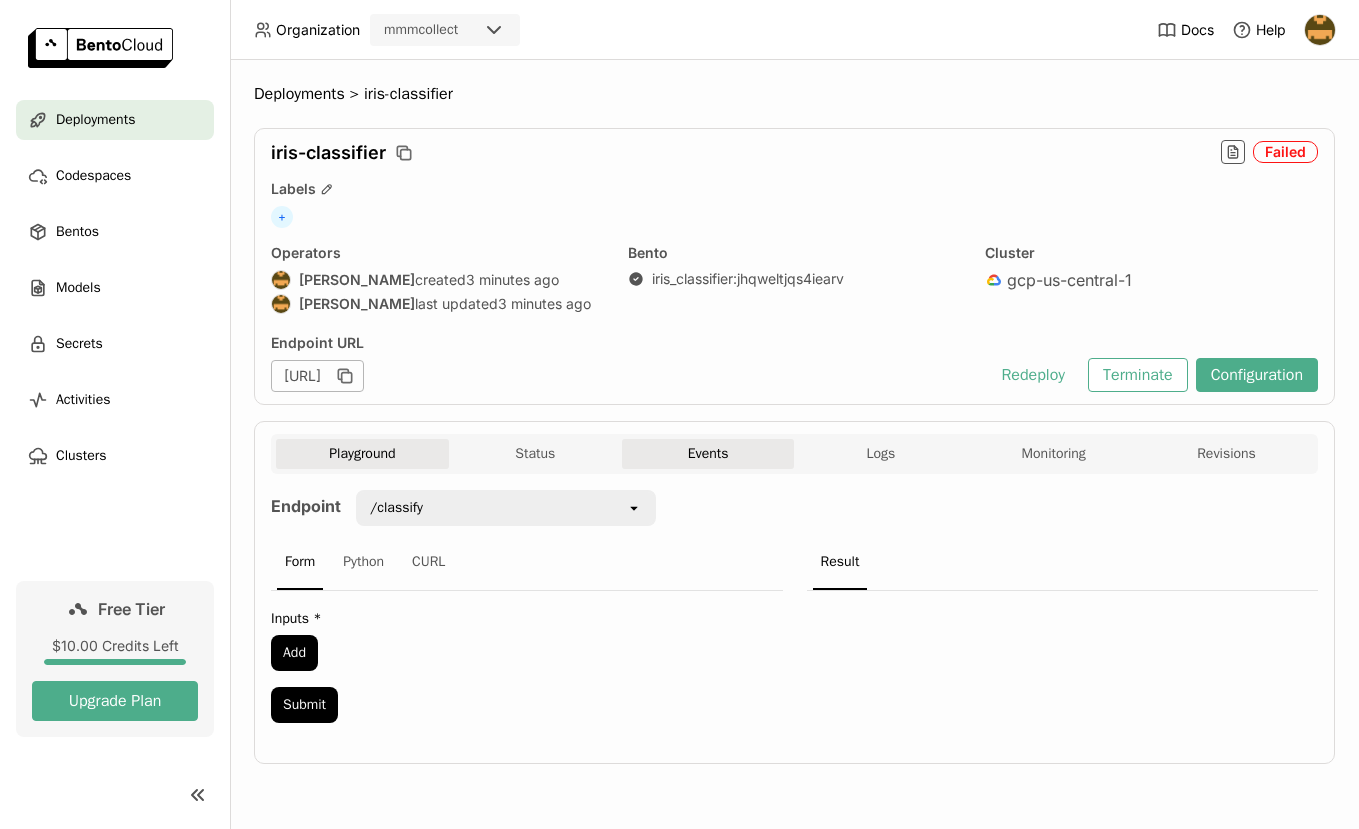 scroll, scrollTop: 0, scrollLeft: 0, axis: both 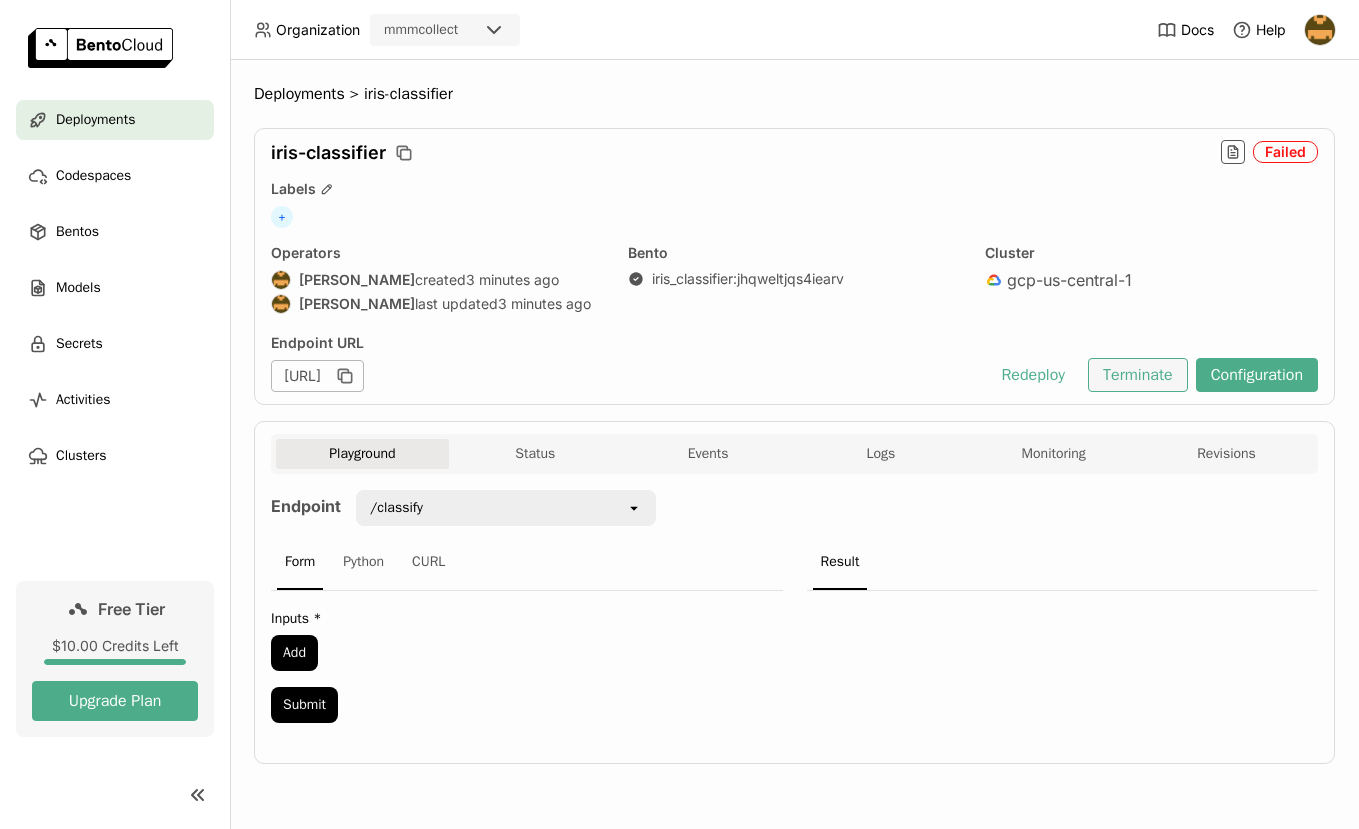 click on "Terminate" at bounding box center [1138, 375] 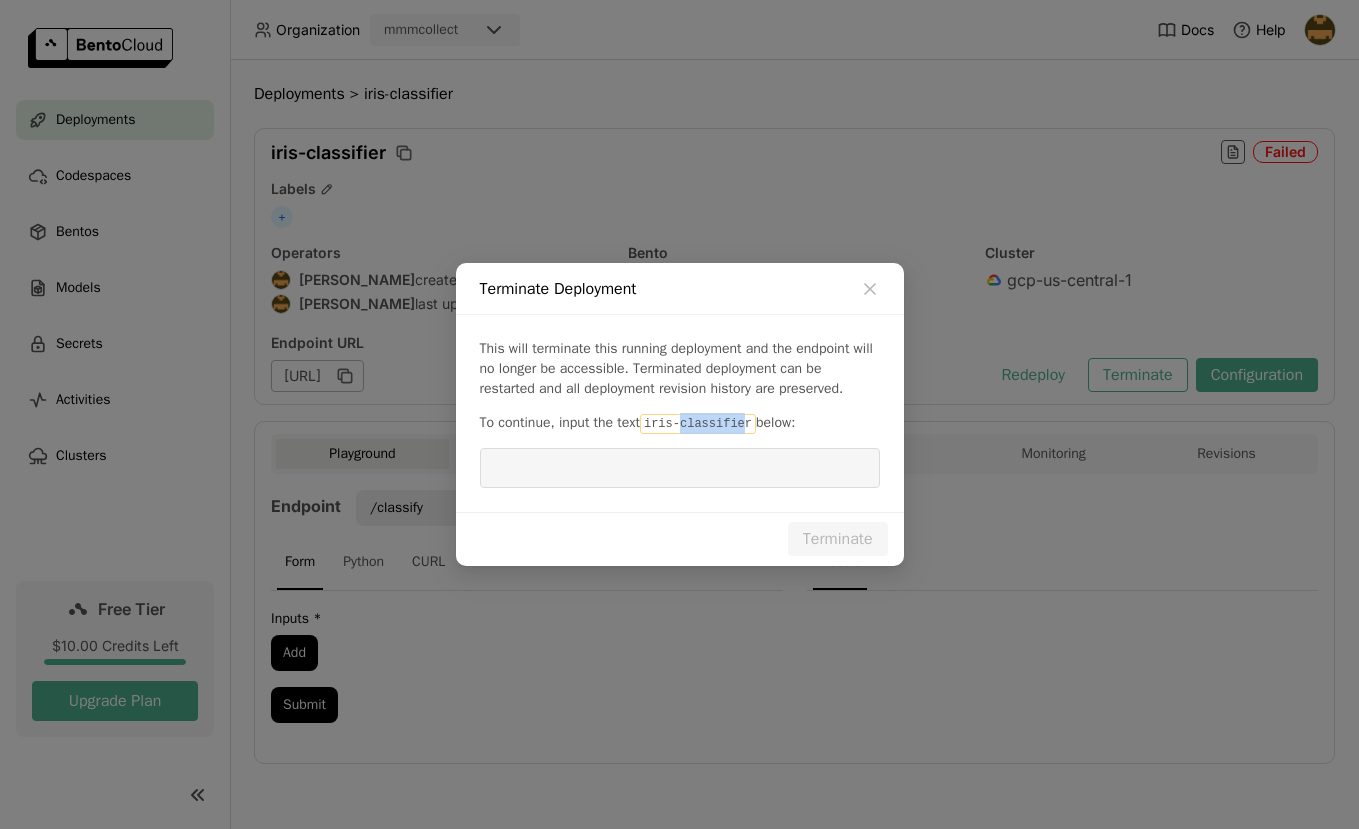 drag, startPoint x: 758, startPoint y: 428, endPoint x: 690, endPoint y: 428, distance: 68 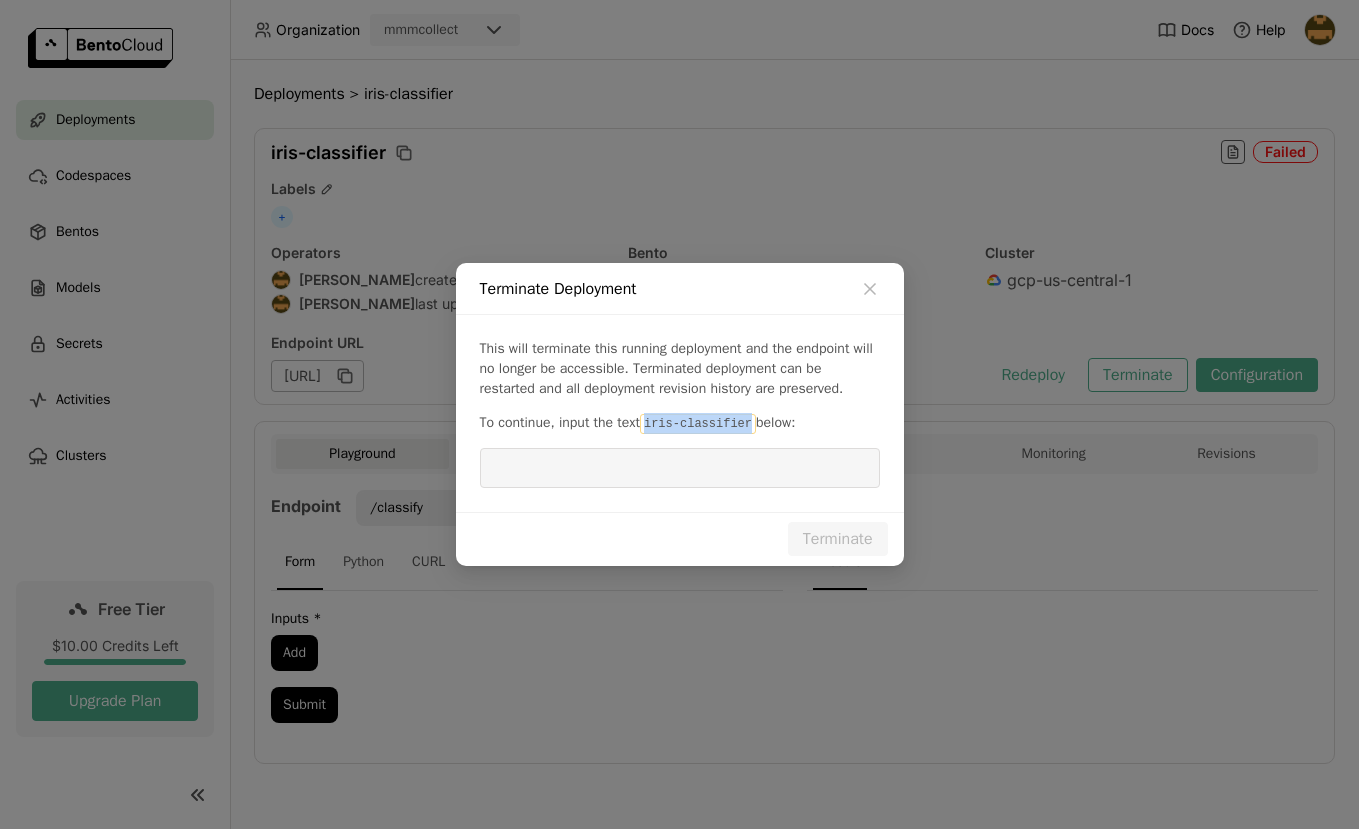 drag, startPoint x: 765, startPoint y: 427, endPoint x: 653, endPoint y: 433, distance: 112.1606 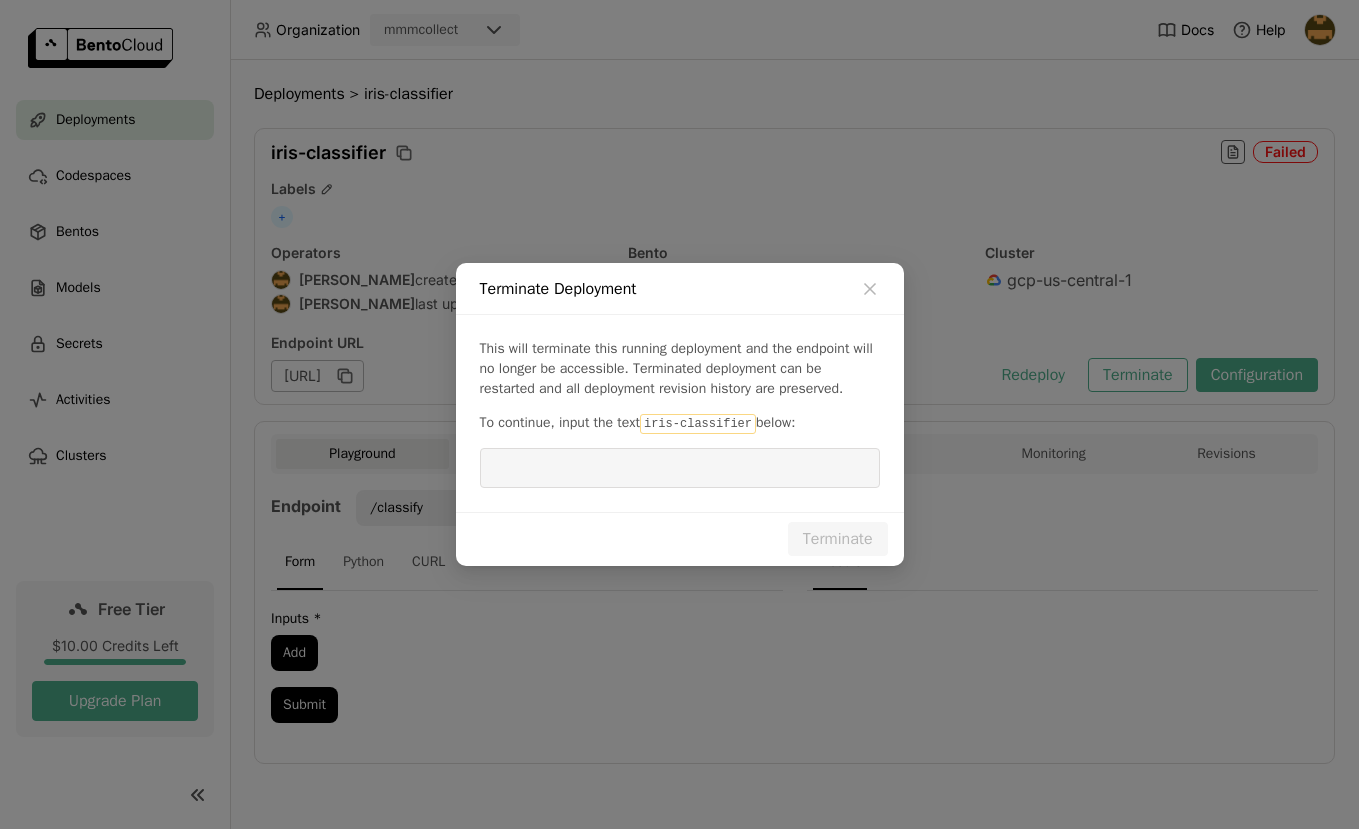 click at bounding box center [680, 468] 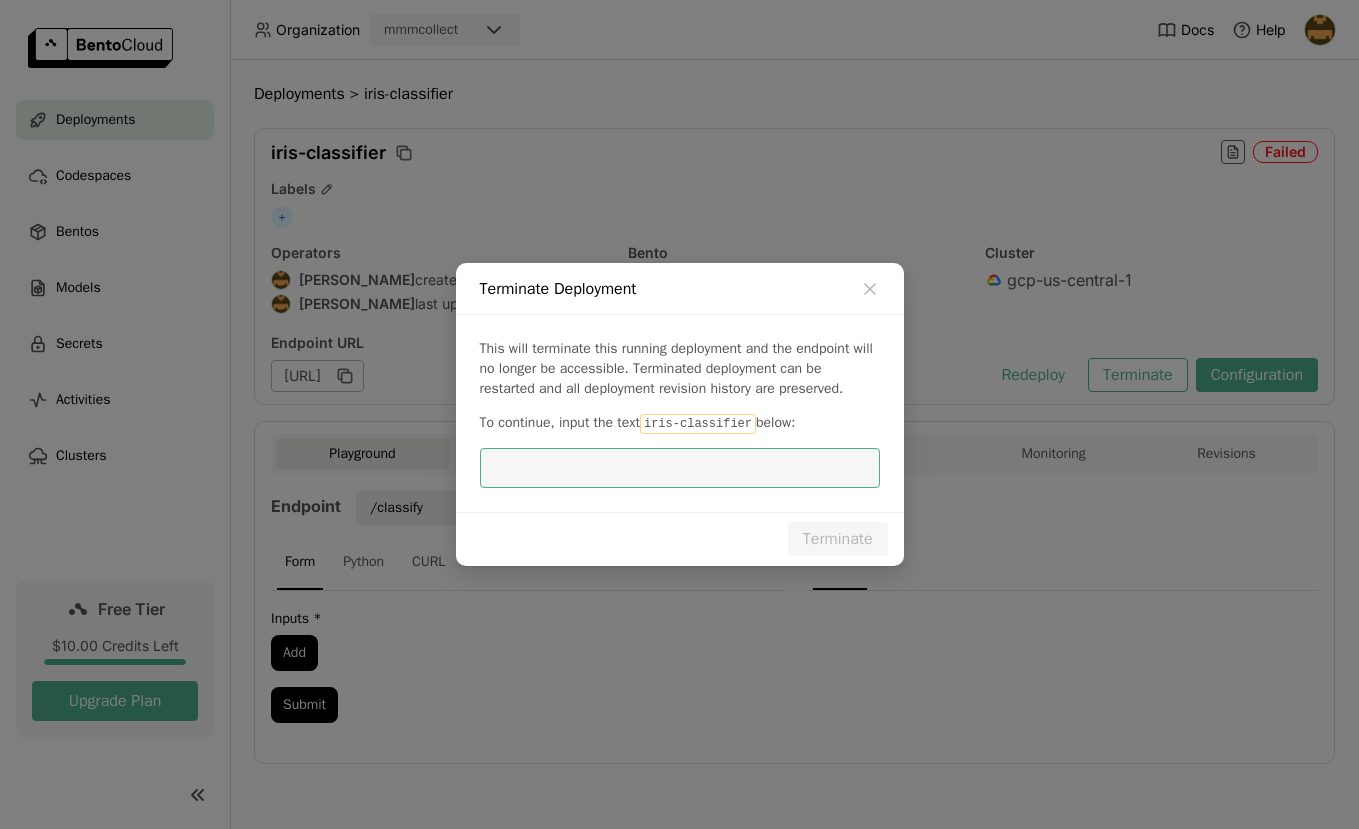 paste on "iris-classifier" 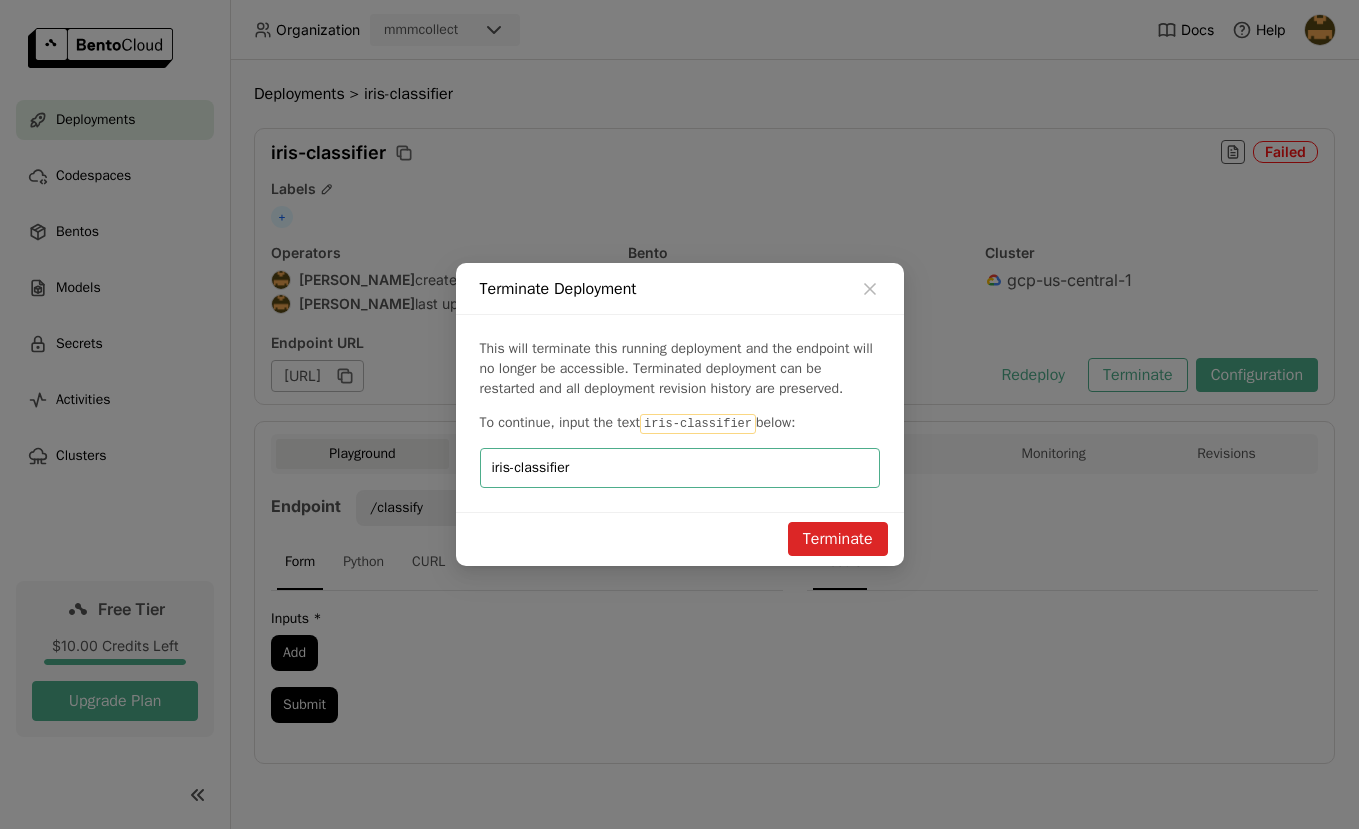 type on "iris-classifier" 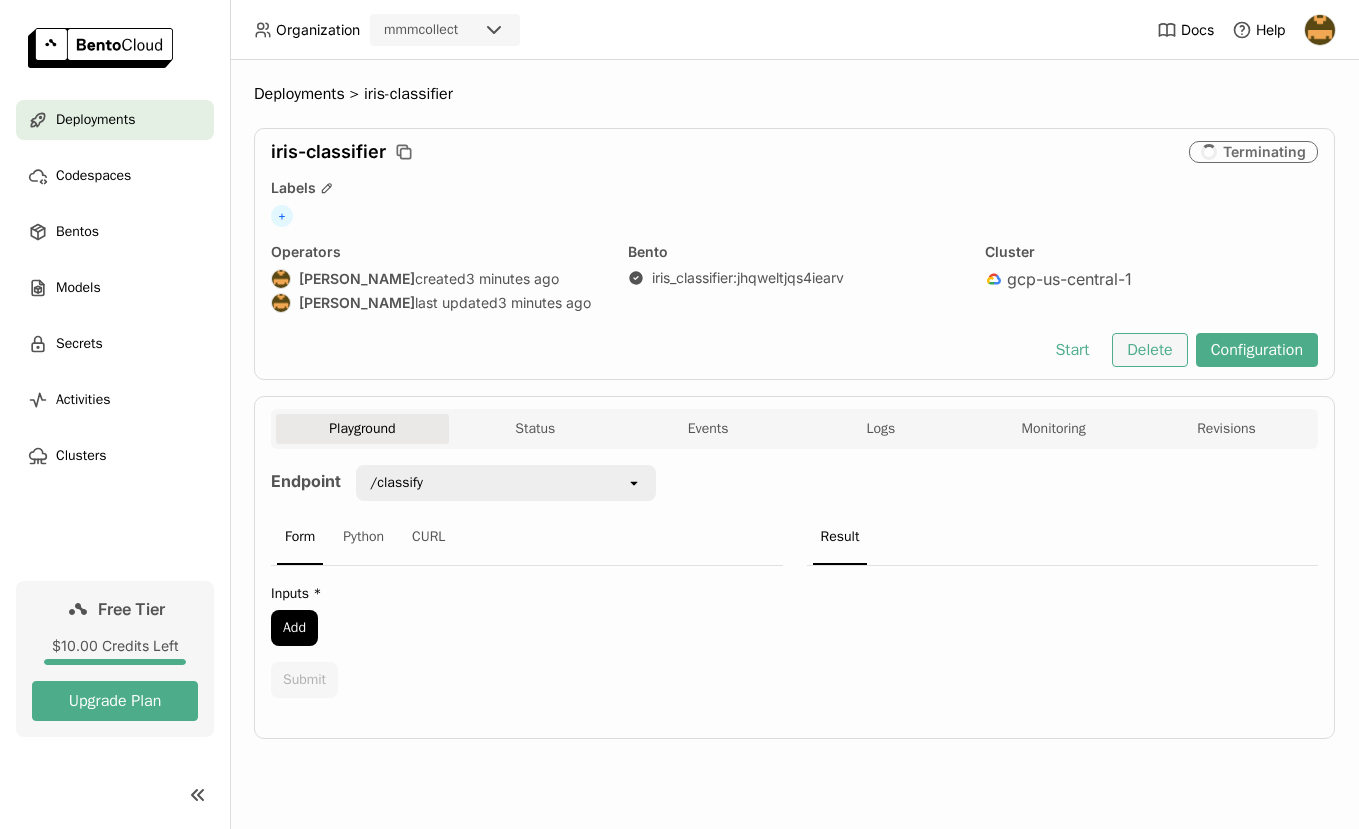 click on "Delete" at bounding box center (1149, 350) 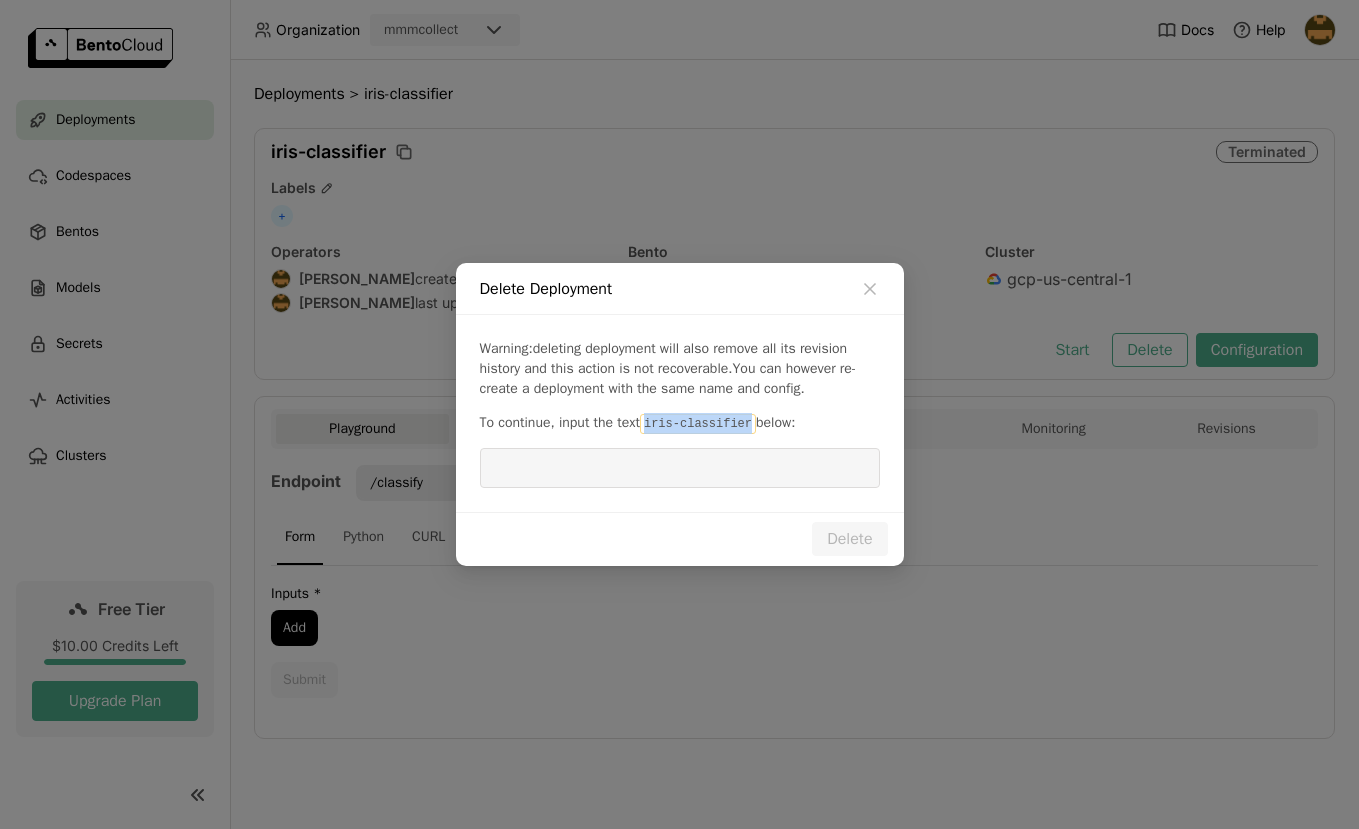 drag, startPoint x: 762, startPoint y: 436, endPoint x: 658, endPoint y: 437, distance: 104.00481 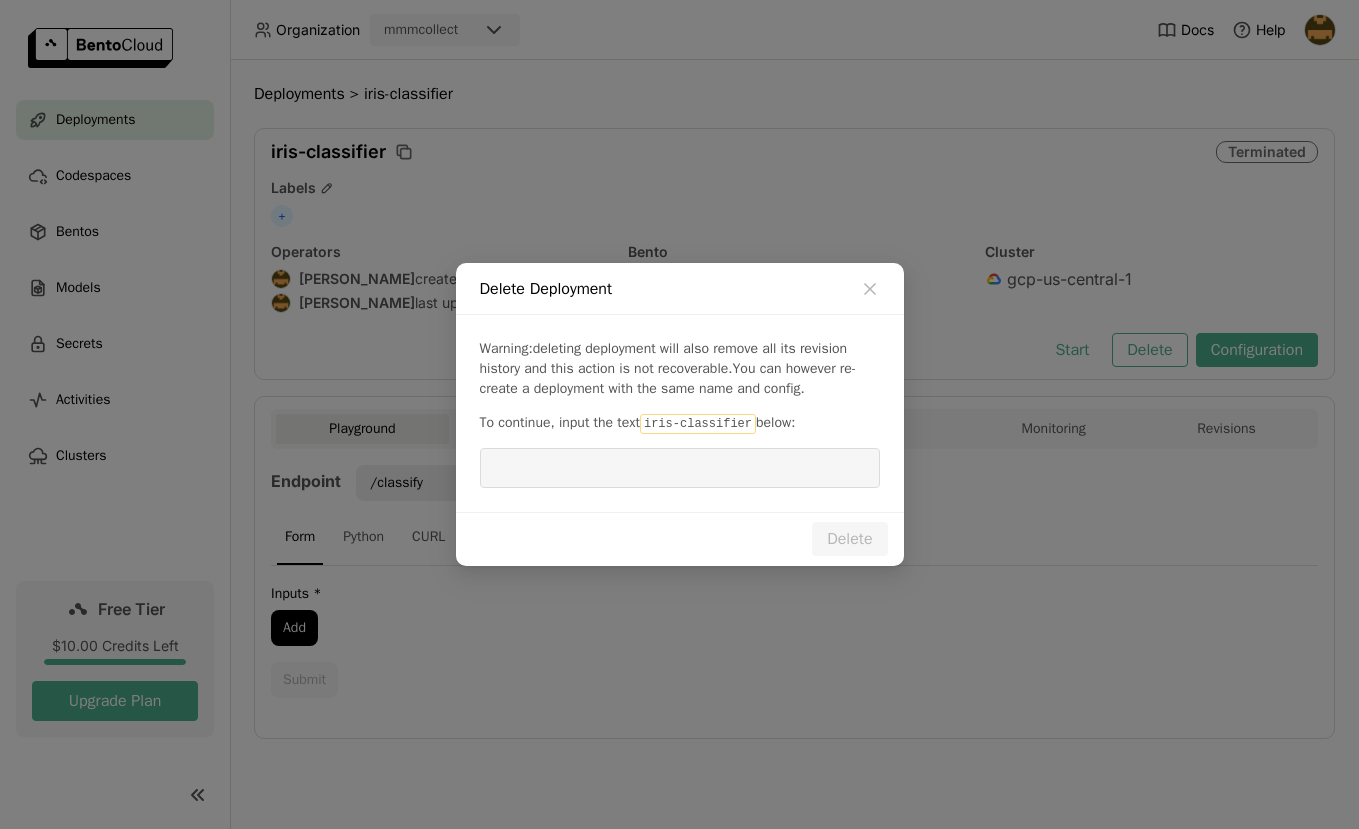 click at bounding box center (680, 468) 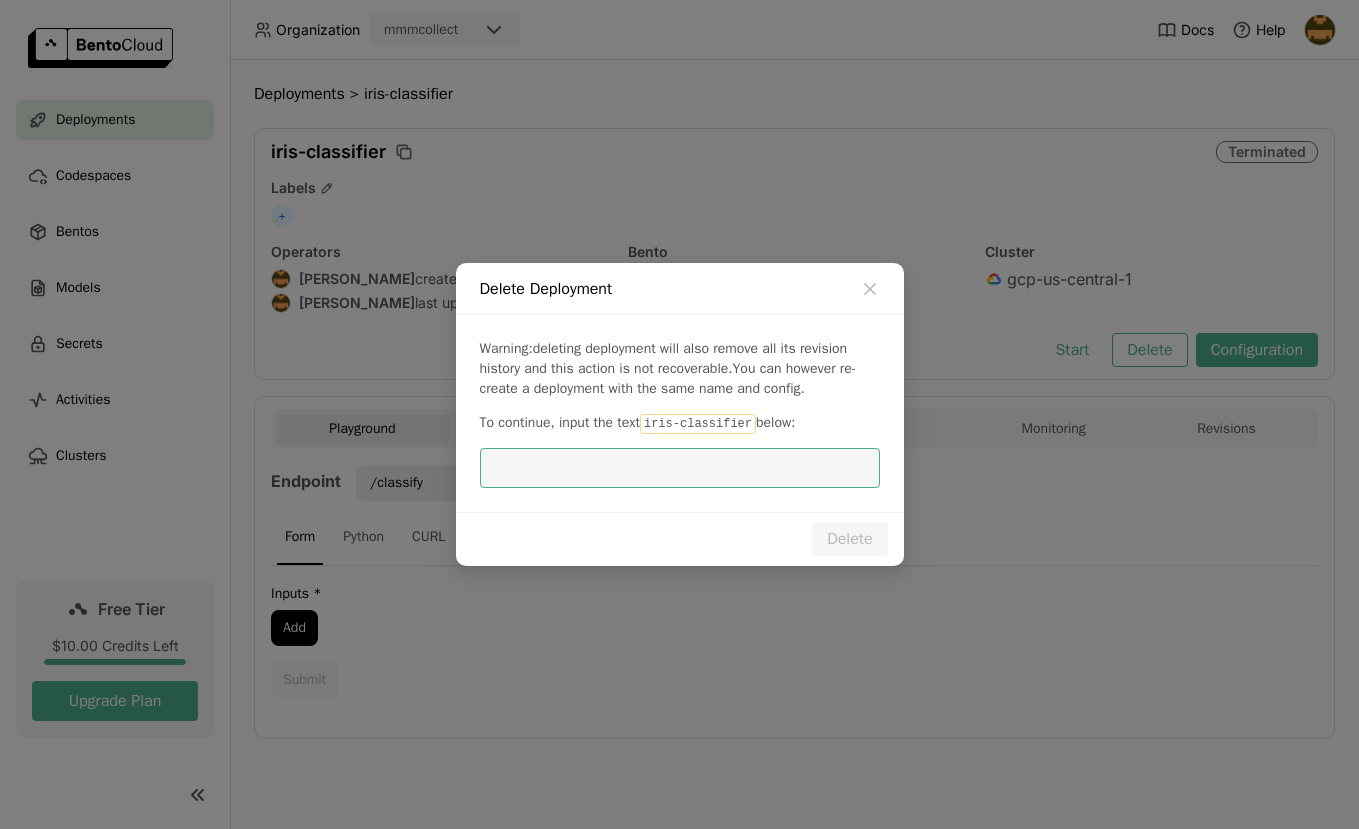 paste on "iris-classifier" 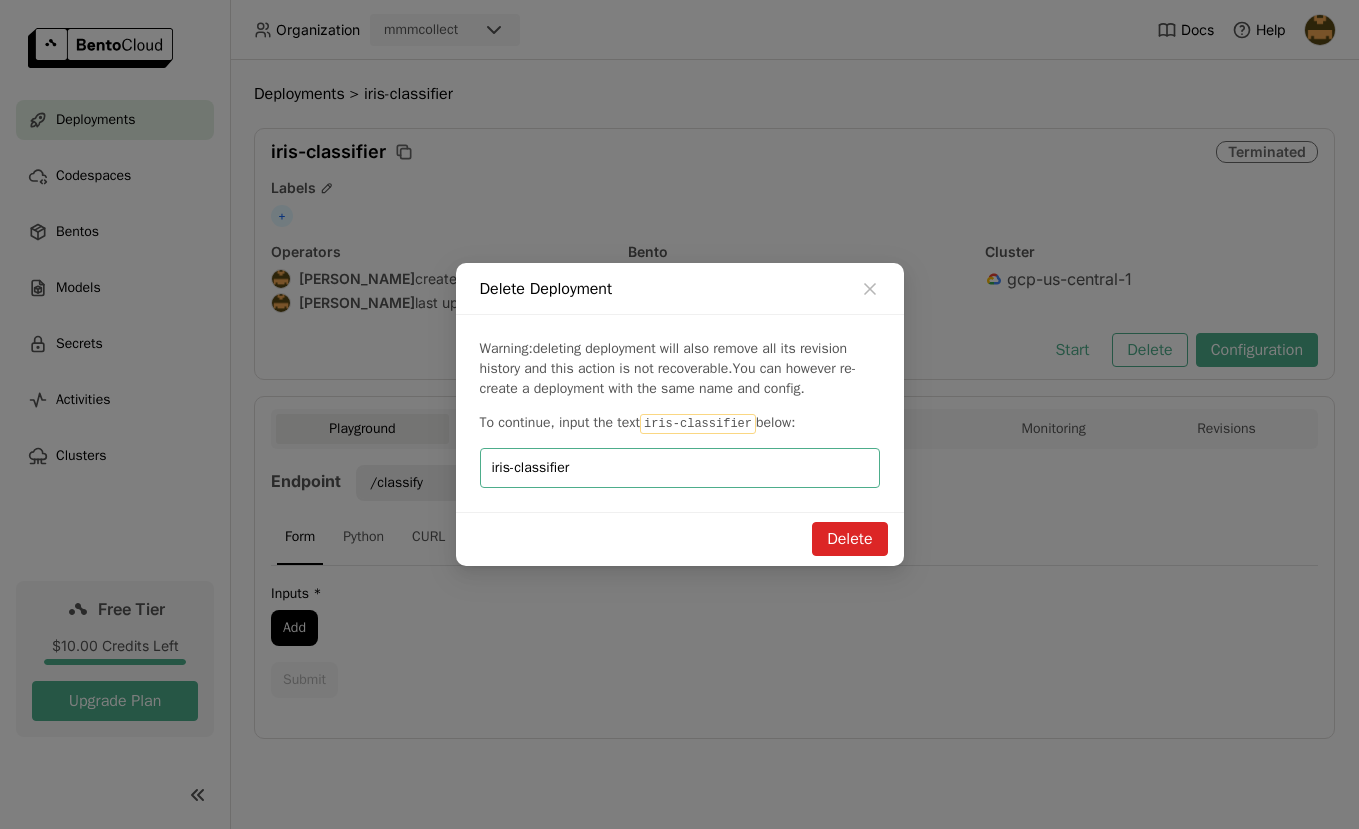 type on "iris-classifier" 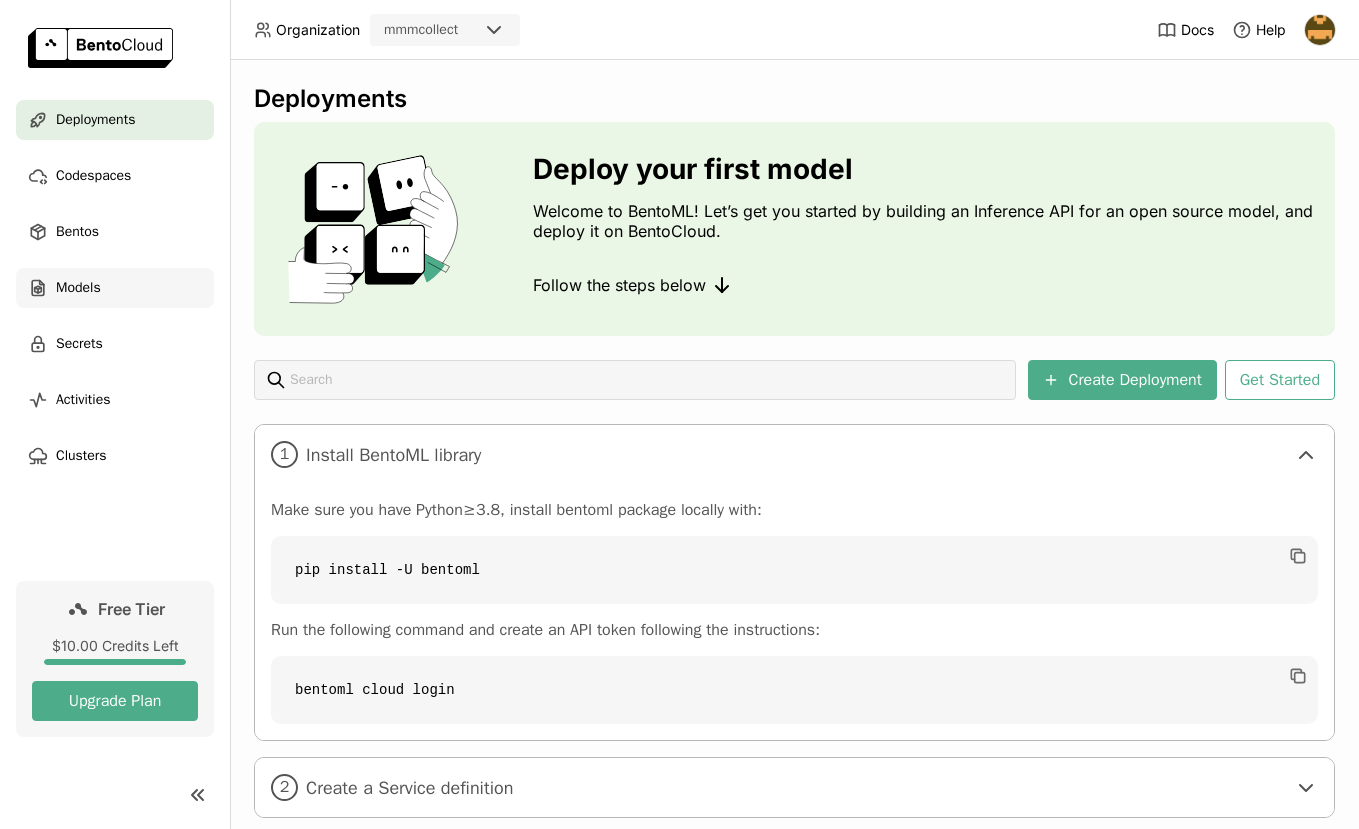 click on "Models" at bounding box center (78, 288) 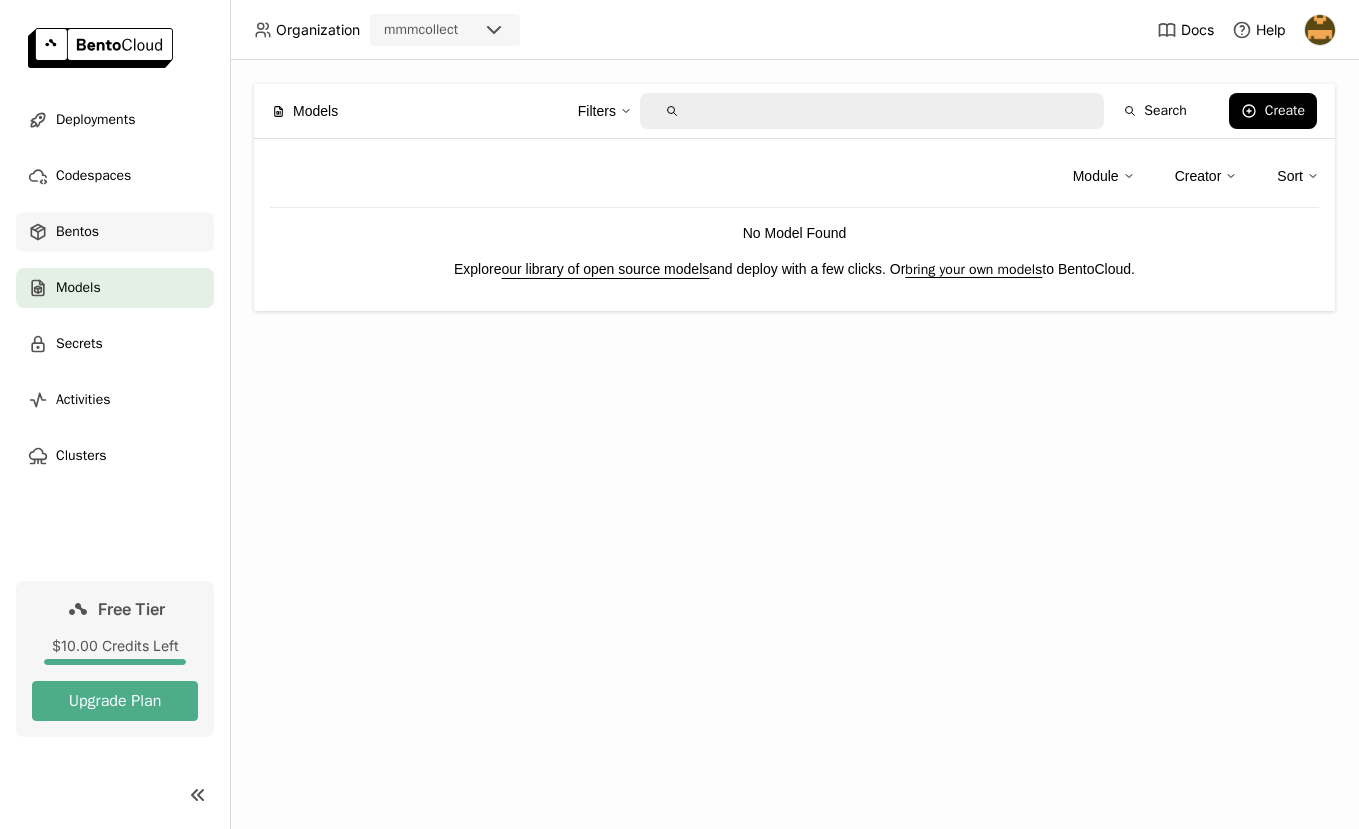 click on "Bentos" at bounding box center (77, 232) 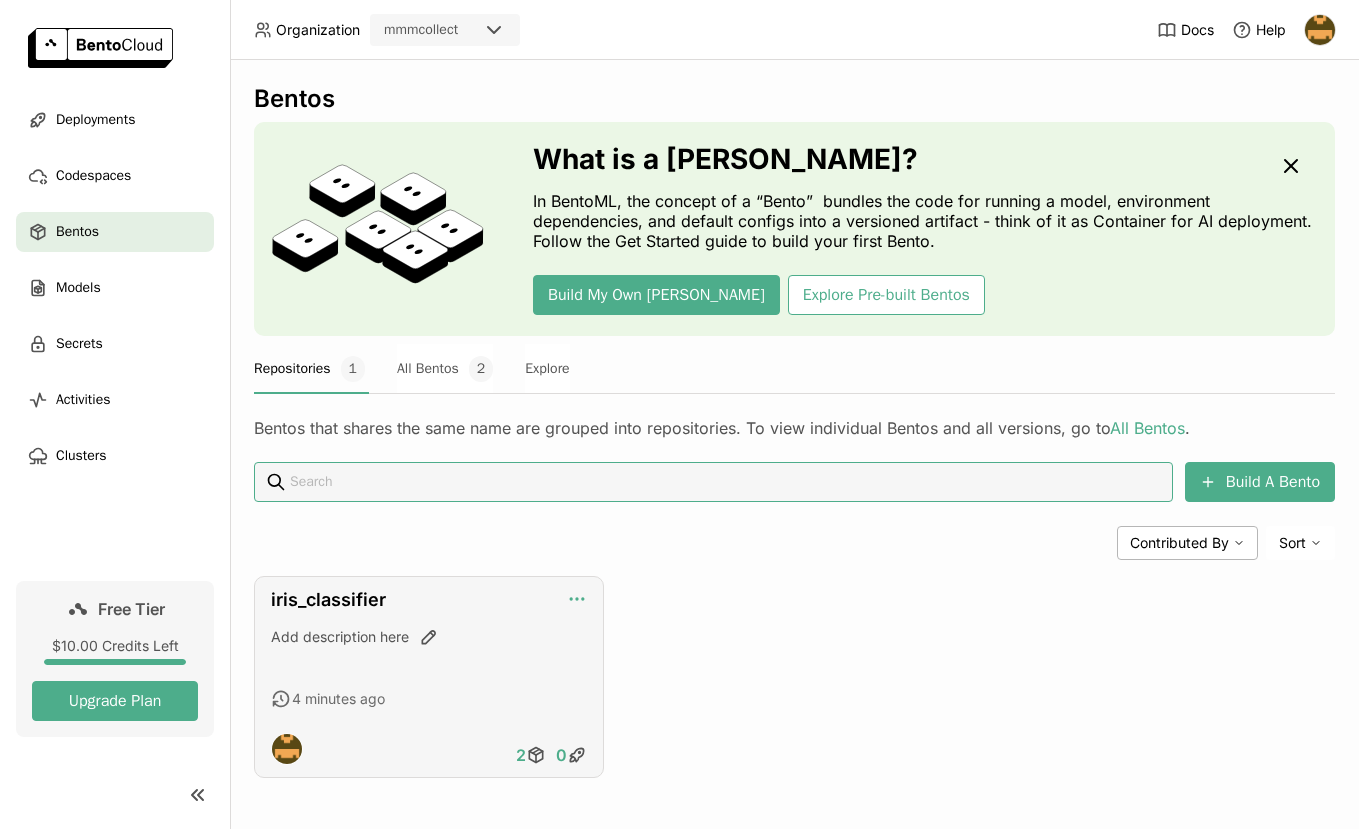 click 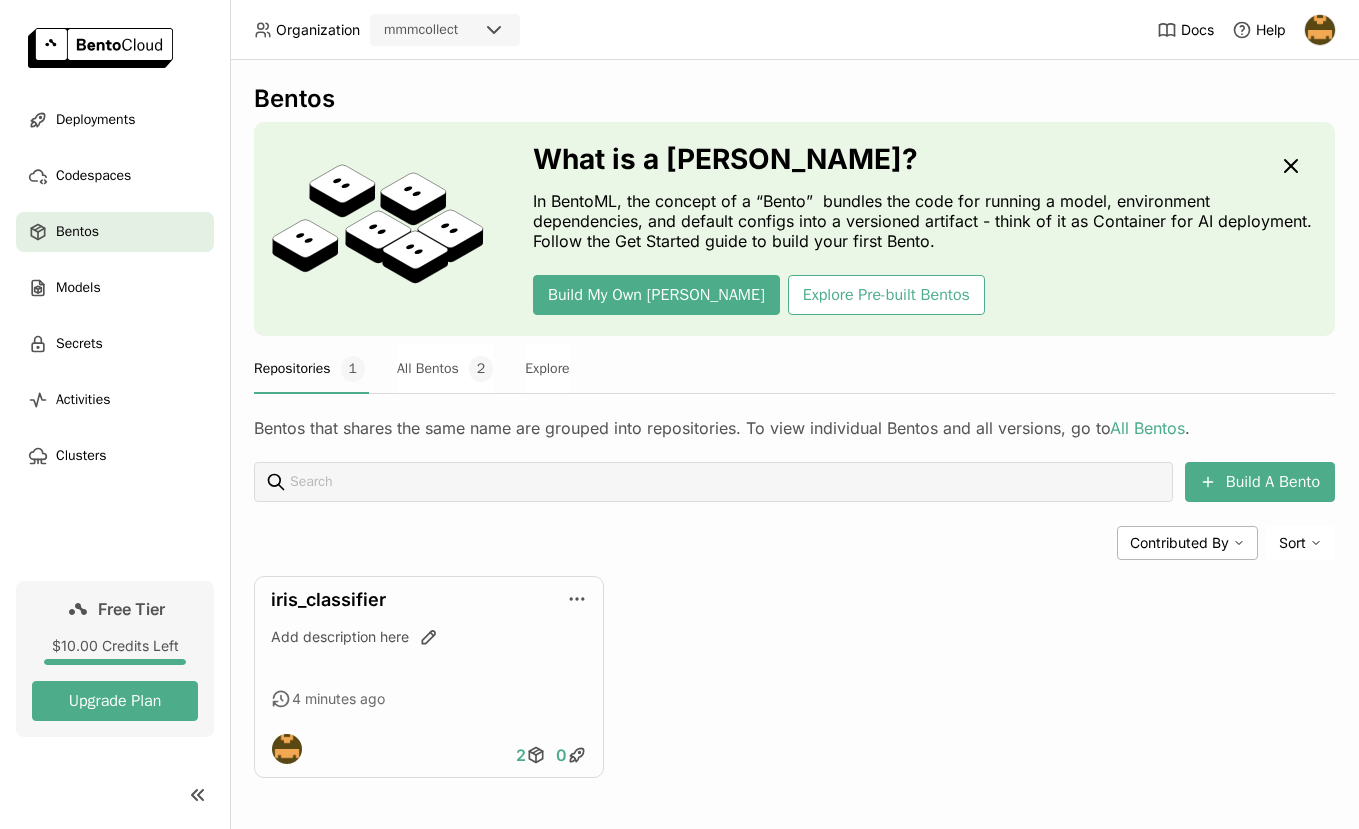 click on "iris_classifier Add description here 4 minutes ago 2 0" at bounding box center (794, 677) 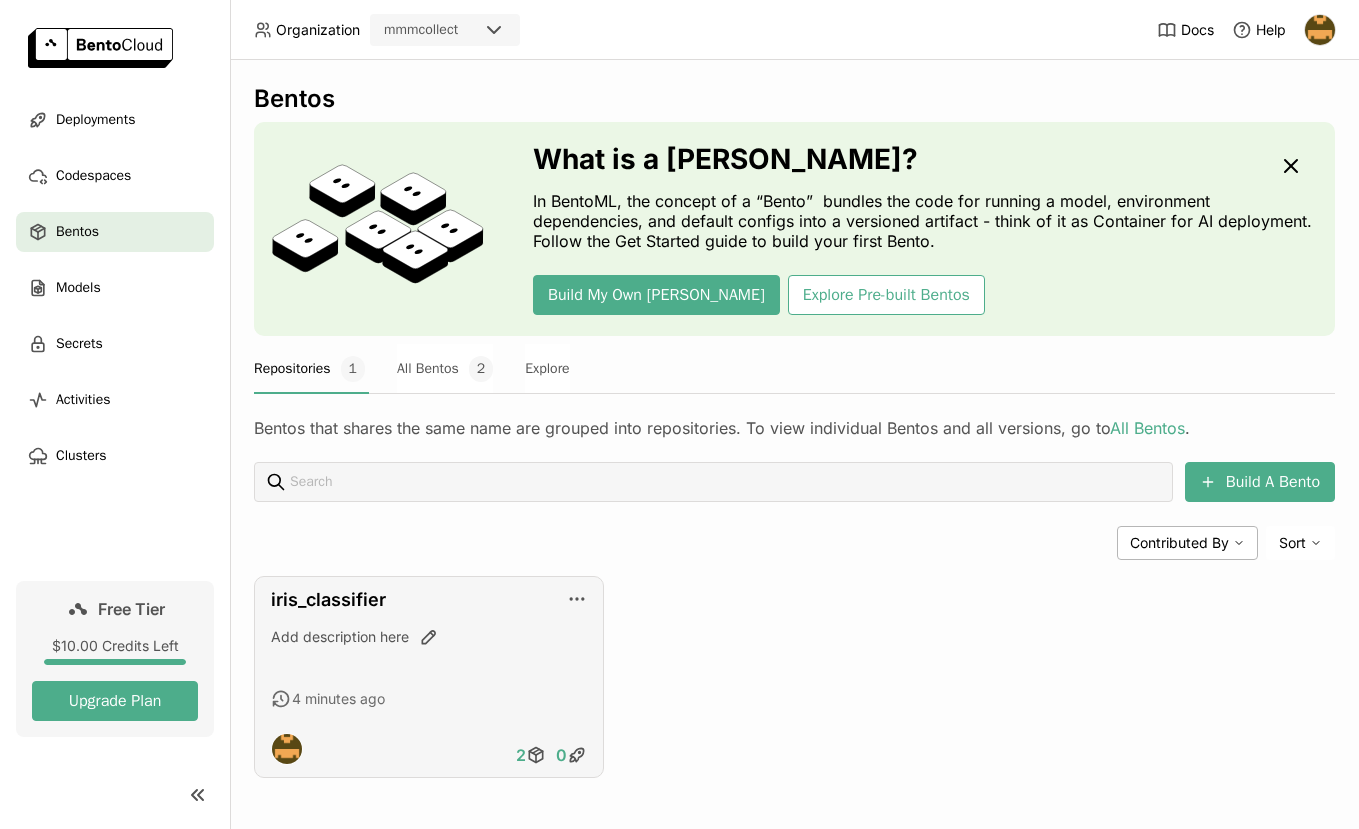 click on "Add description here" at bounding box center (429, 637) 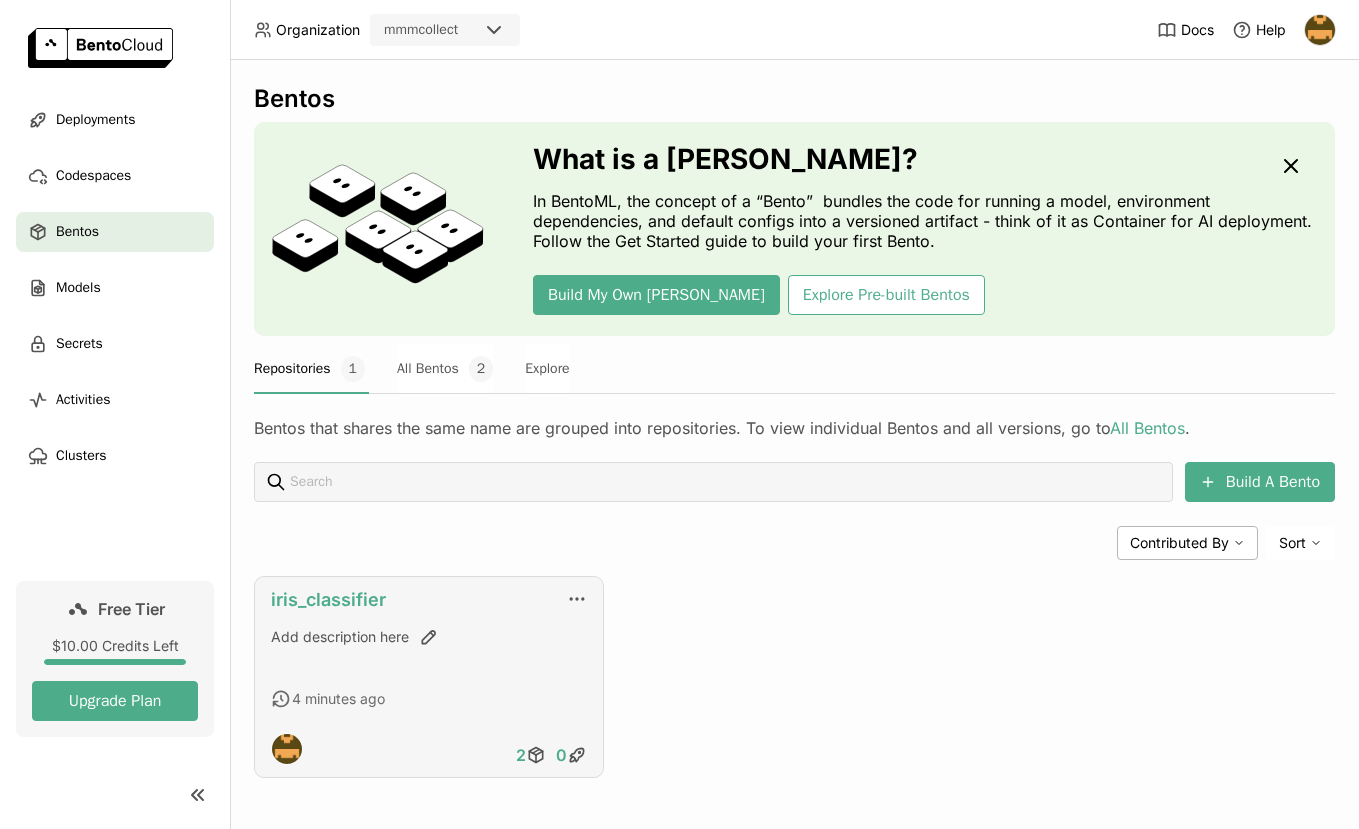 click on "iris_classifier" at bounding box center [328, 599] 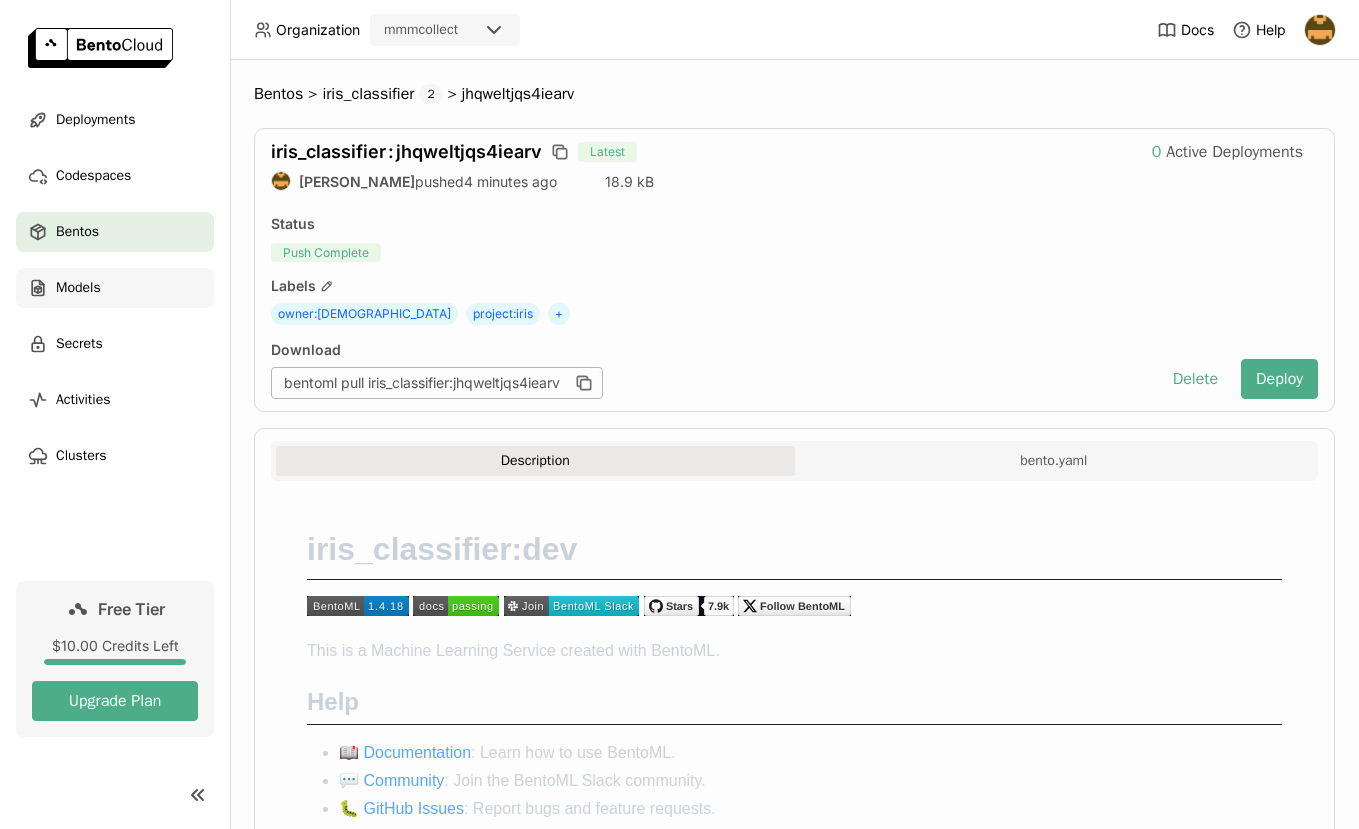 click on "Models" at bounding box center (115, 288) 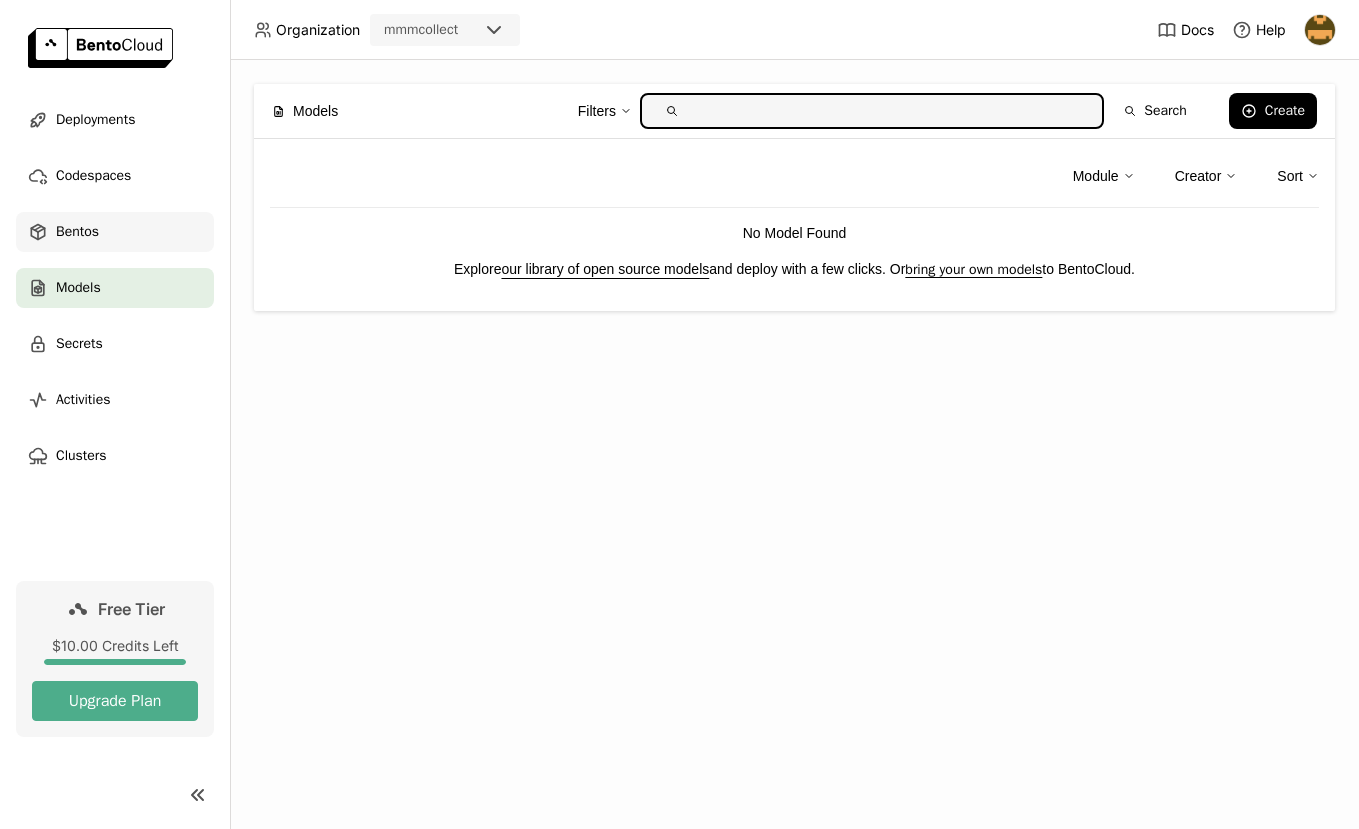 click on "Bentos" at bounding box center (115, 232) 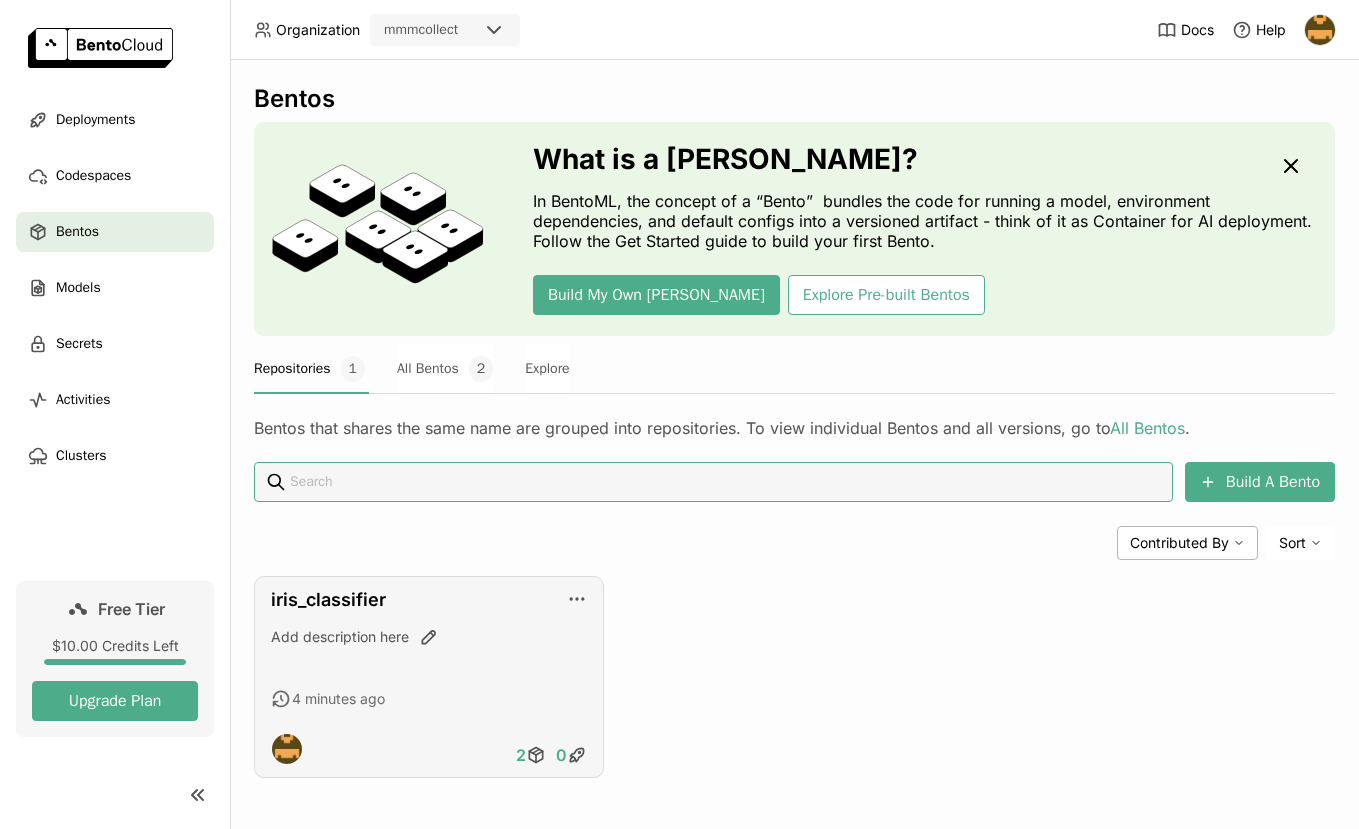 click on "iris_classifier Add description here 4 minutes ago 2 0" at bounding box center [429, 677] 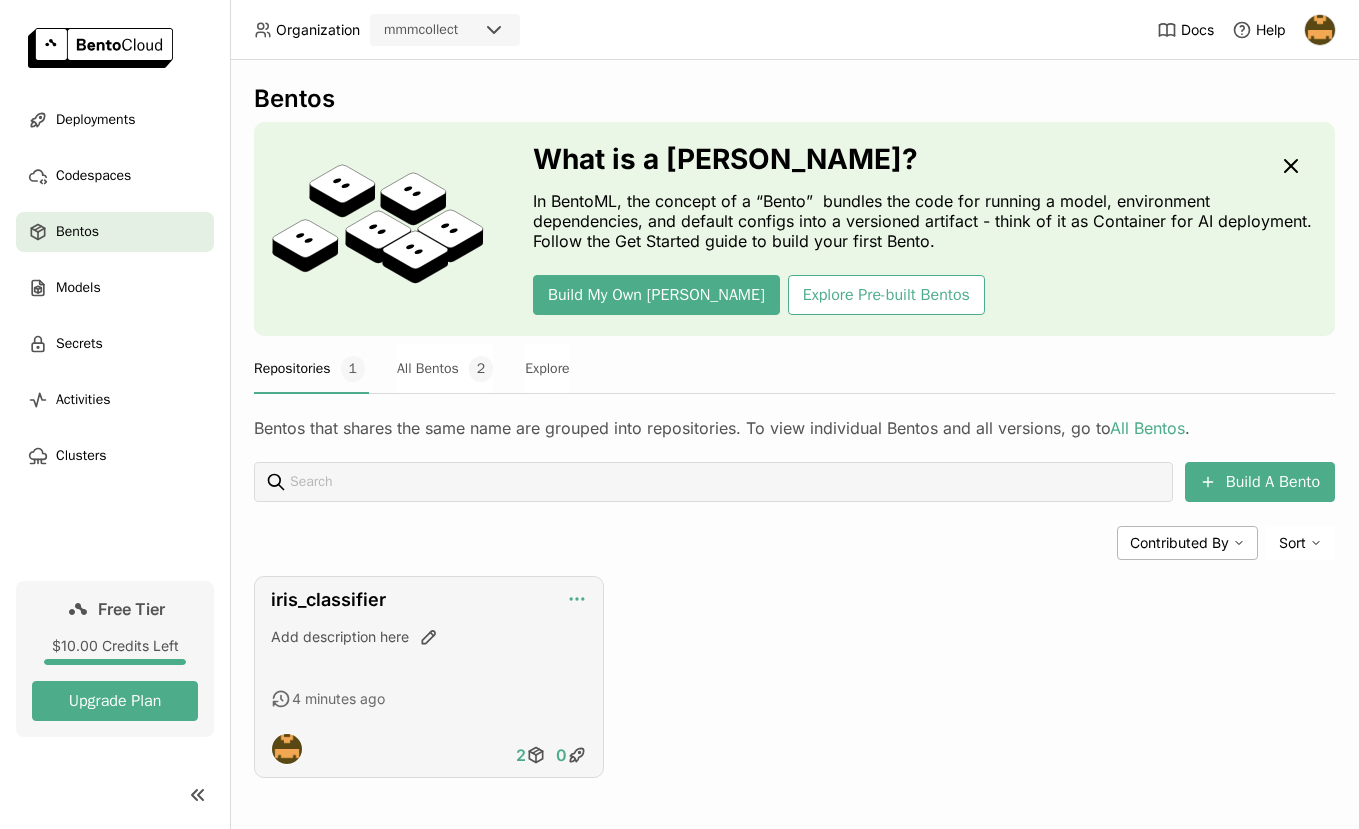 click 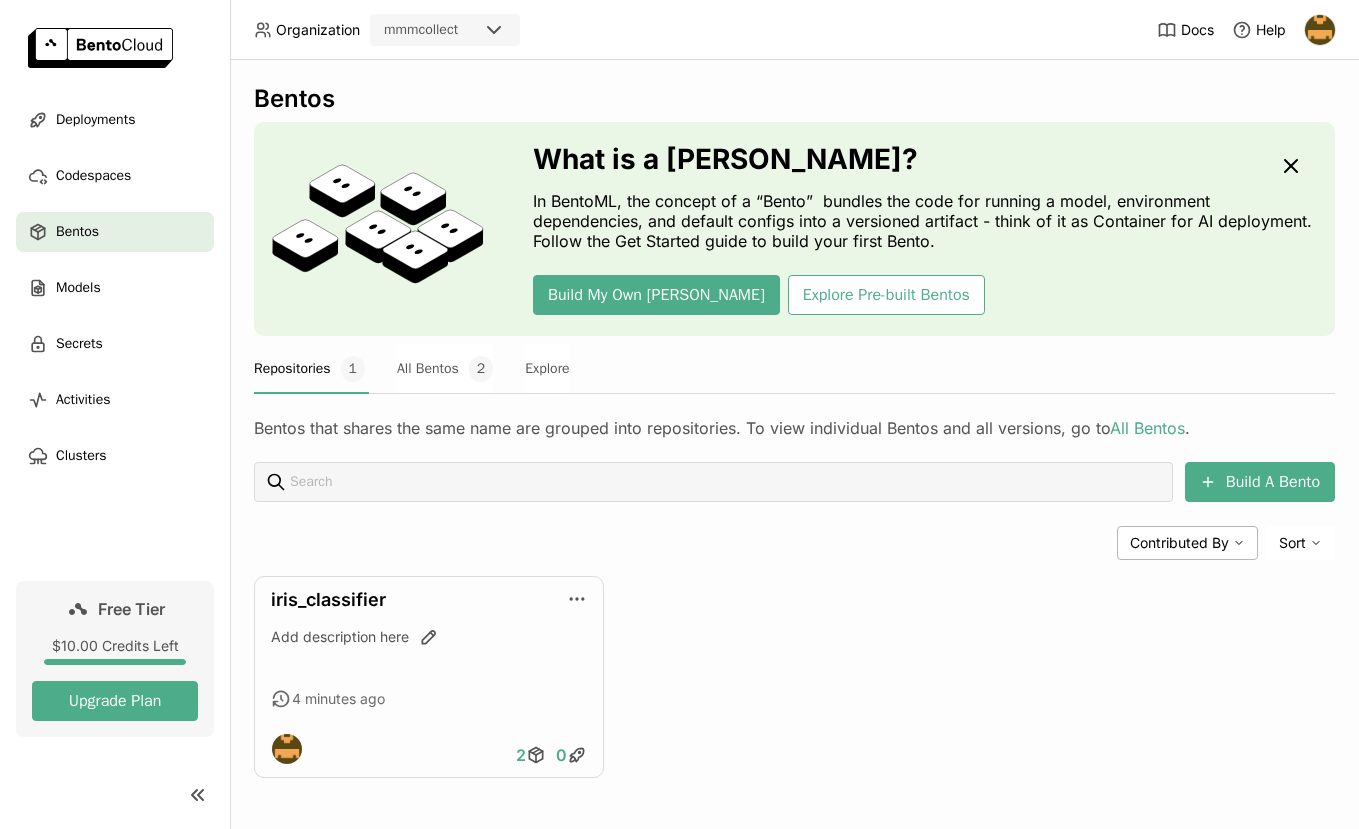 click on "iris_classifier Add description here 4 minutes ago 2 0" at bounding box center [794, 677] 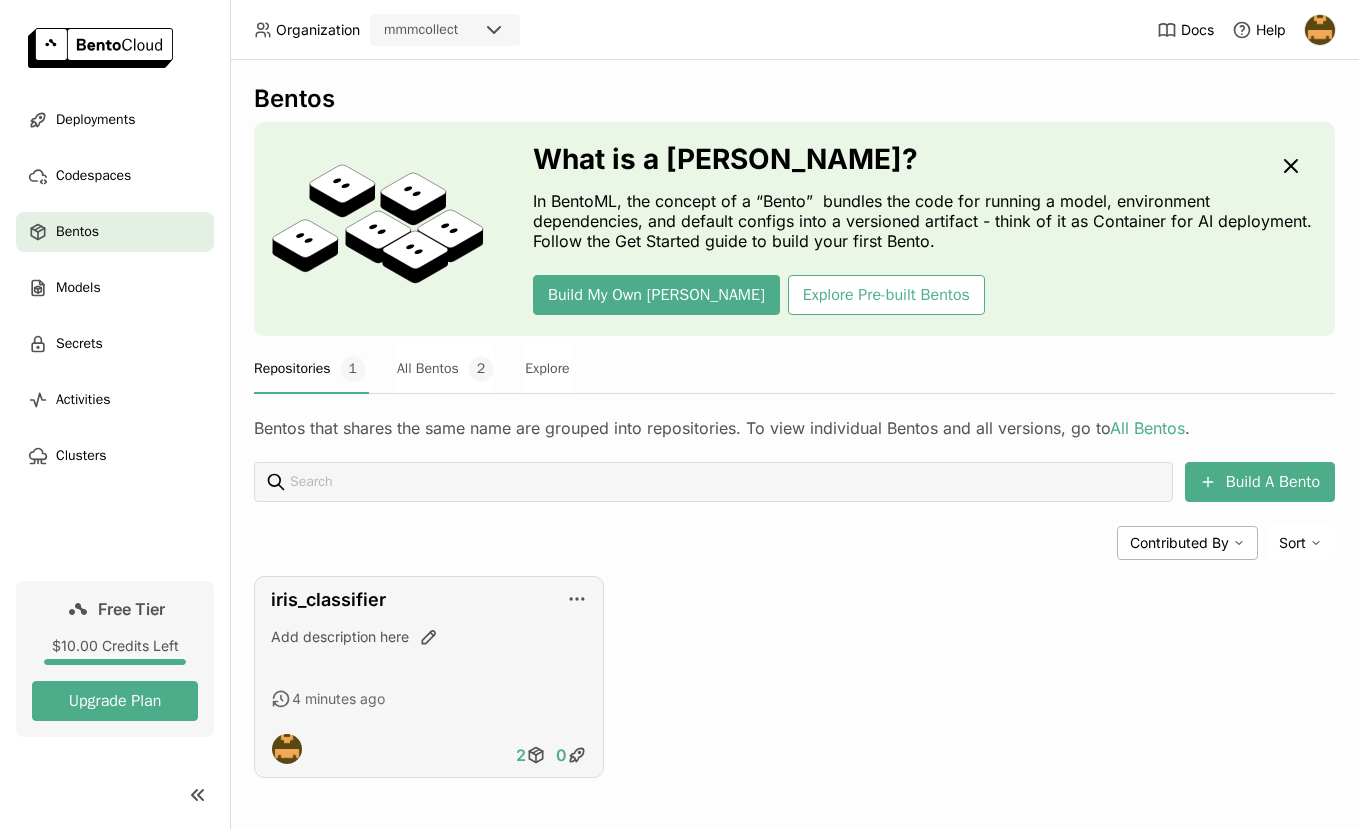 click on "iris_classifier" at bounding box center [429, 600] 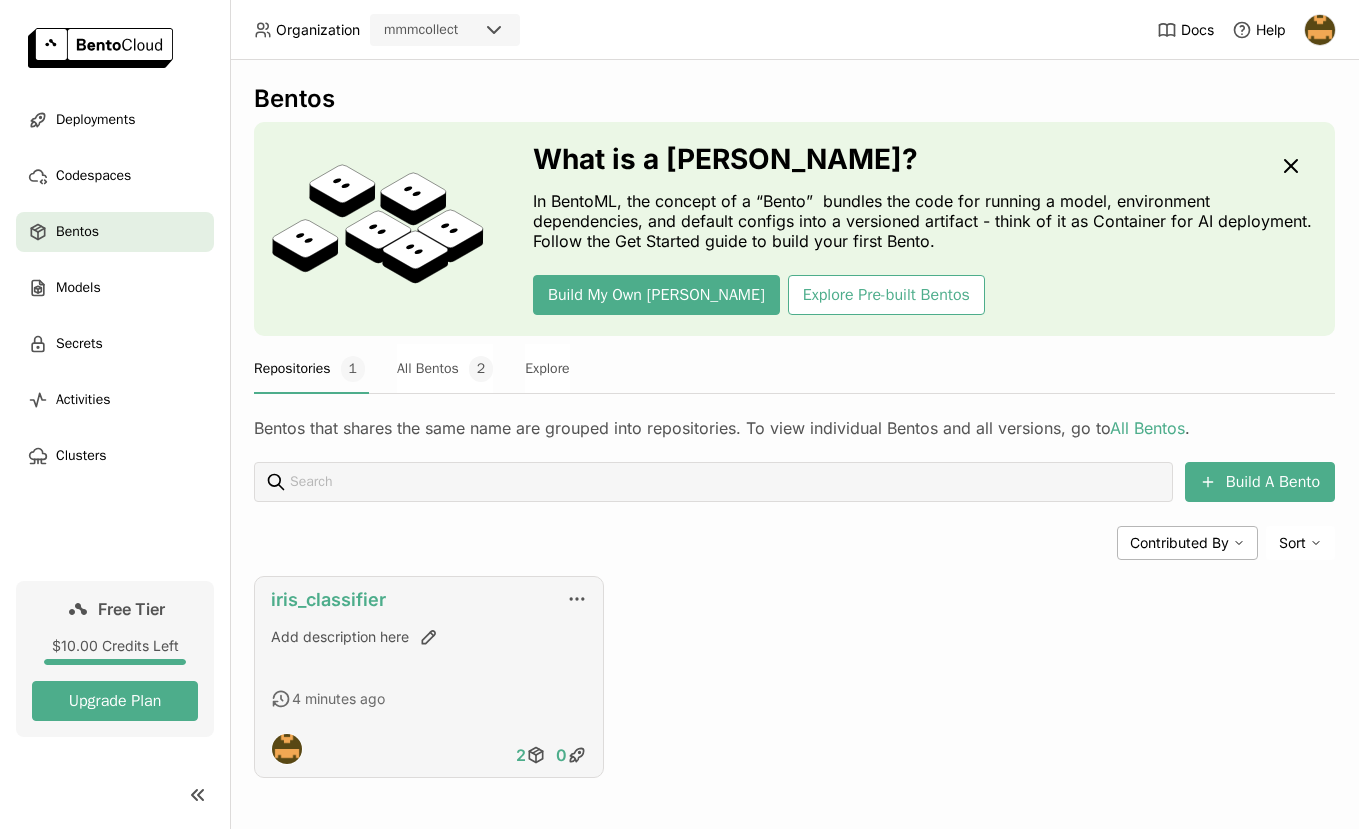 click on "iris_classifier" at bounding box center [328, 599] 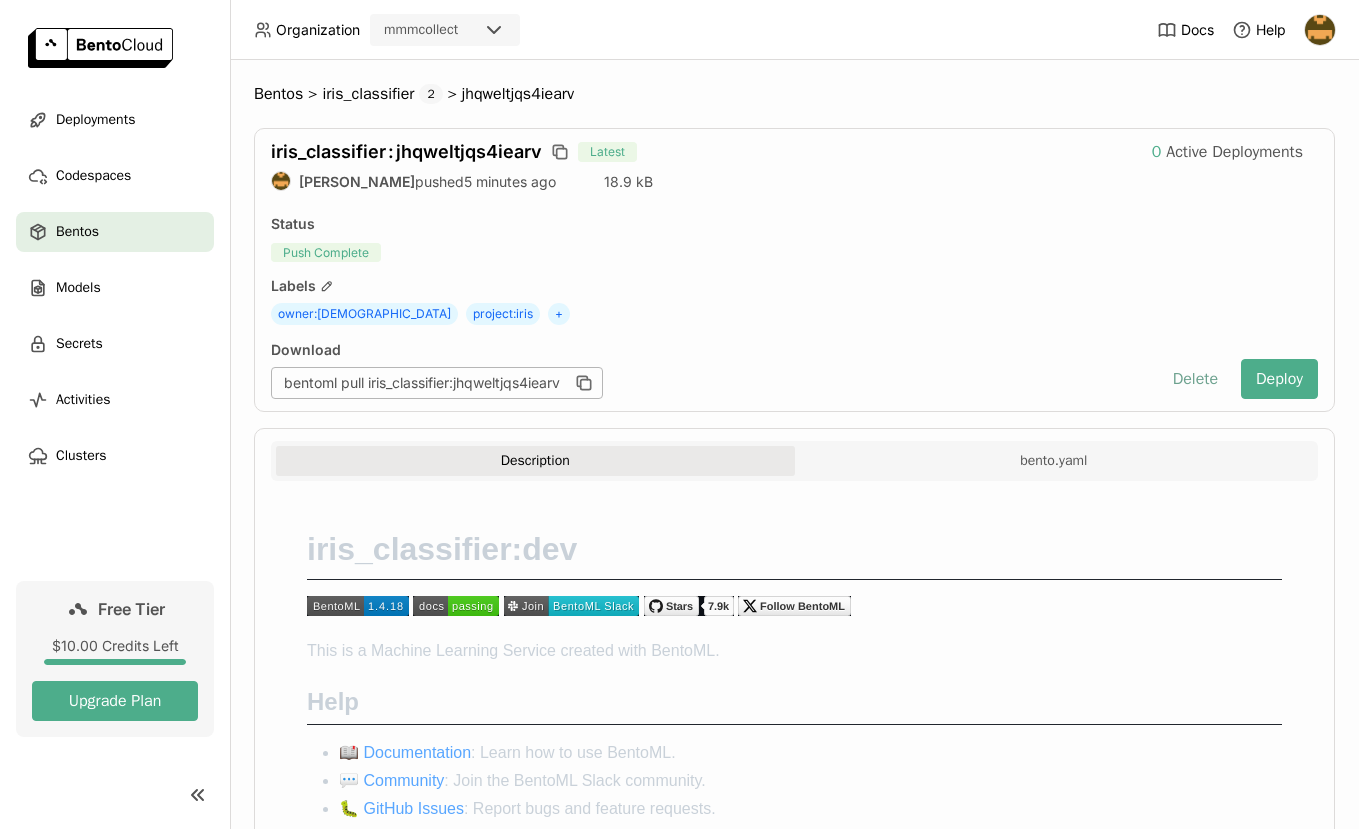 click on "Delete" at bounding box center (1195, 379) 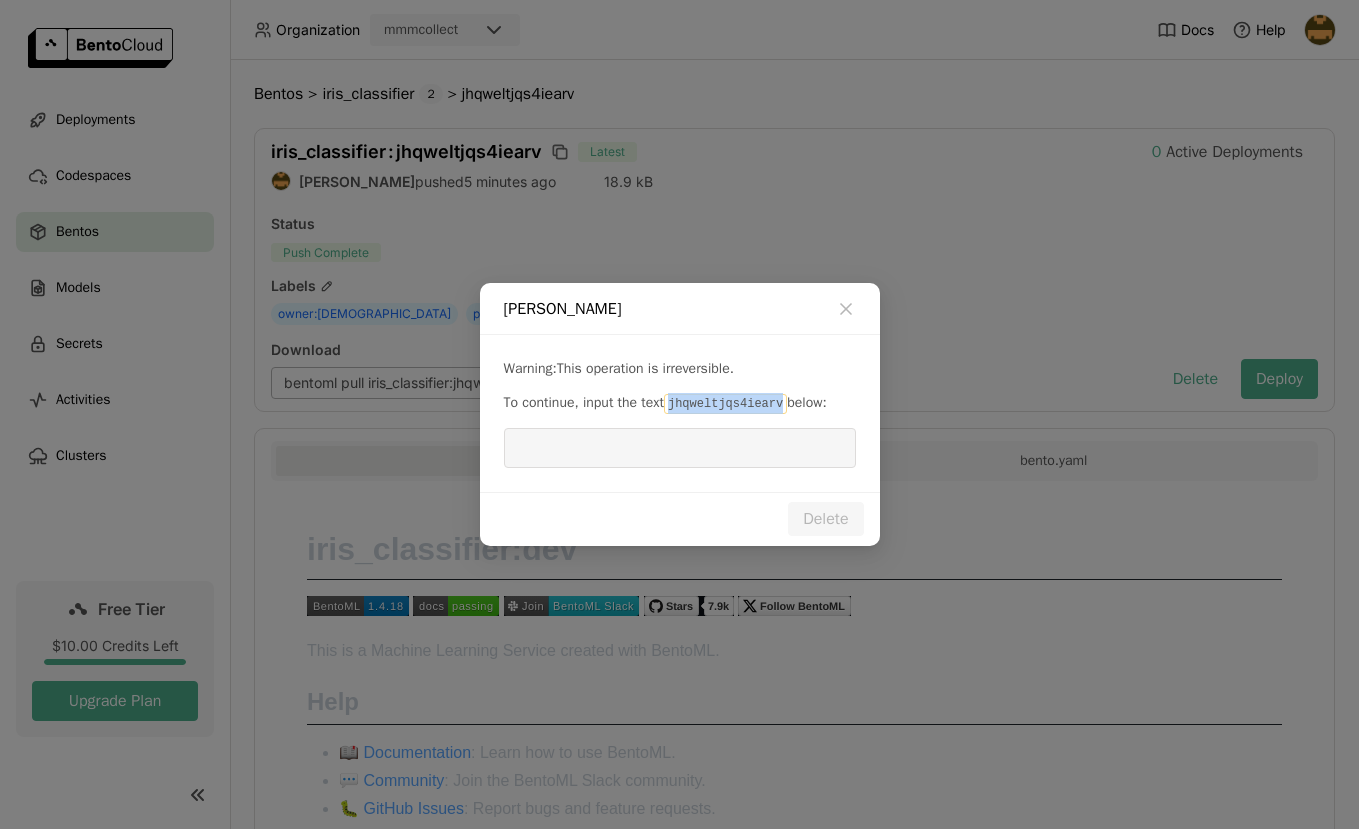 drag, startPoint x: 683, startPoint y: 408, endPoint x: 797, endPoint y: 409, distance: 114.00439 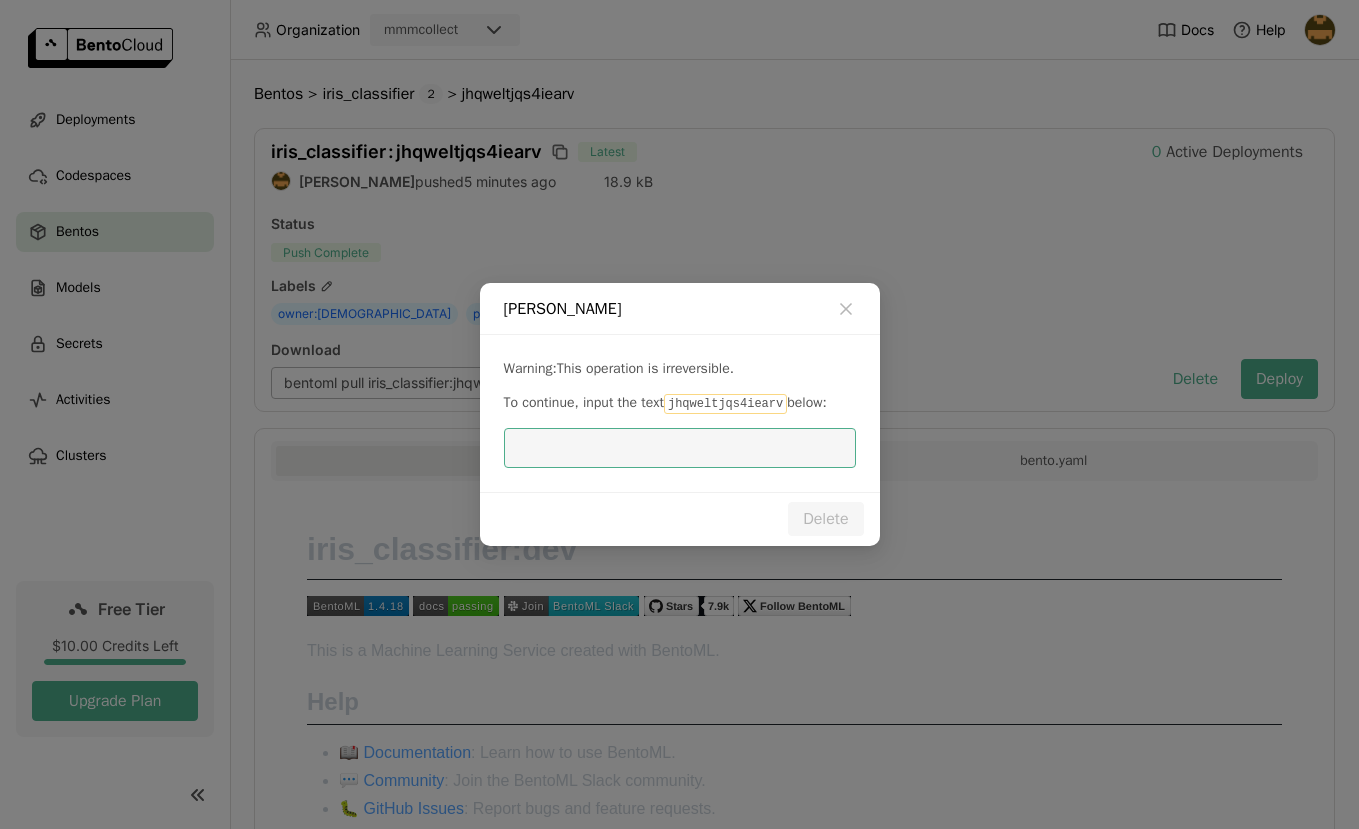 click at bounding box center [680, 448] 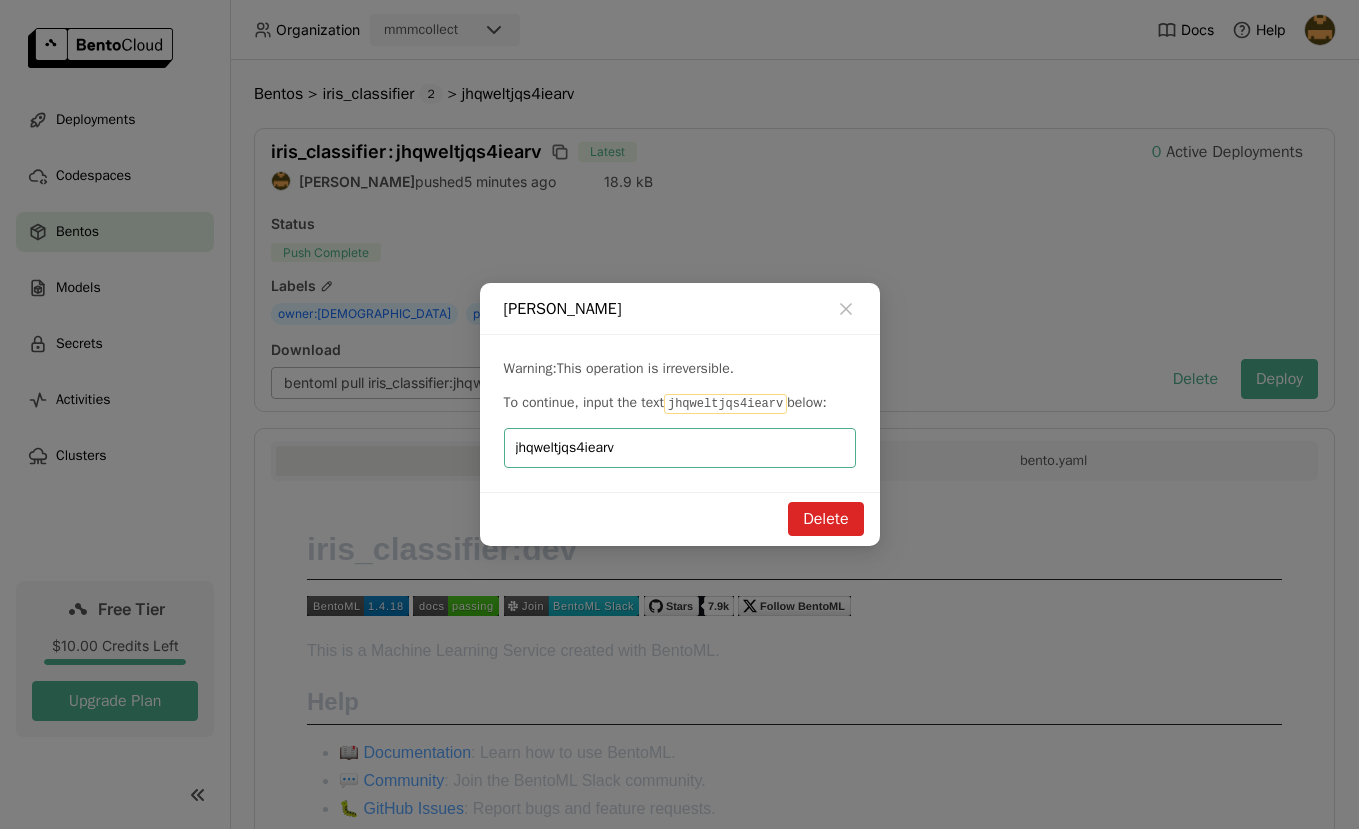 type on "jhqweltjqs4iearv" 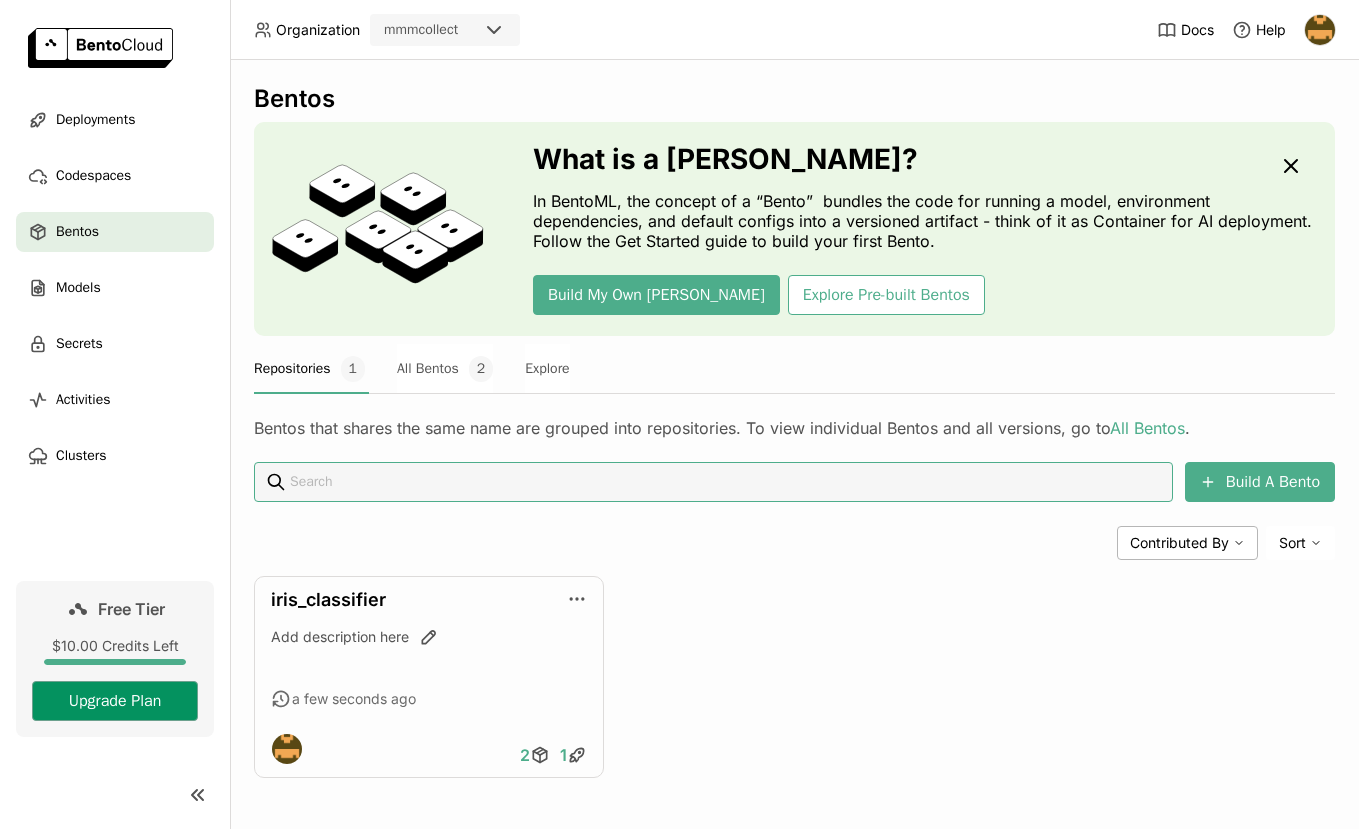 click on "Upgrade Plan" at bounding box center [115, 701] 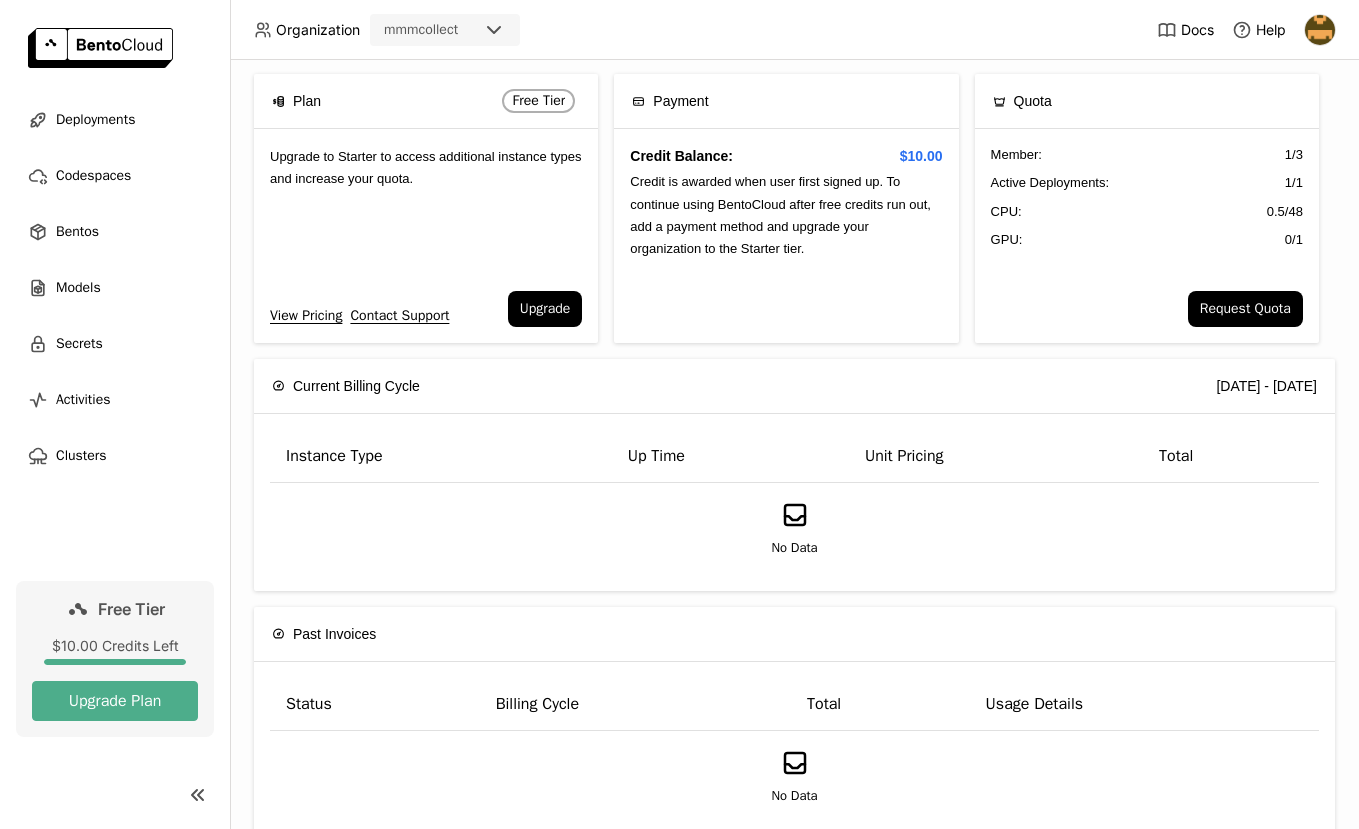 scroll, scrollTop: 0, scrollLeft: 0, axis: both 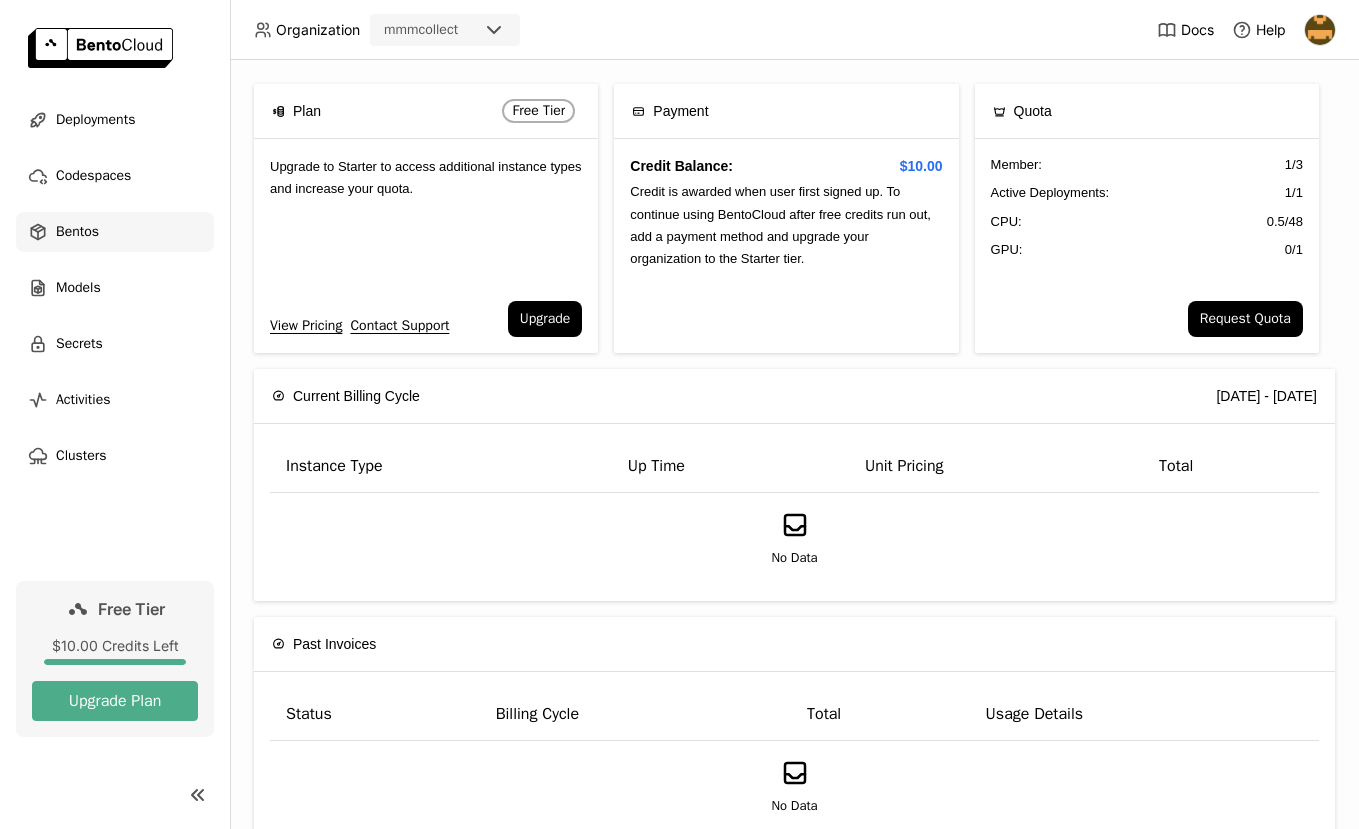 click on "Bentos" at bounding box center [115, 232] 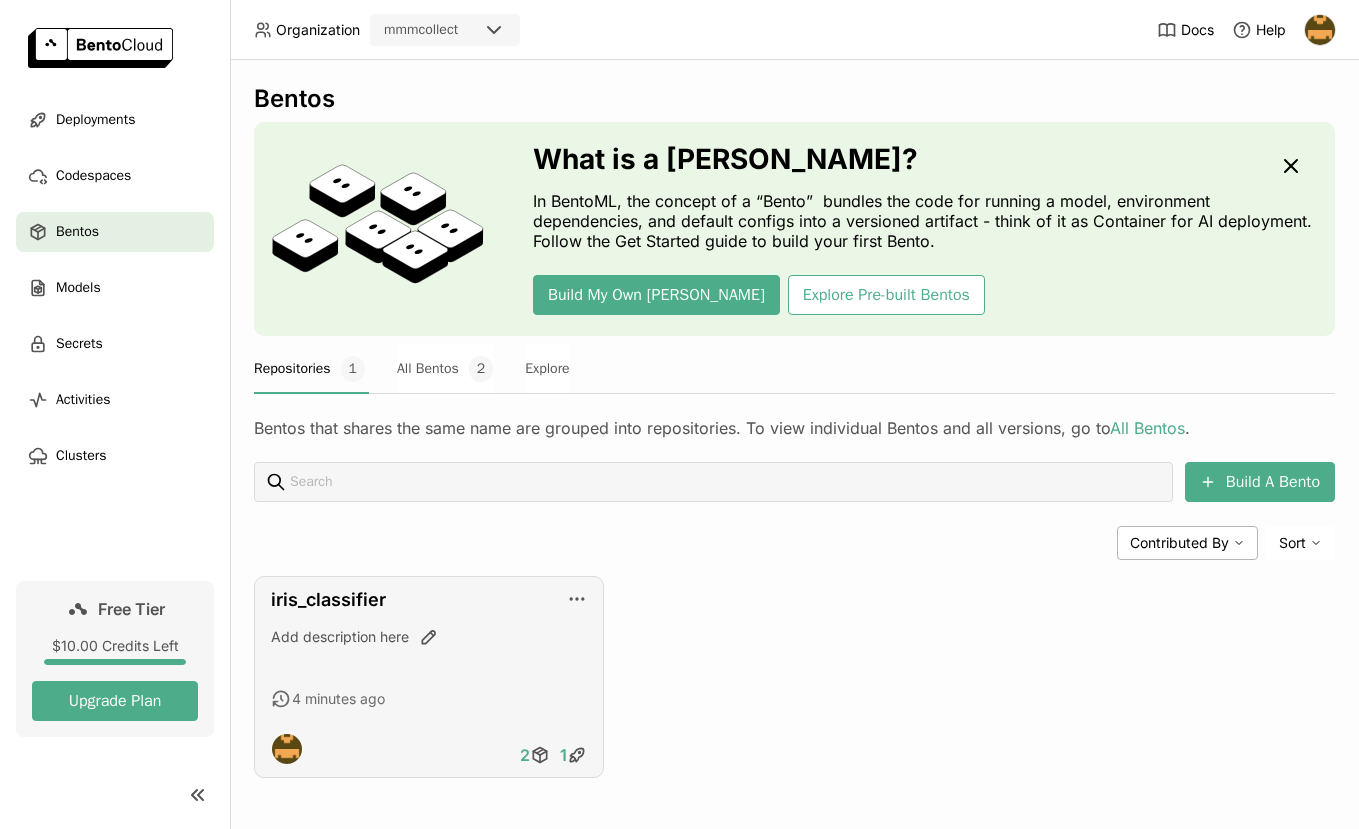 click on "Add description here" at bounding box center (429, 654) 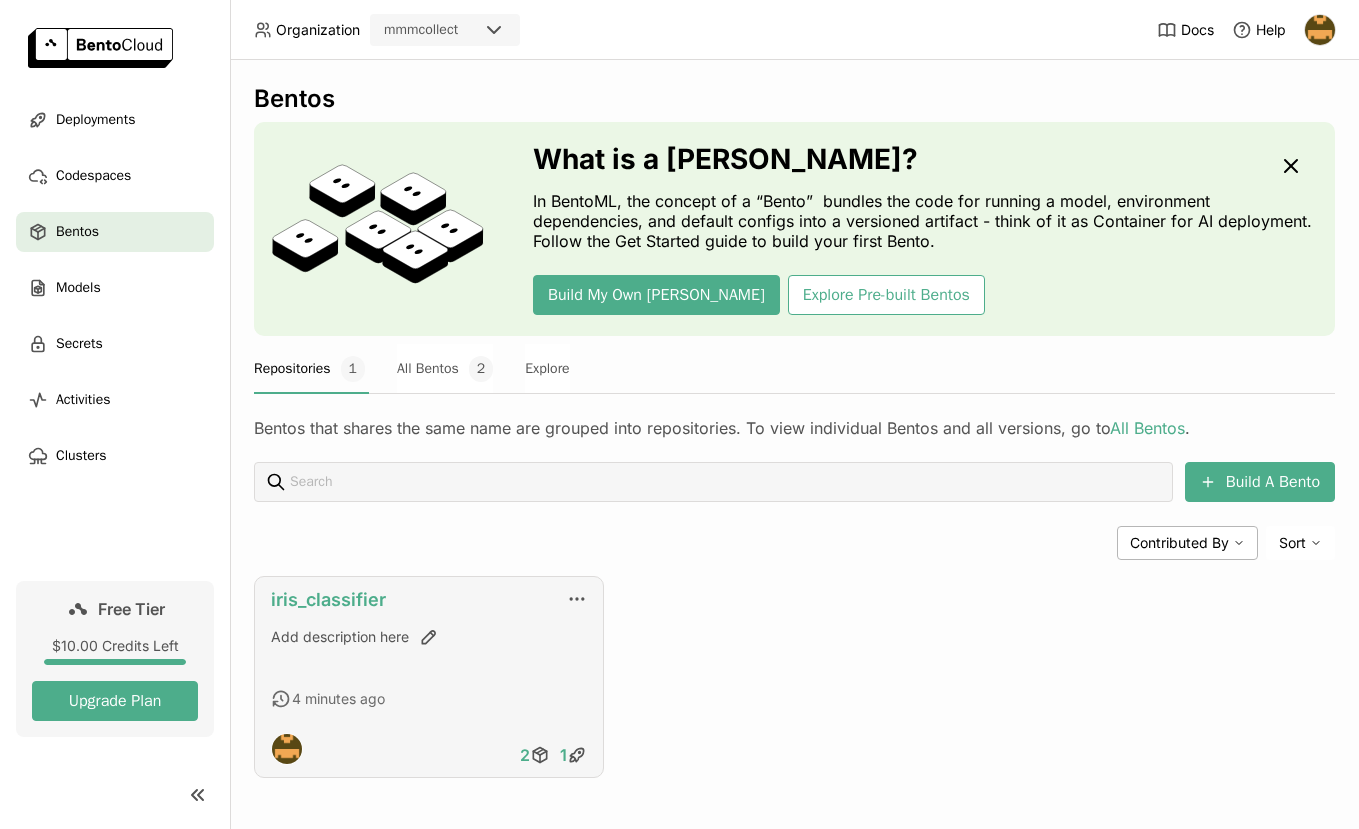 click on "iris_classifier" at bounding box center [328, 599] 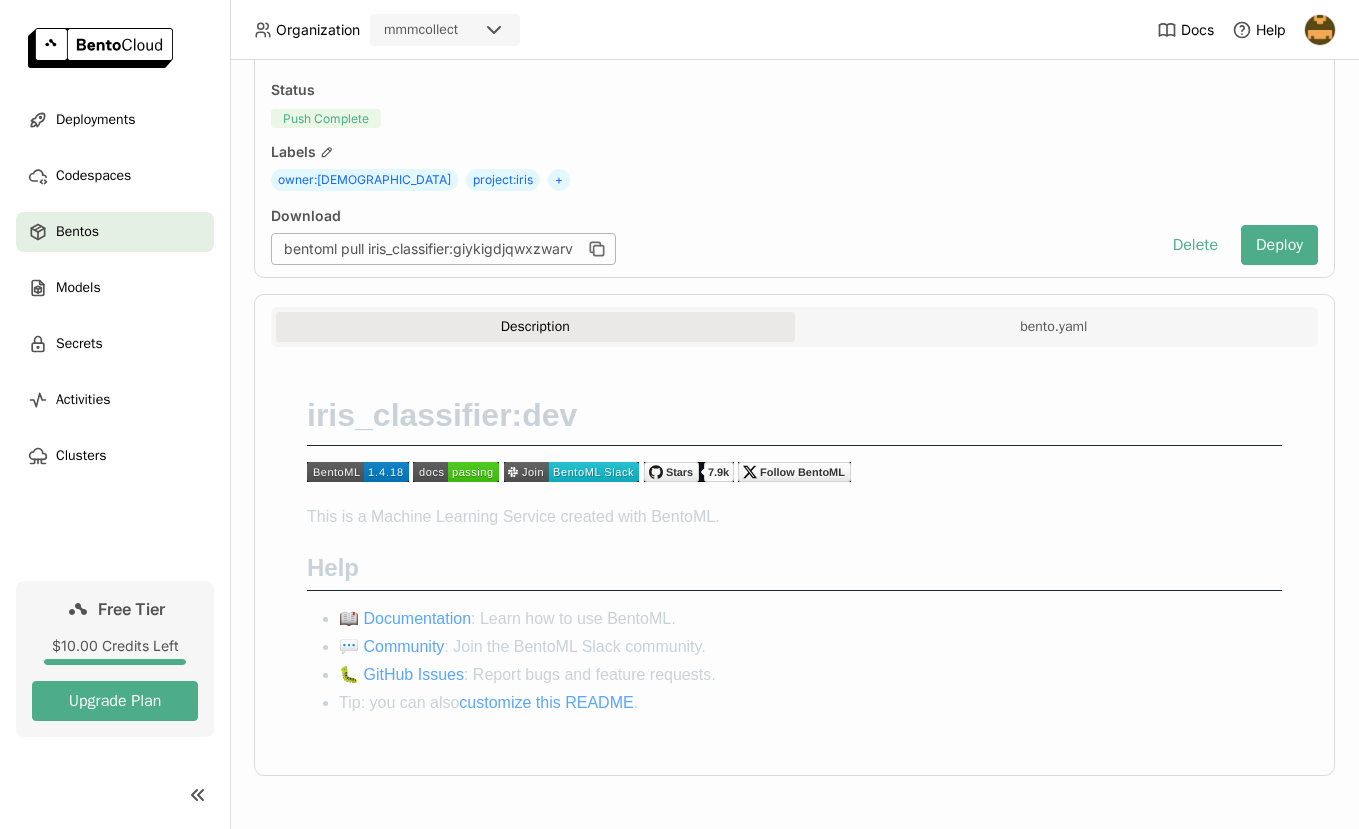 scroll, scrollTop: 0, scrollLeft: 0, axis: both 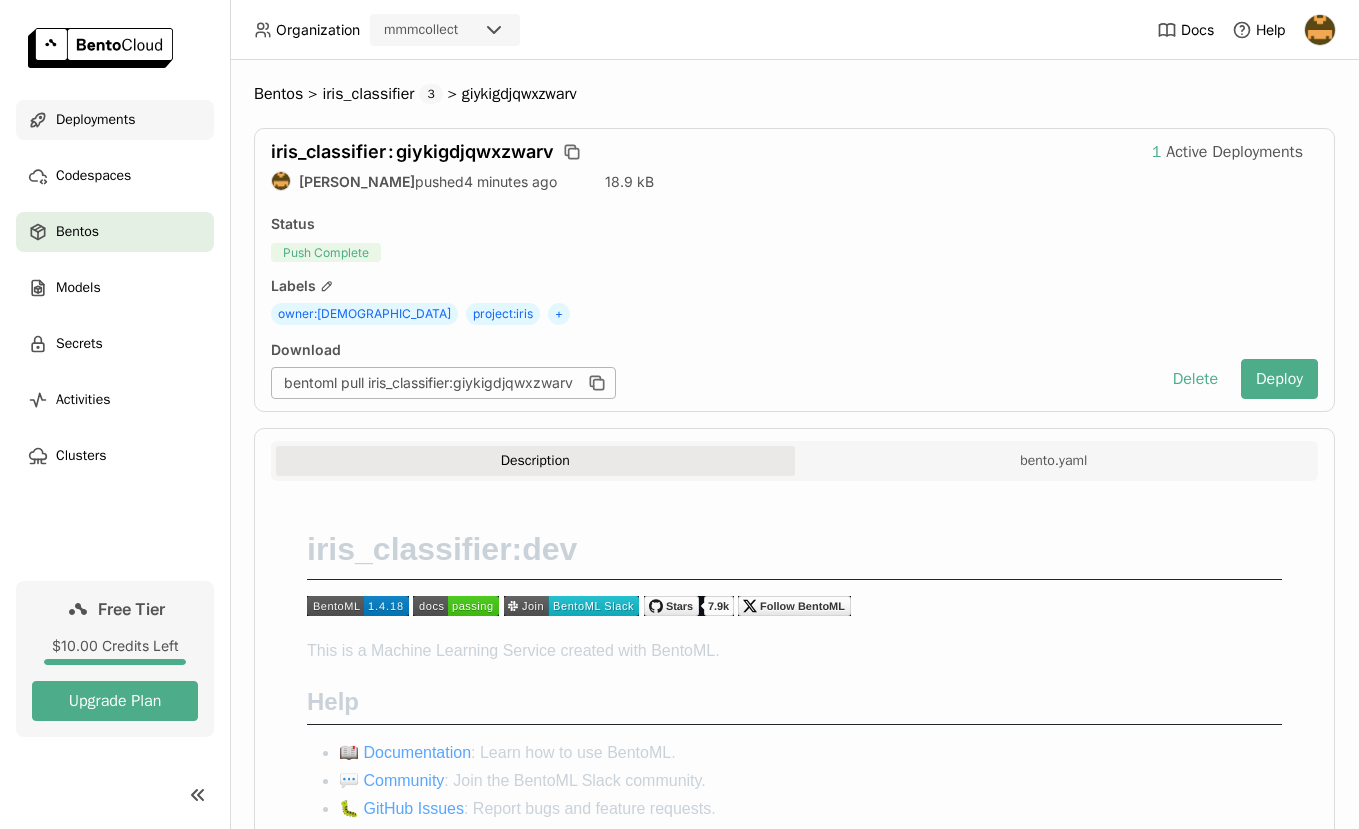 click on "Deployments" at bounding box center (95, 120) 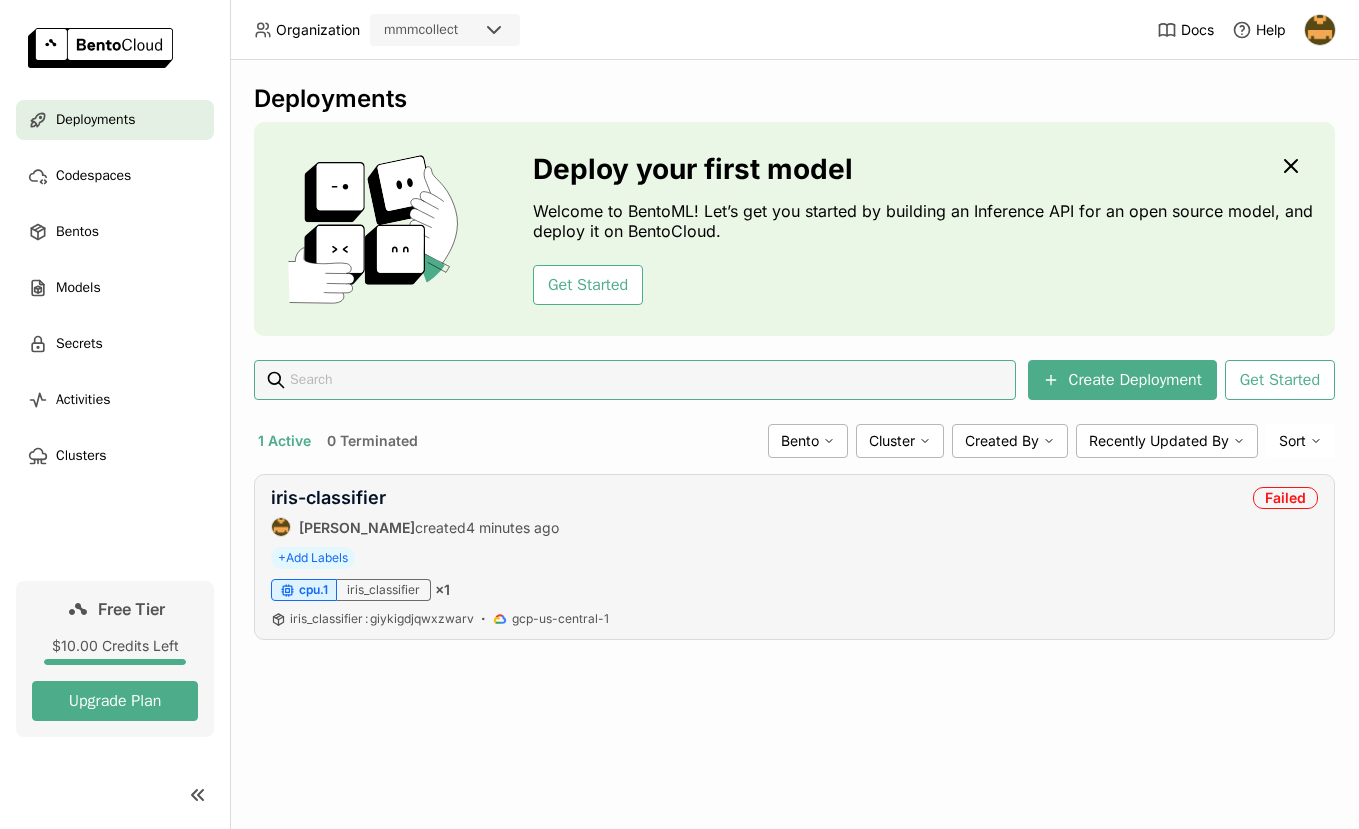 click on "iris-classifier Yehor Slupitskyi  created  4 minutes ago" at bounding box center (415, 512) 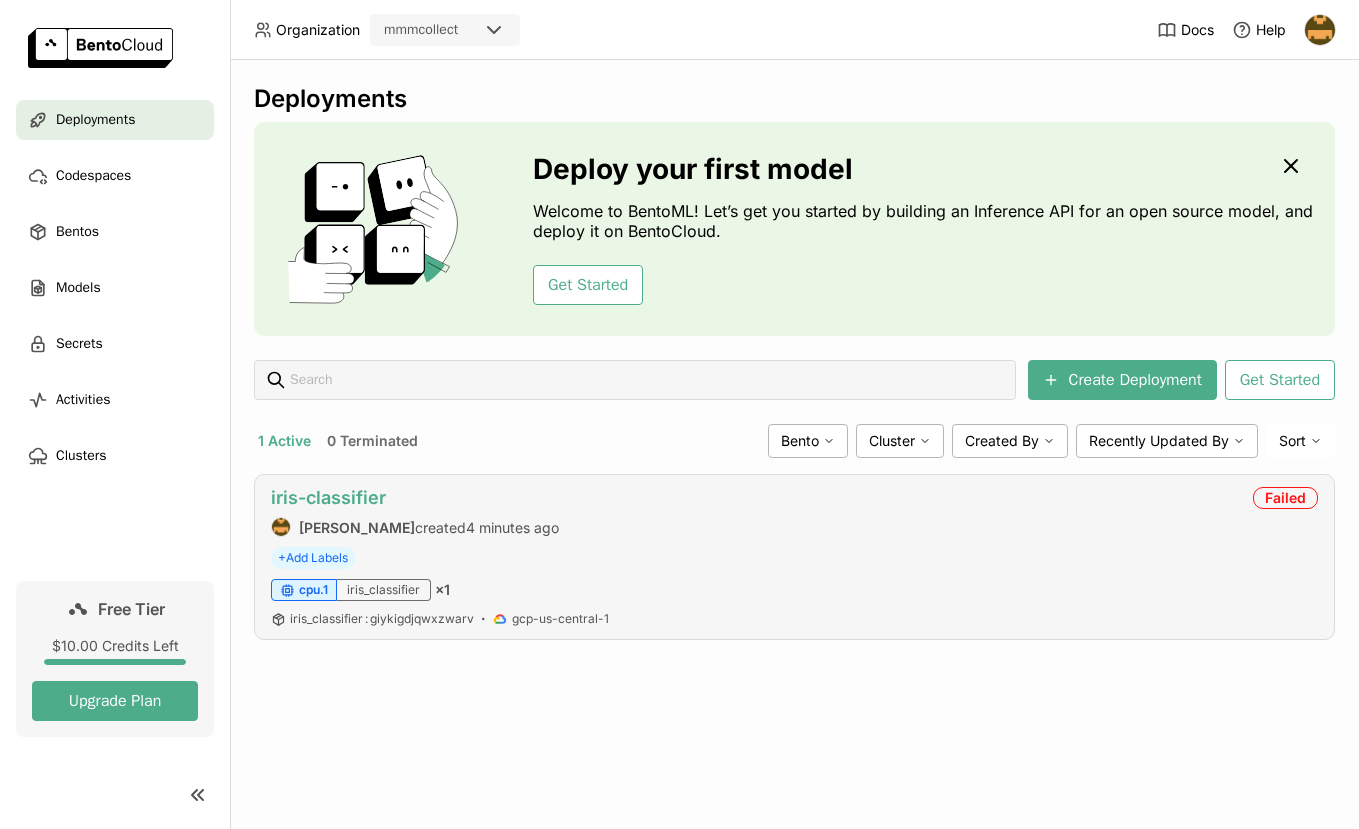 click on "iris-classifier" at bounding box center [328, 497] 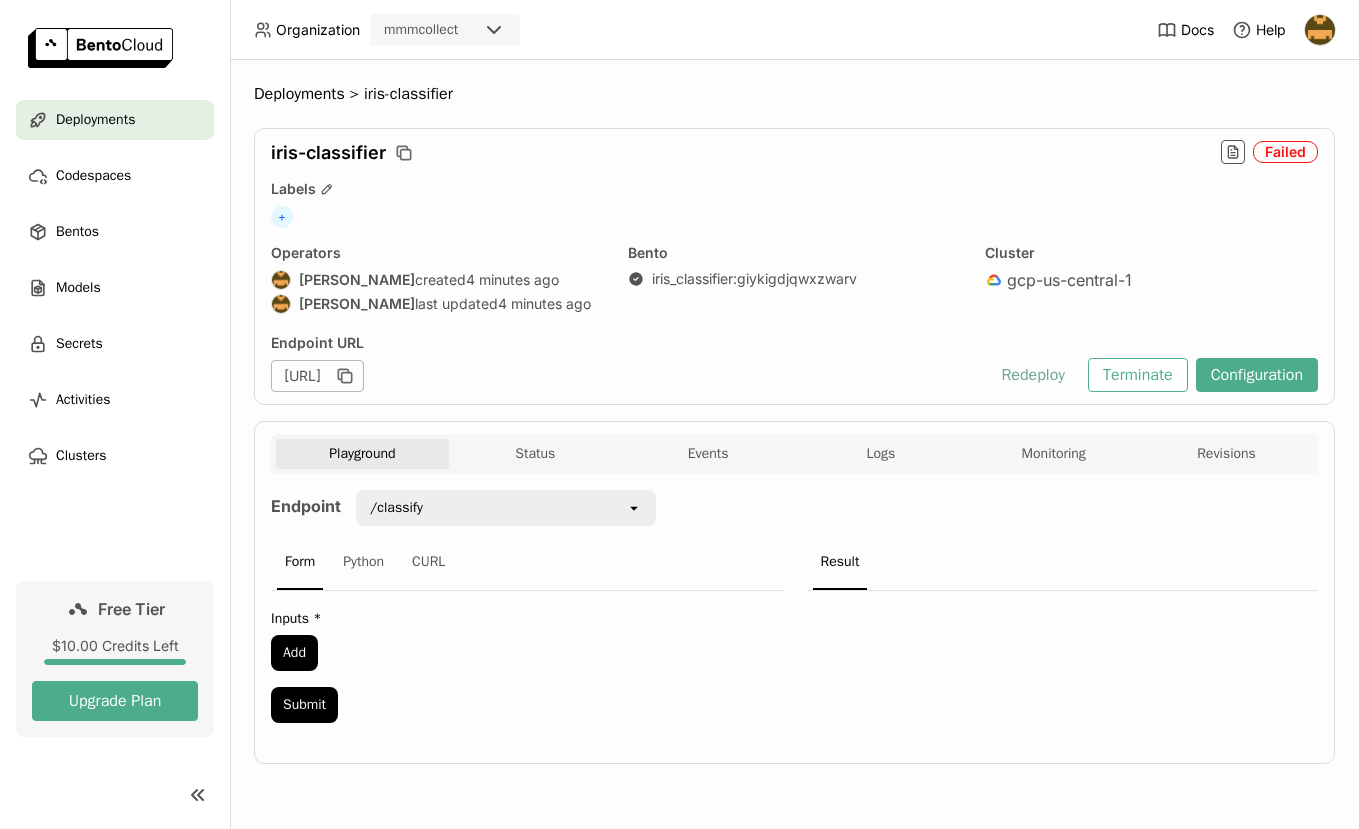 click on "Redeploy" at bounding box center (1033, 375) 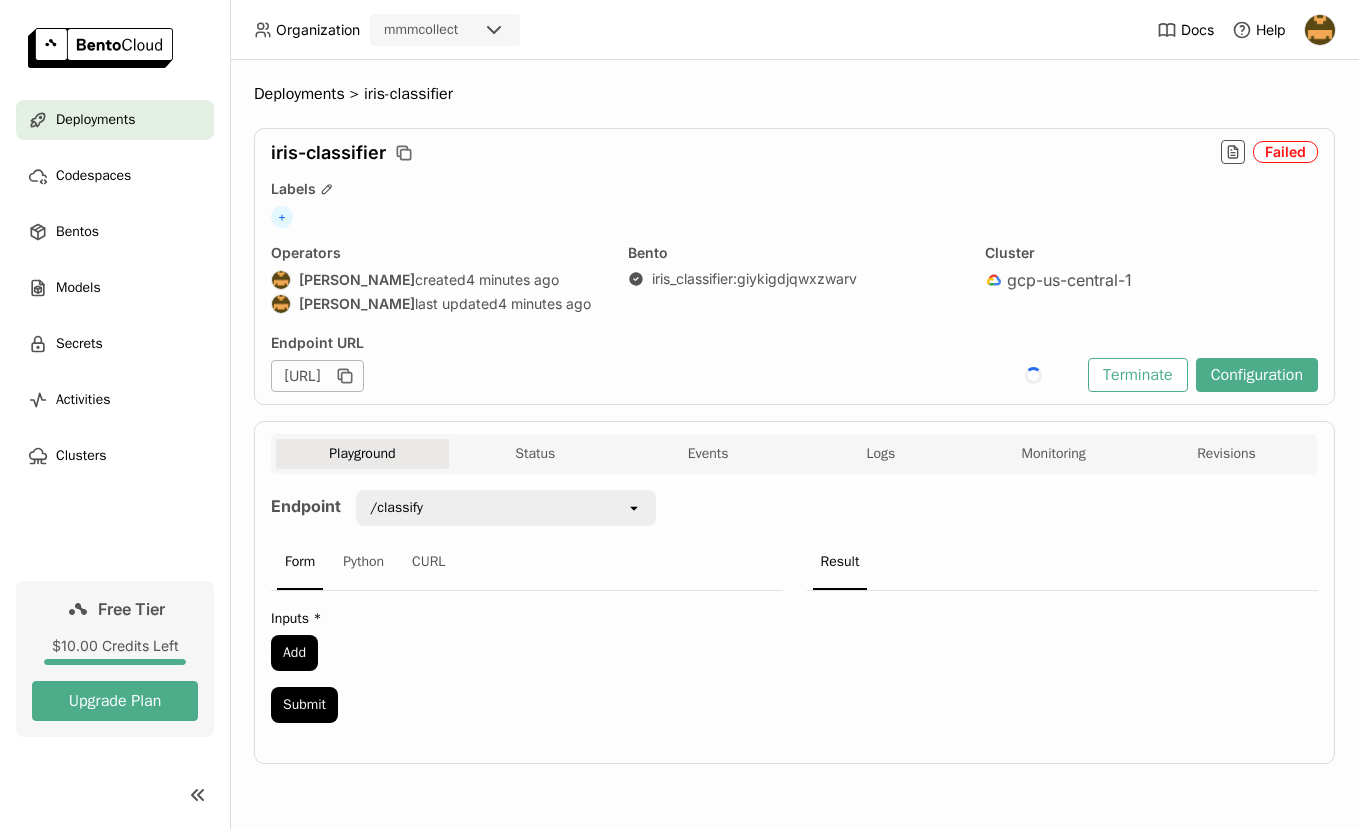 scroll, scrollTop: 0, scrollLeft: 0, axis: both 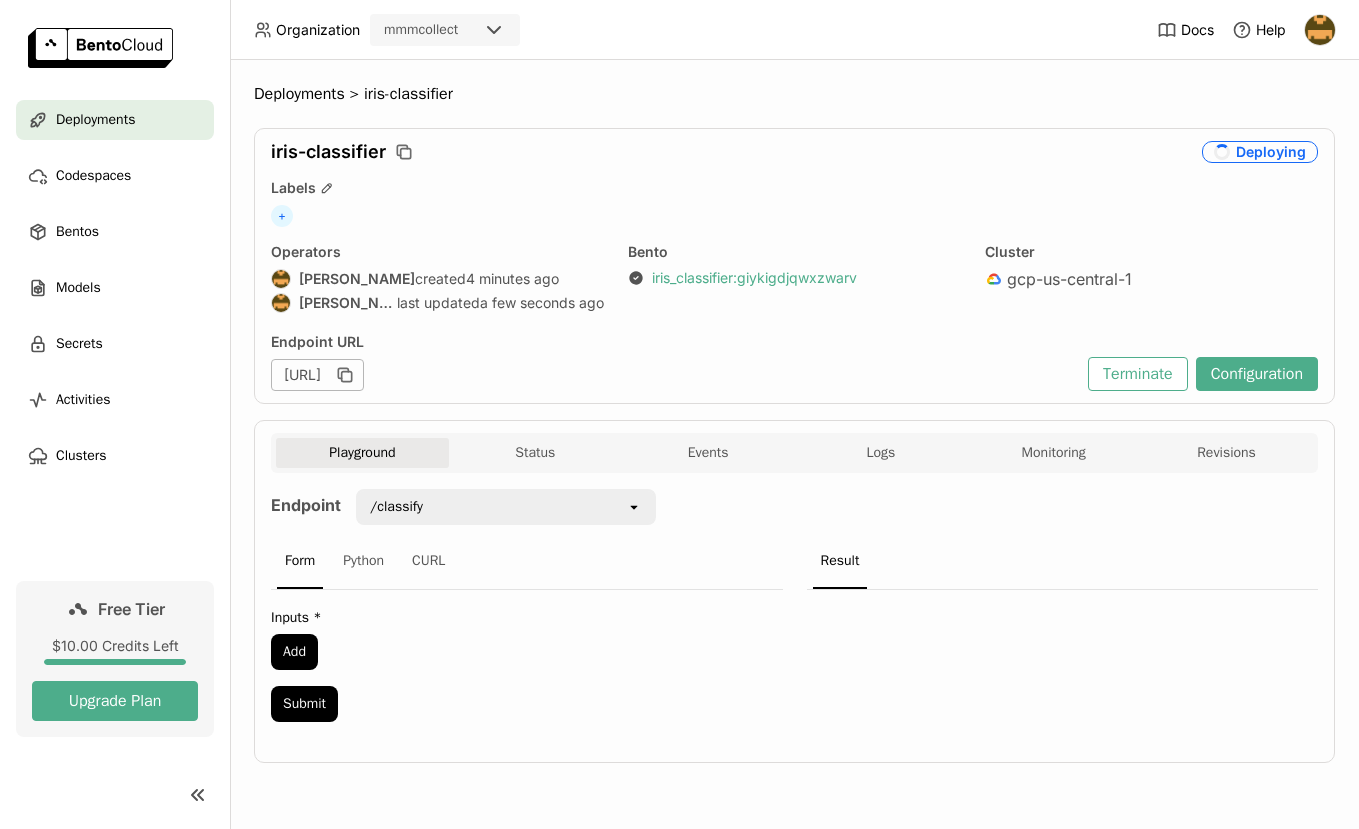 click on "iris_classifier : giykigdjqwxzwarv" at bounding box center [754, 278] 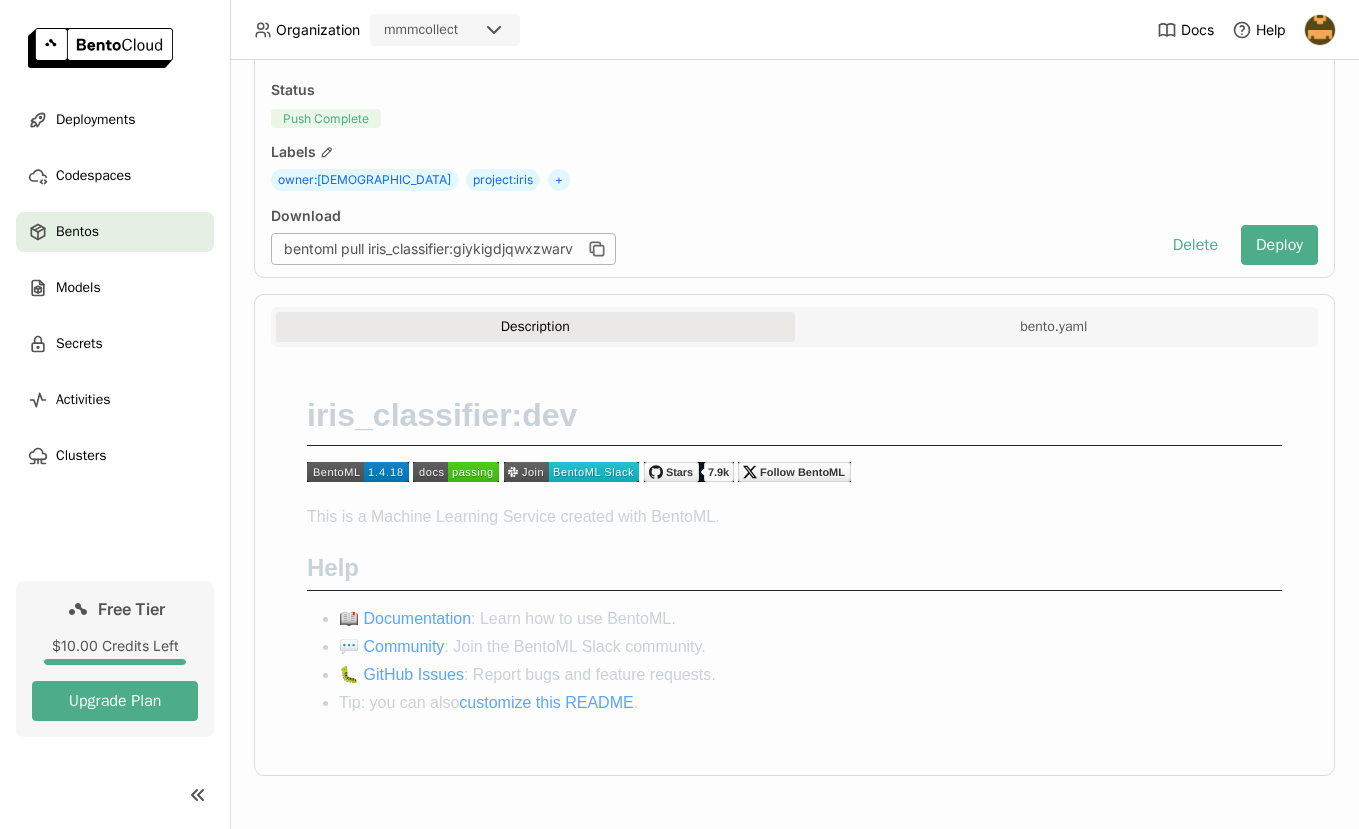 scroll, scrollTop: 0, scrollLeft: 0, axis: both 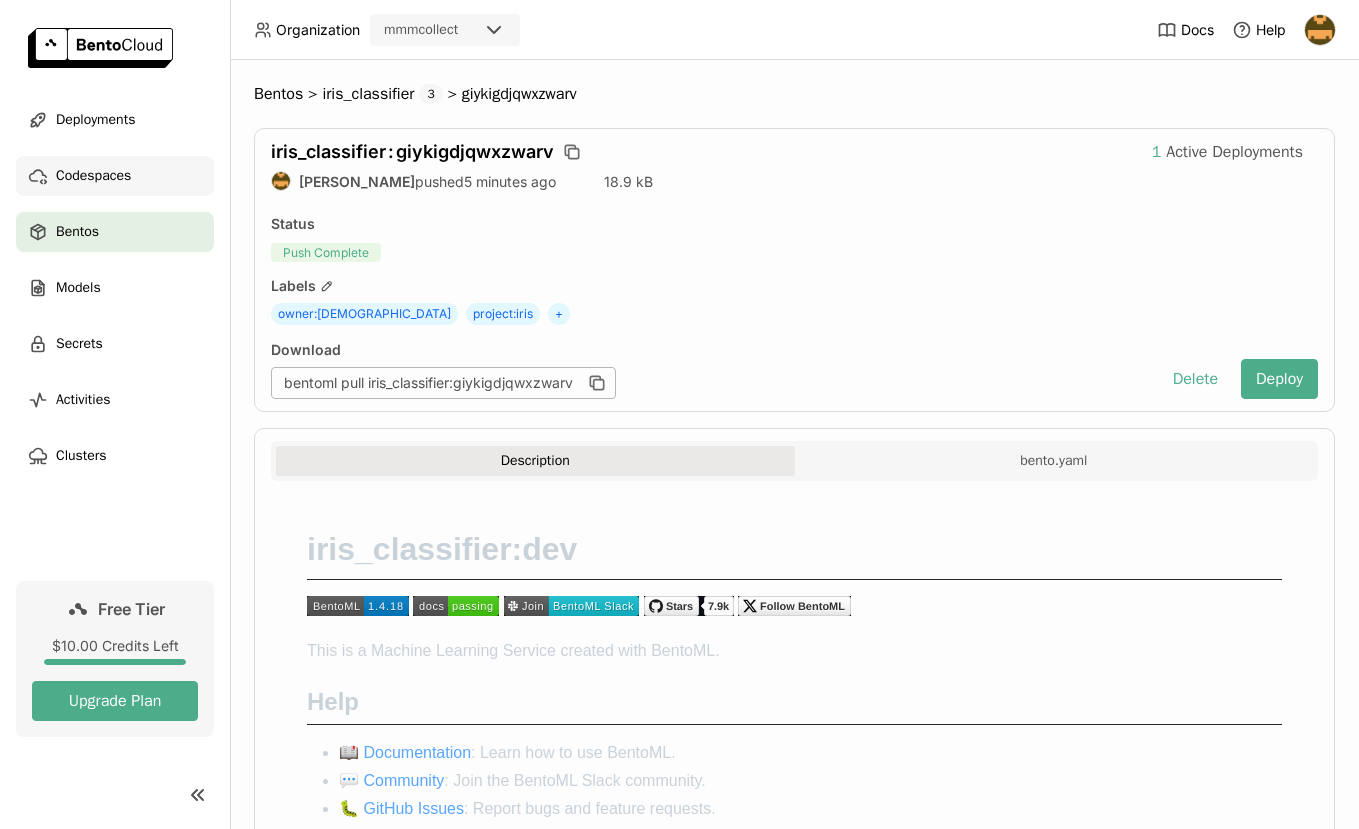 click on "Codespaces" at bounding box center (93, 176) 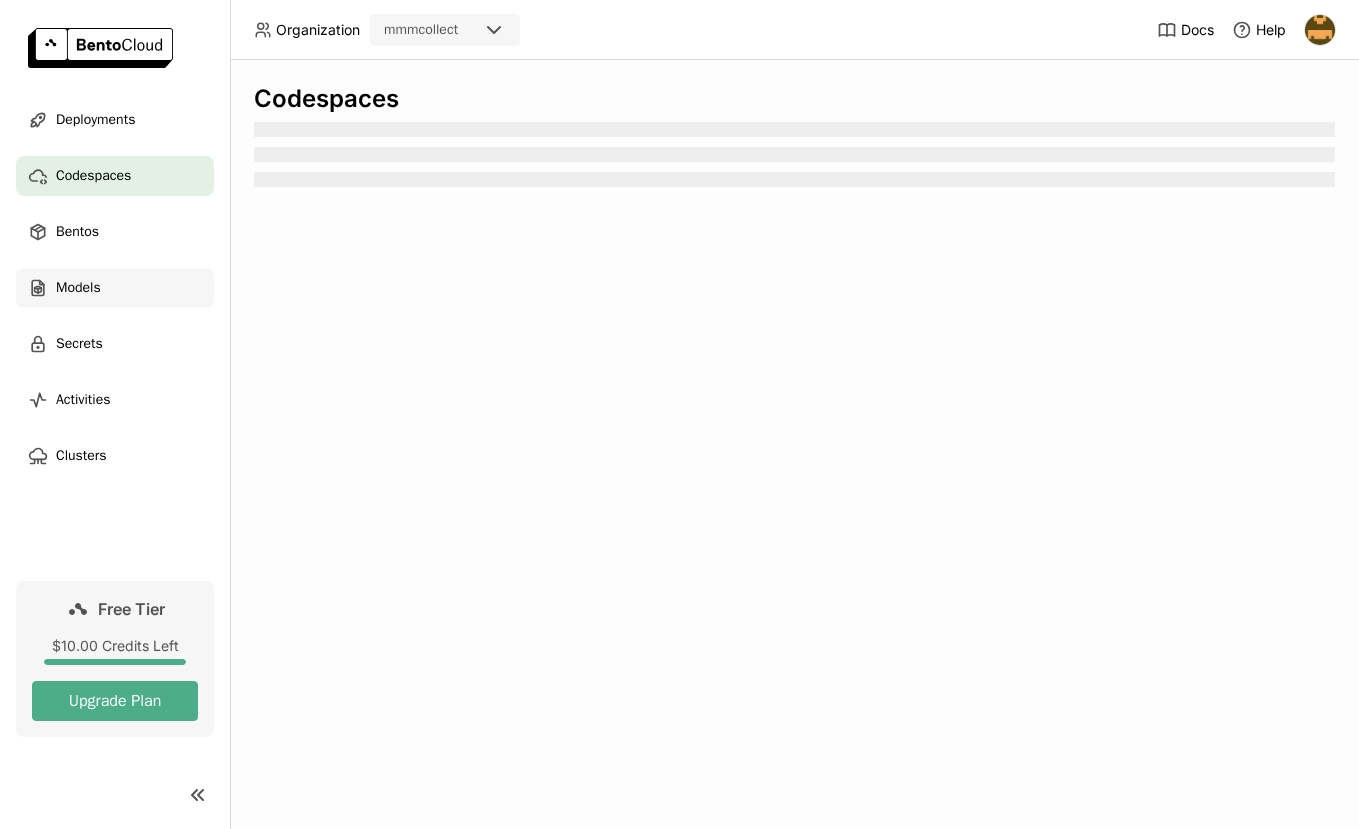 click on "Models" at bounding box center [115, 288] 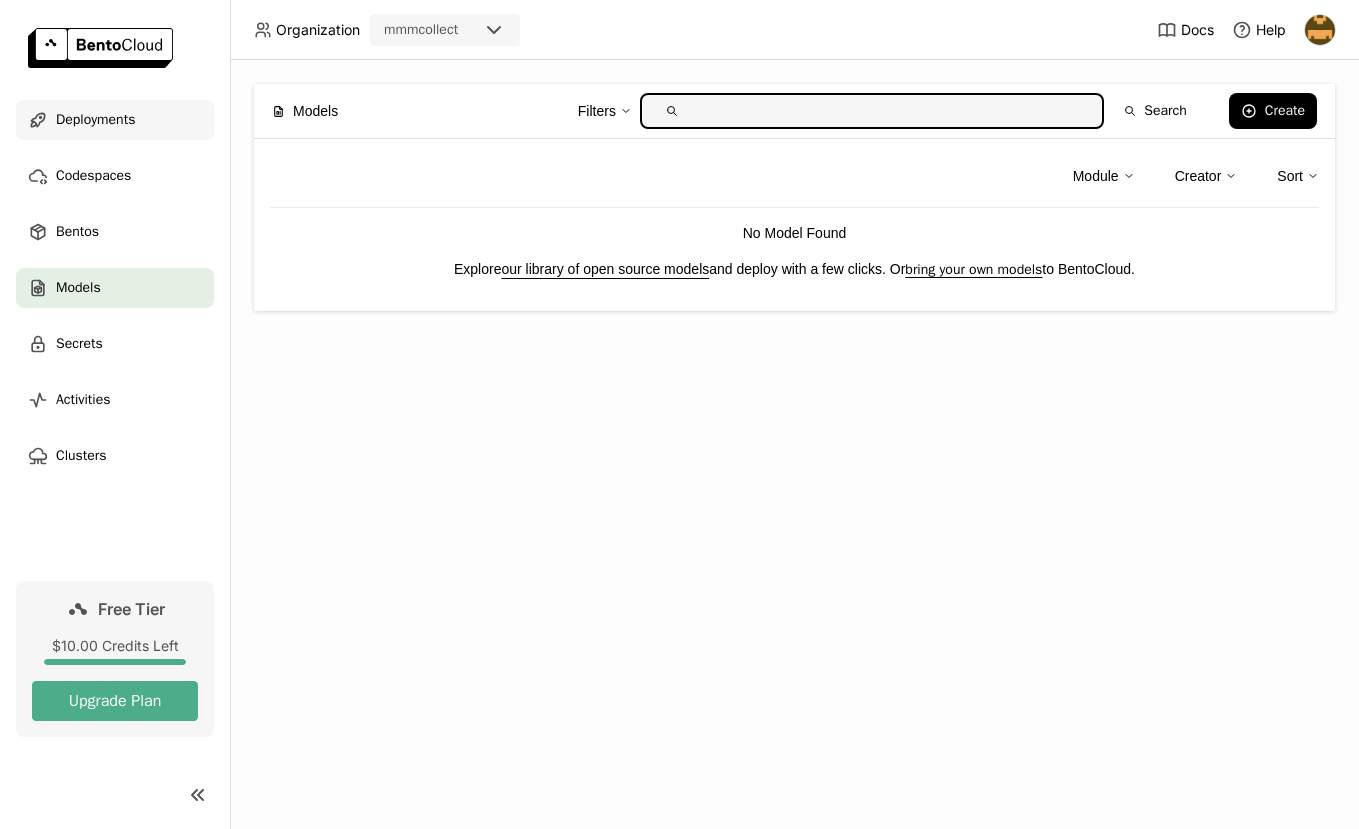 click on "Deployments" at bounding box center (95, 120) 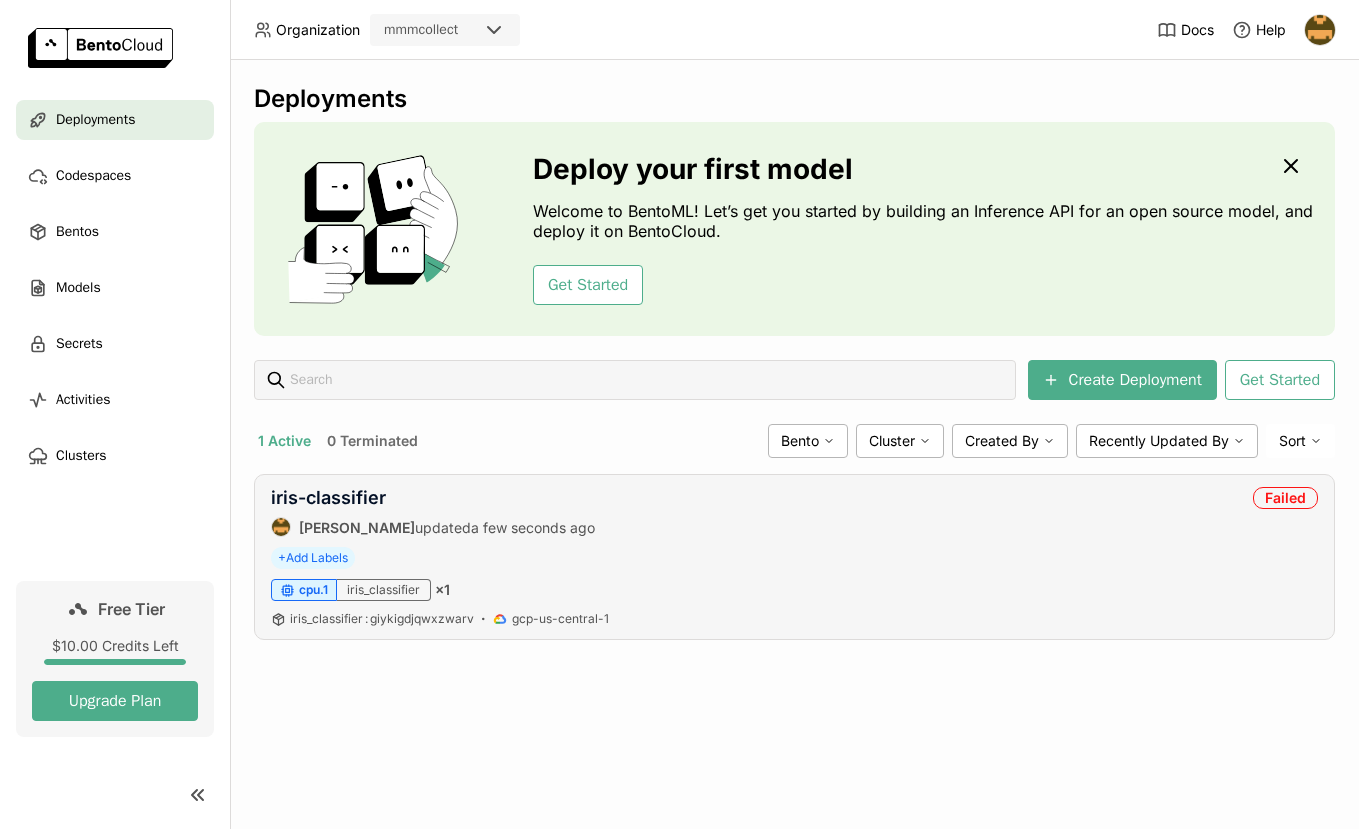 click on "iris-classifier Yehor Slupitskyi  updated  a few seconds ago Failed +  Add Labels cpu.1 iris_classifier × 1 iris_classifier : giykigdjqwxzwarv gcp-us-central-1" at bounding box center (794, 557) 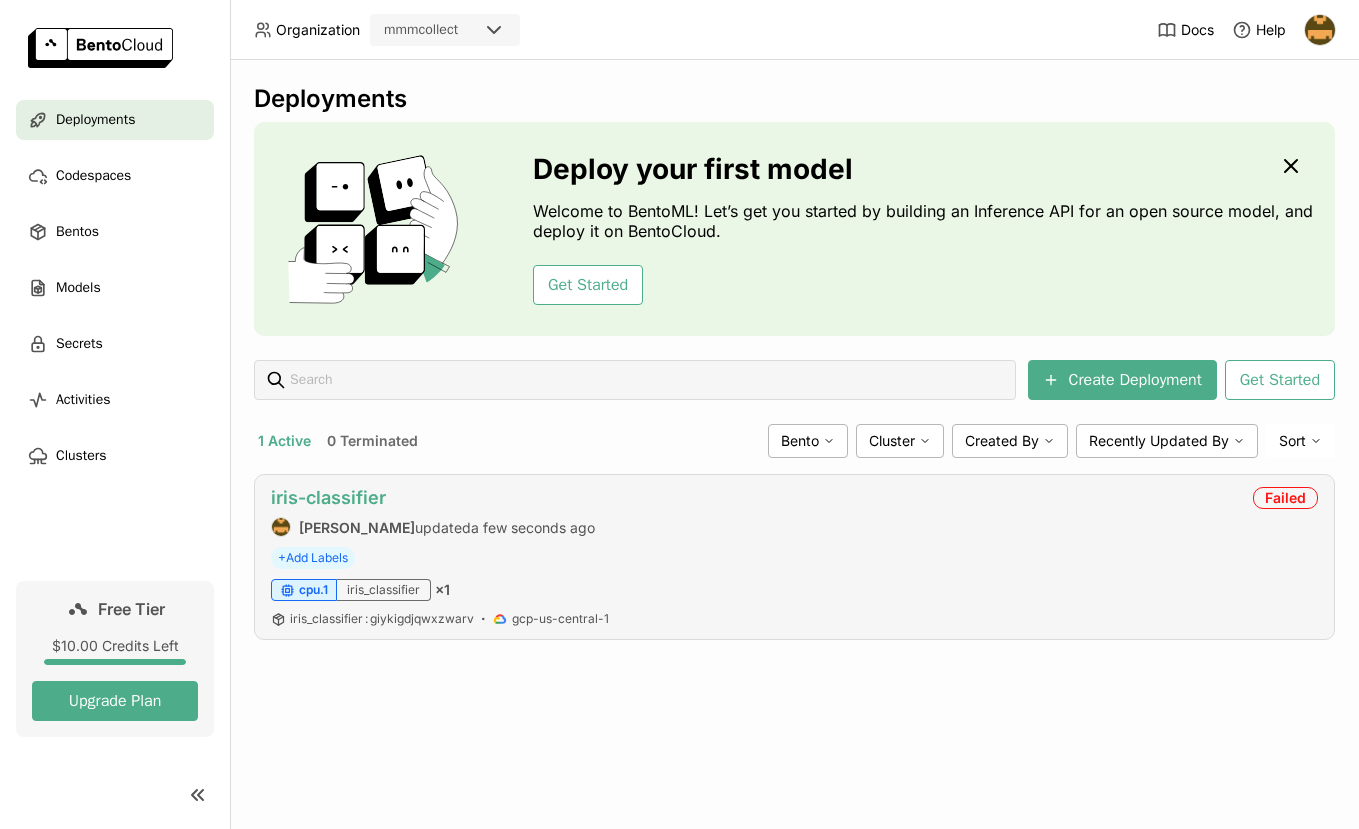click on "iris-classifier" at bounding box center [328, 497] 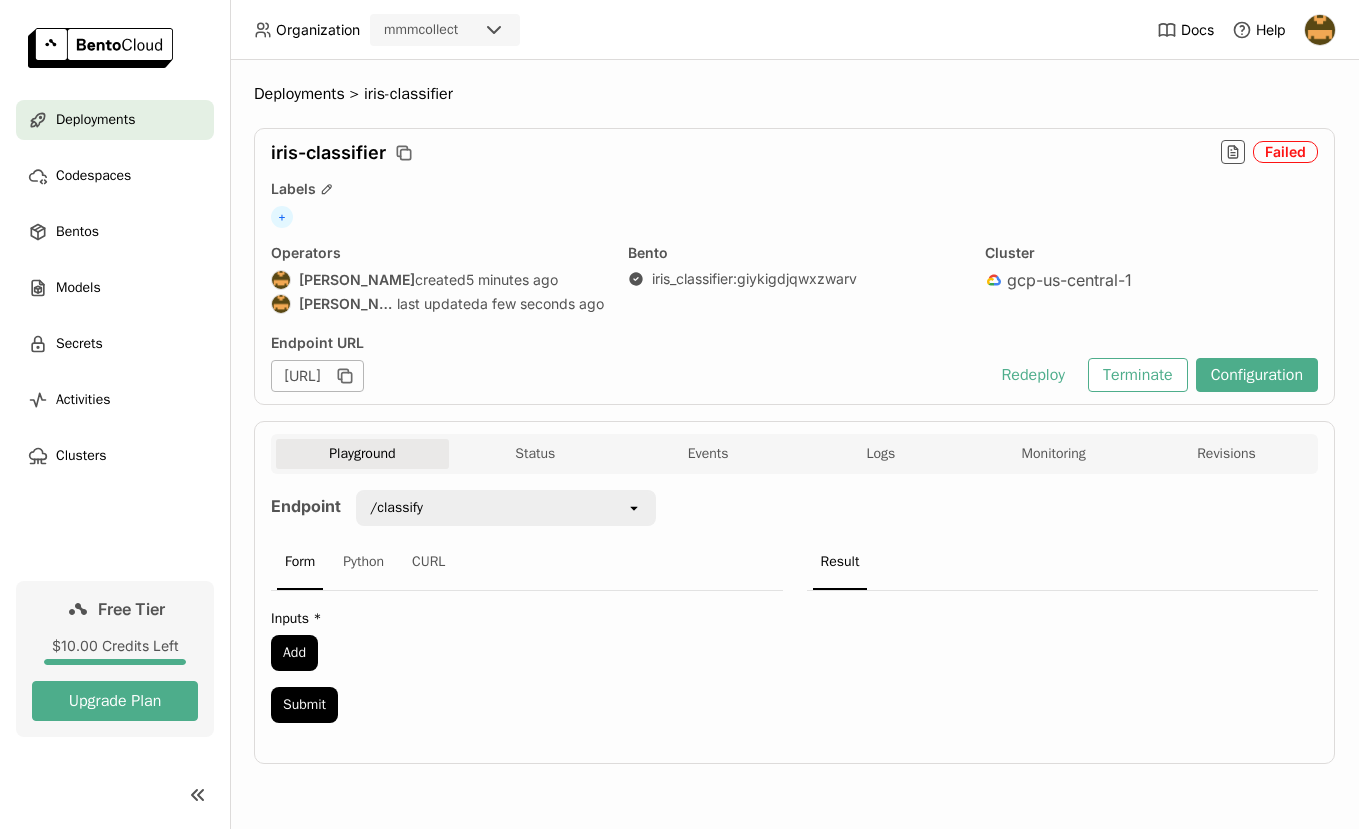 scroll, scrollTop: 0, scrollLeft: 0, axis: both 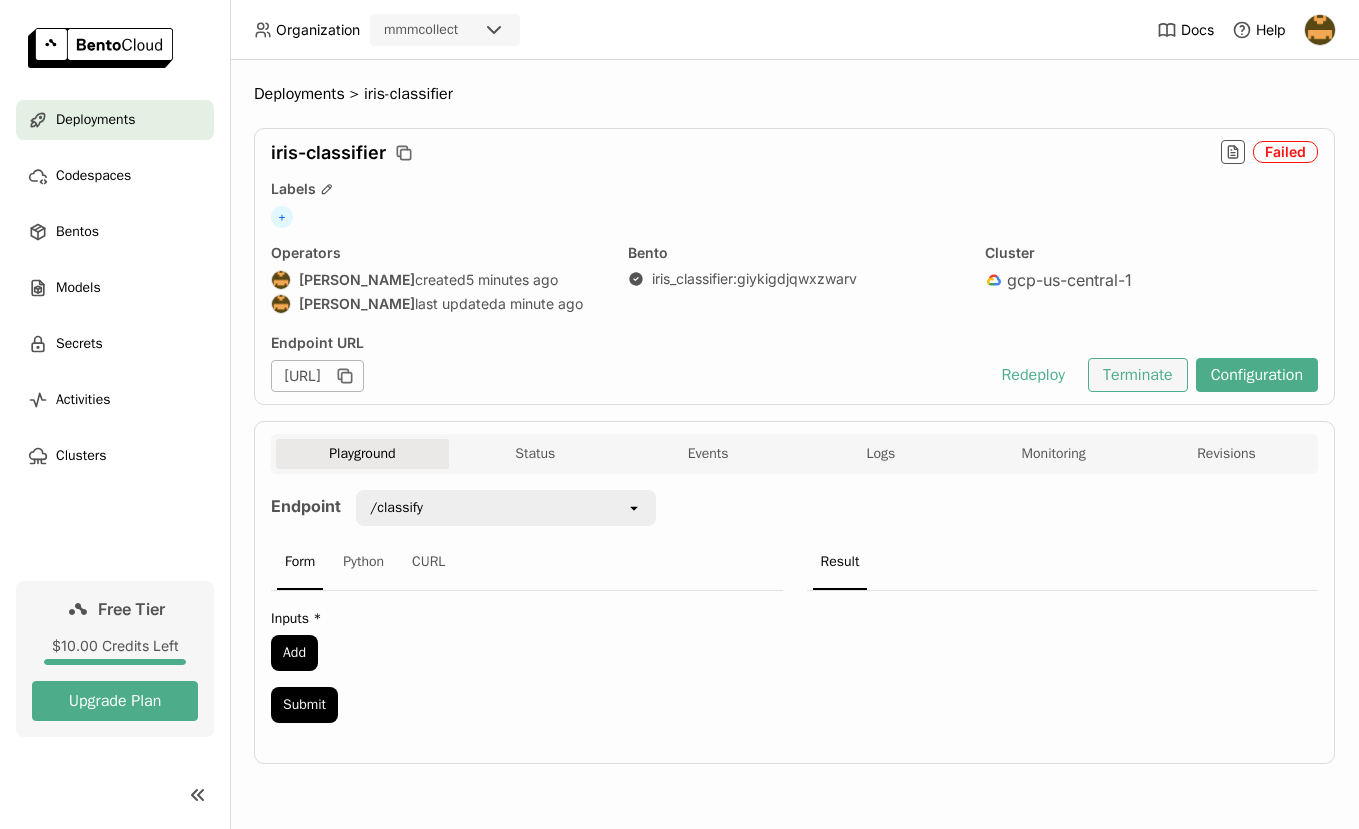 click on "Terminate" at bounding box center [1138, 375] 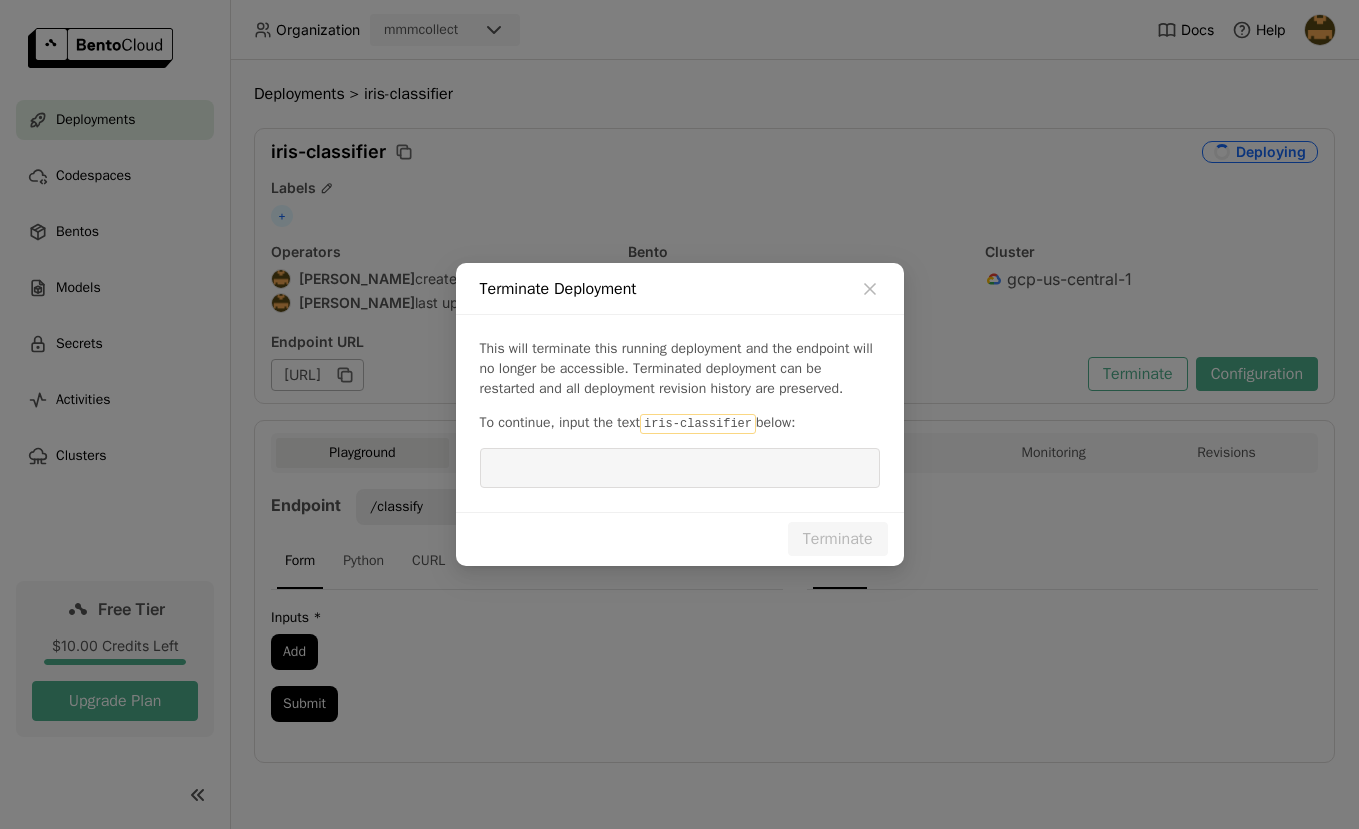 click on "iris-classifier" at bounding box center [698, 424] 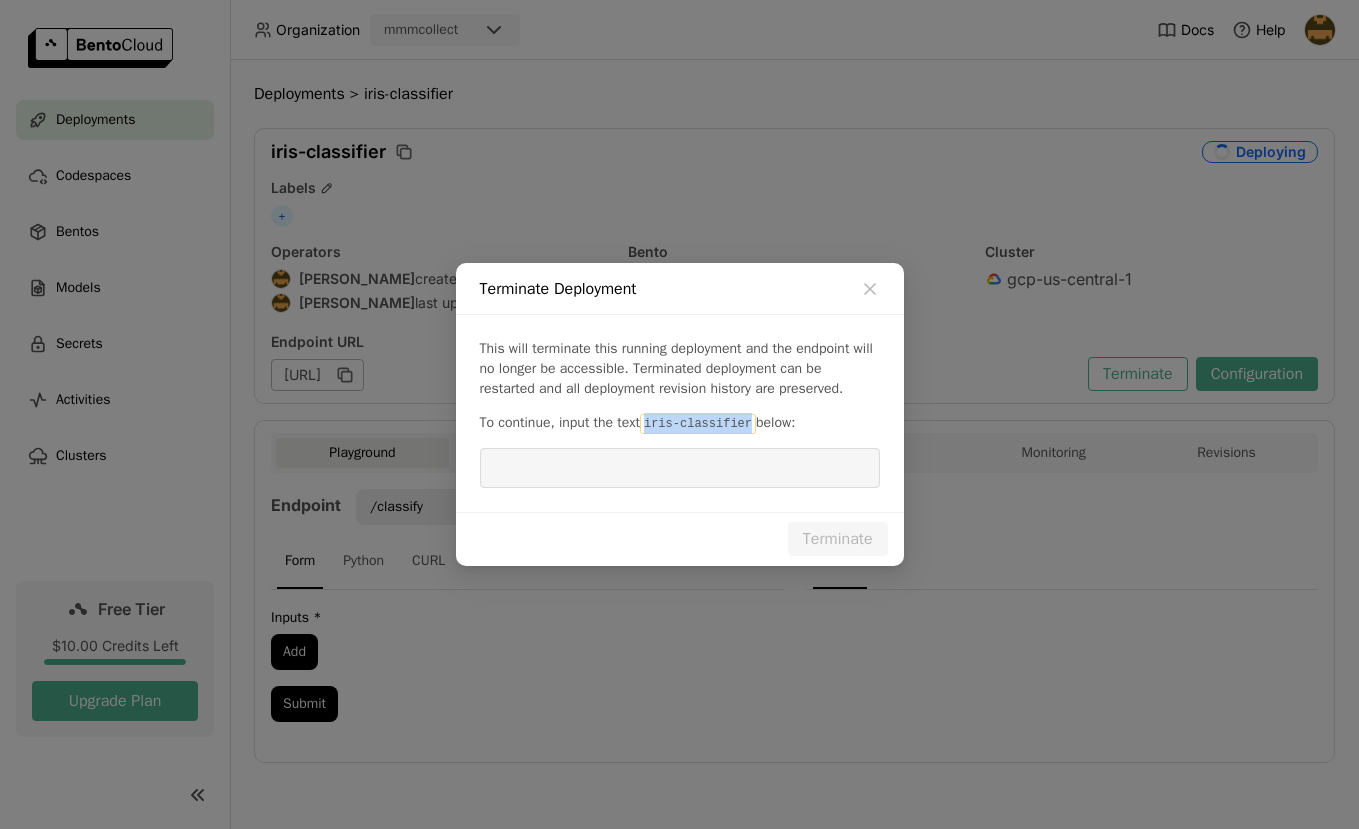 drag, startPoint x: 656, startPoint y: 423, endPoint x: 765, endPoint y: 425, distance: 109.01835 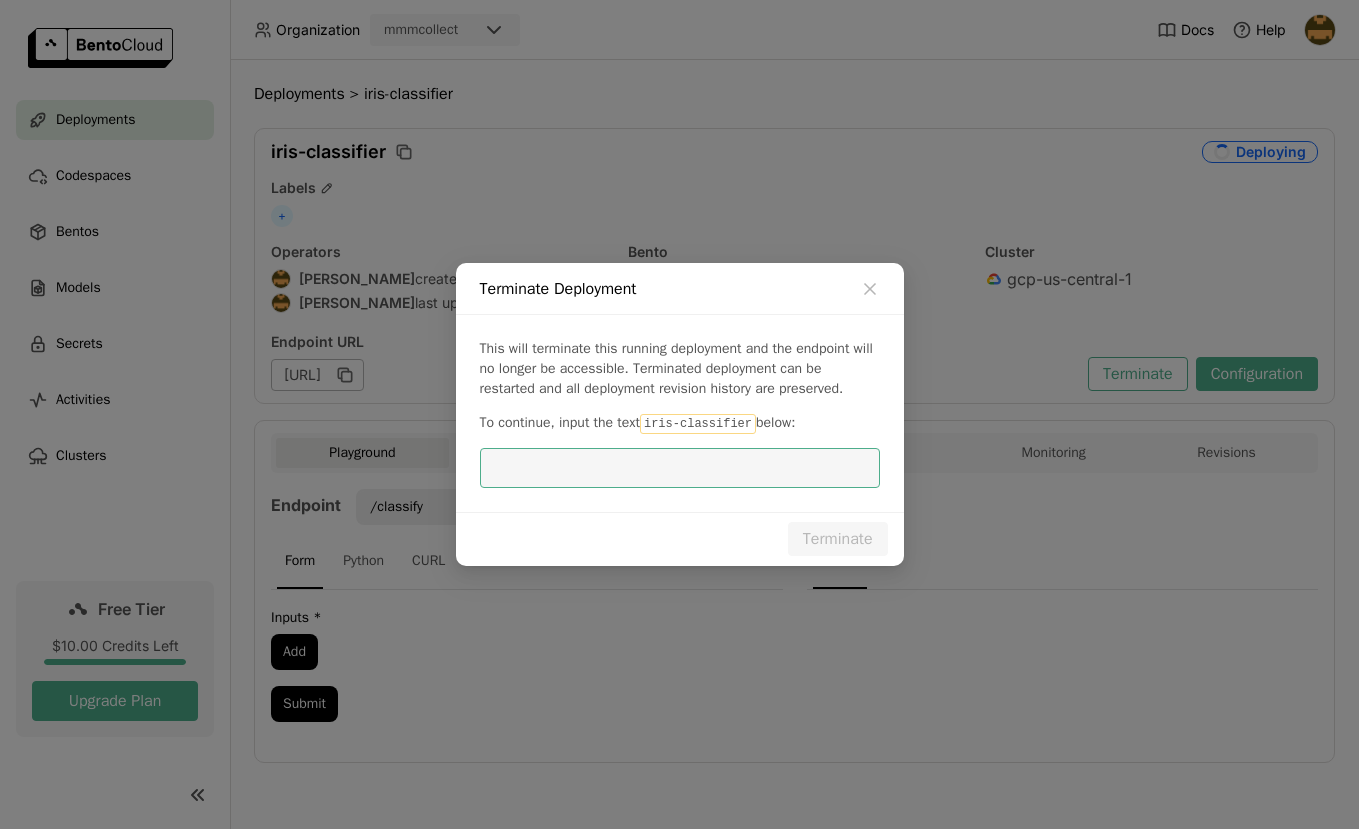 click at bounding box center (680, 468) 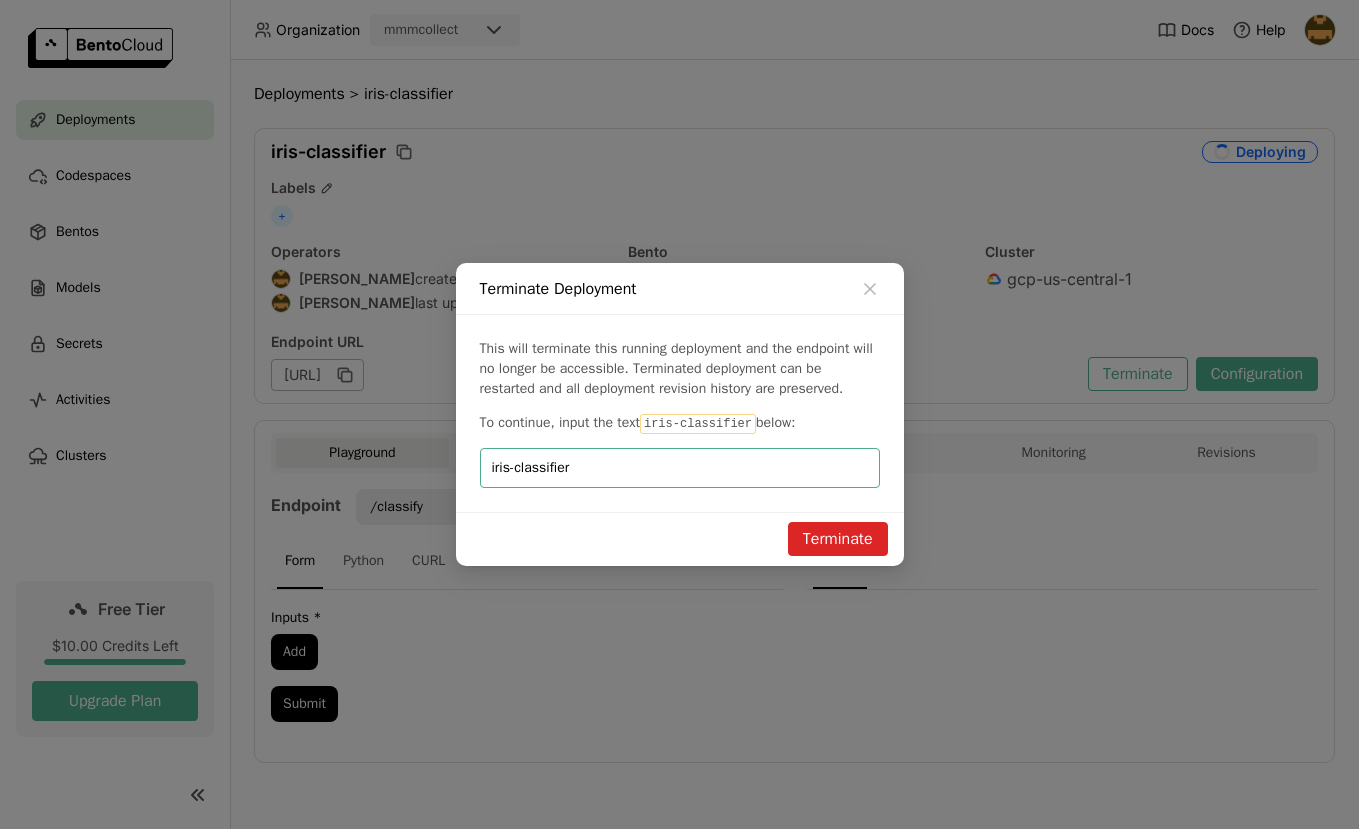 type on "iris-classifier" 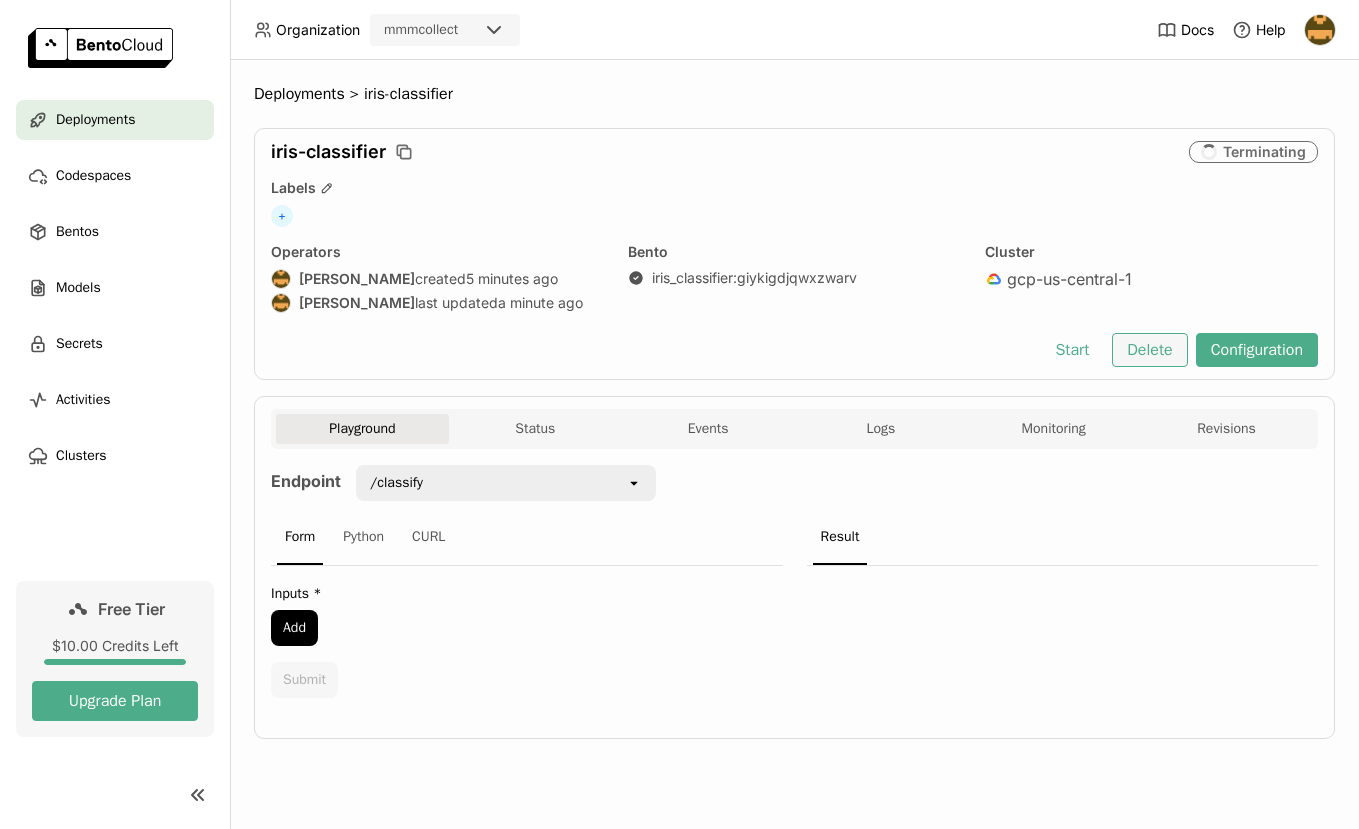 click on "Delete" at bounding box center (1149, 350) 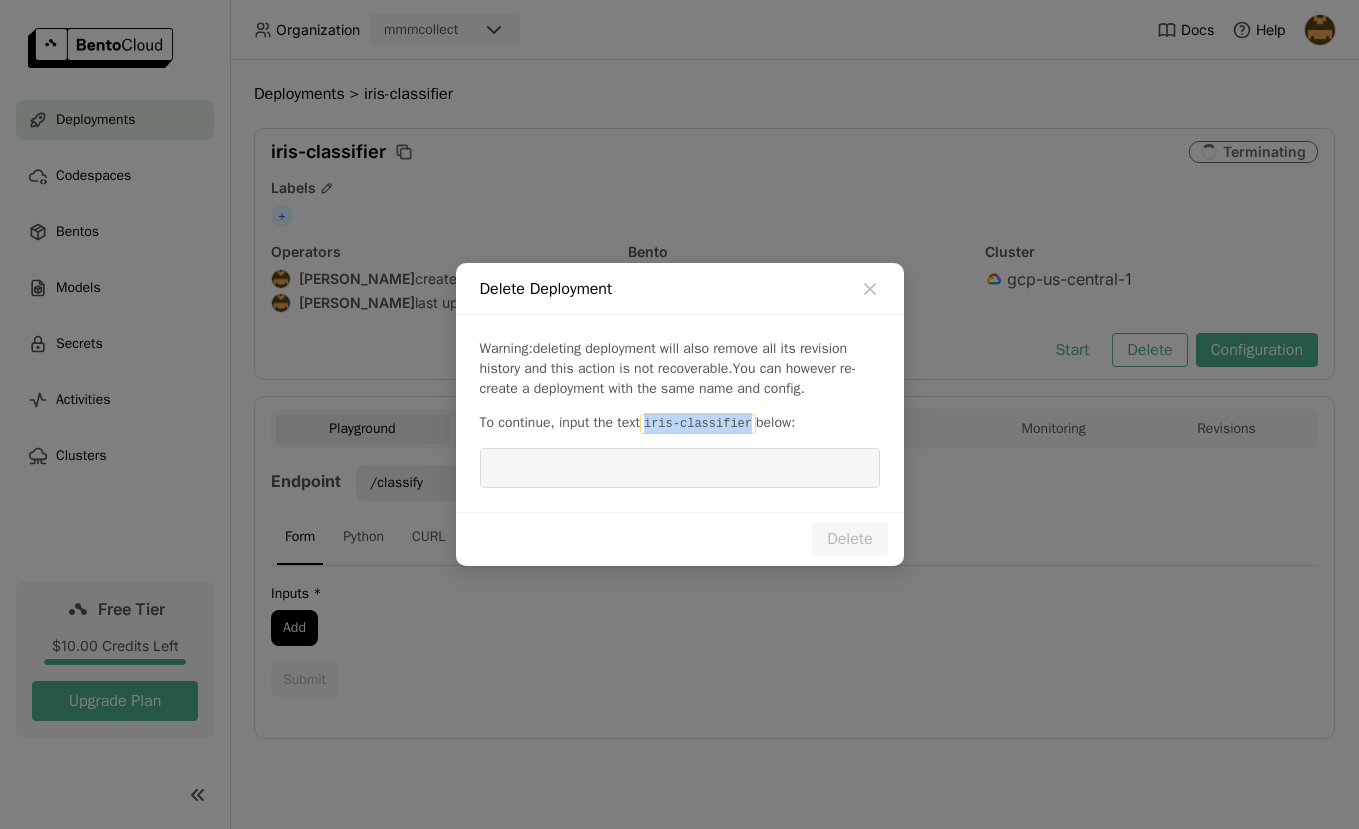 drag, startPoint x: 656, startPoint y: 432, endPoint x: 766, endPoint y: 434, distance: 110.01818 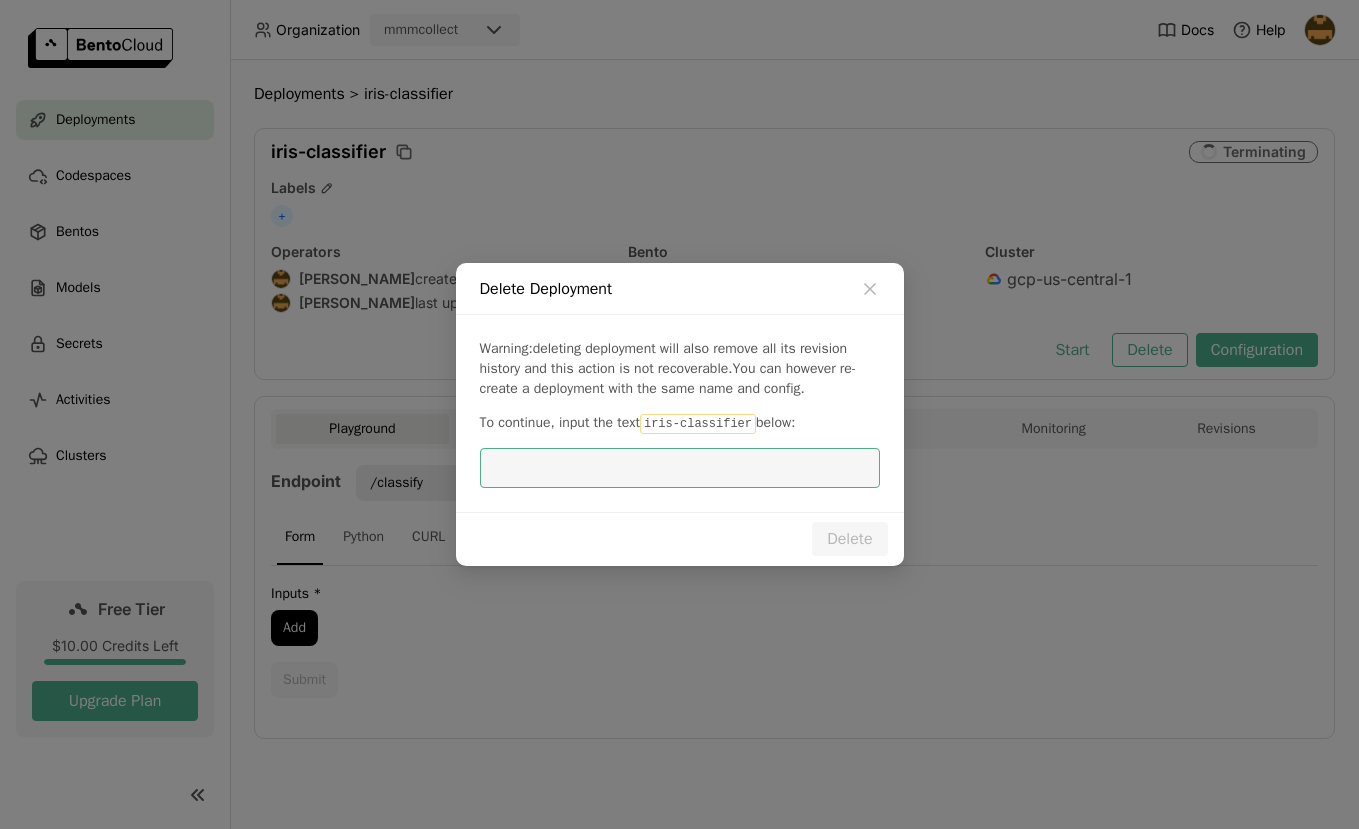 click at bounding box center (680, 468) 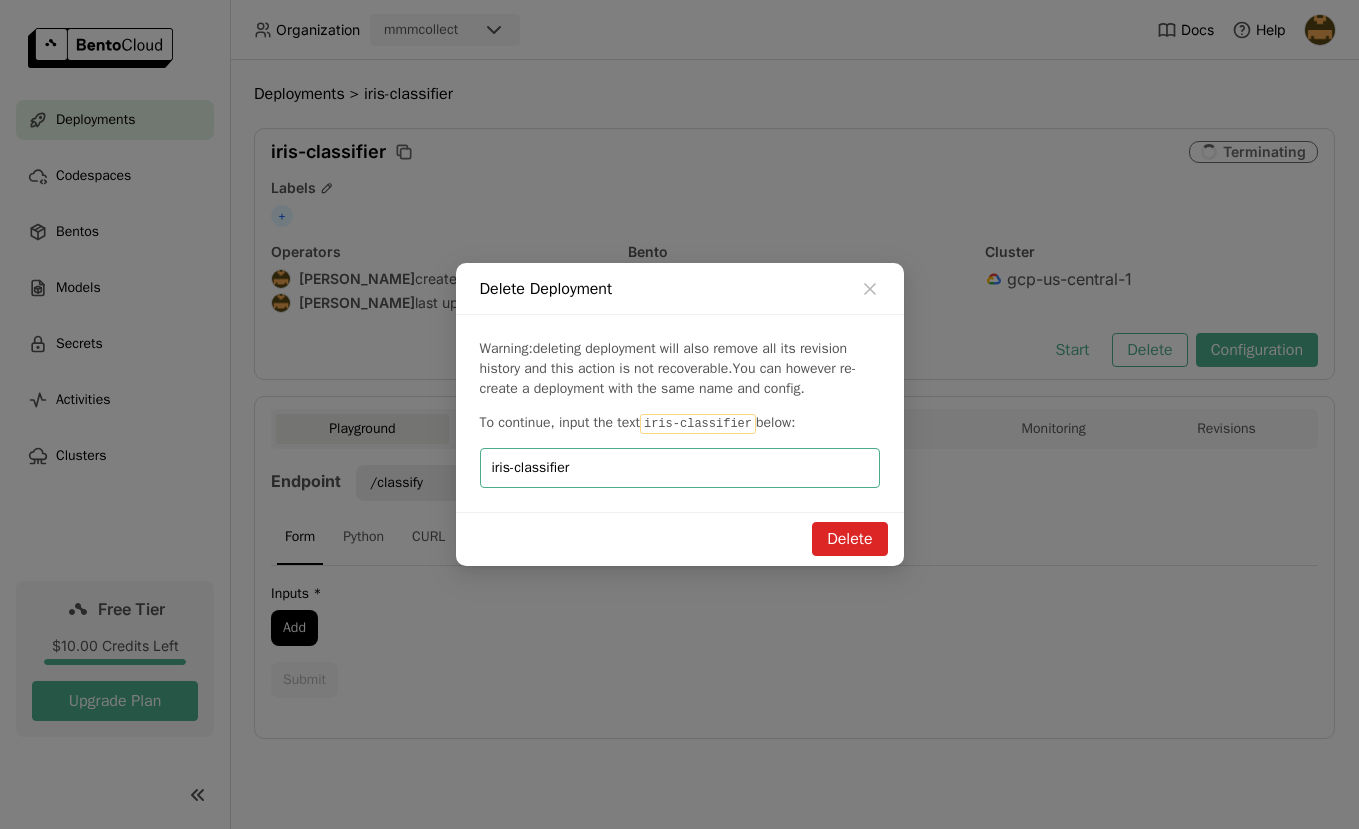 type on "iris-classifier" 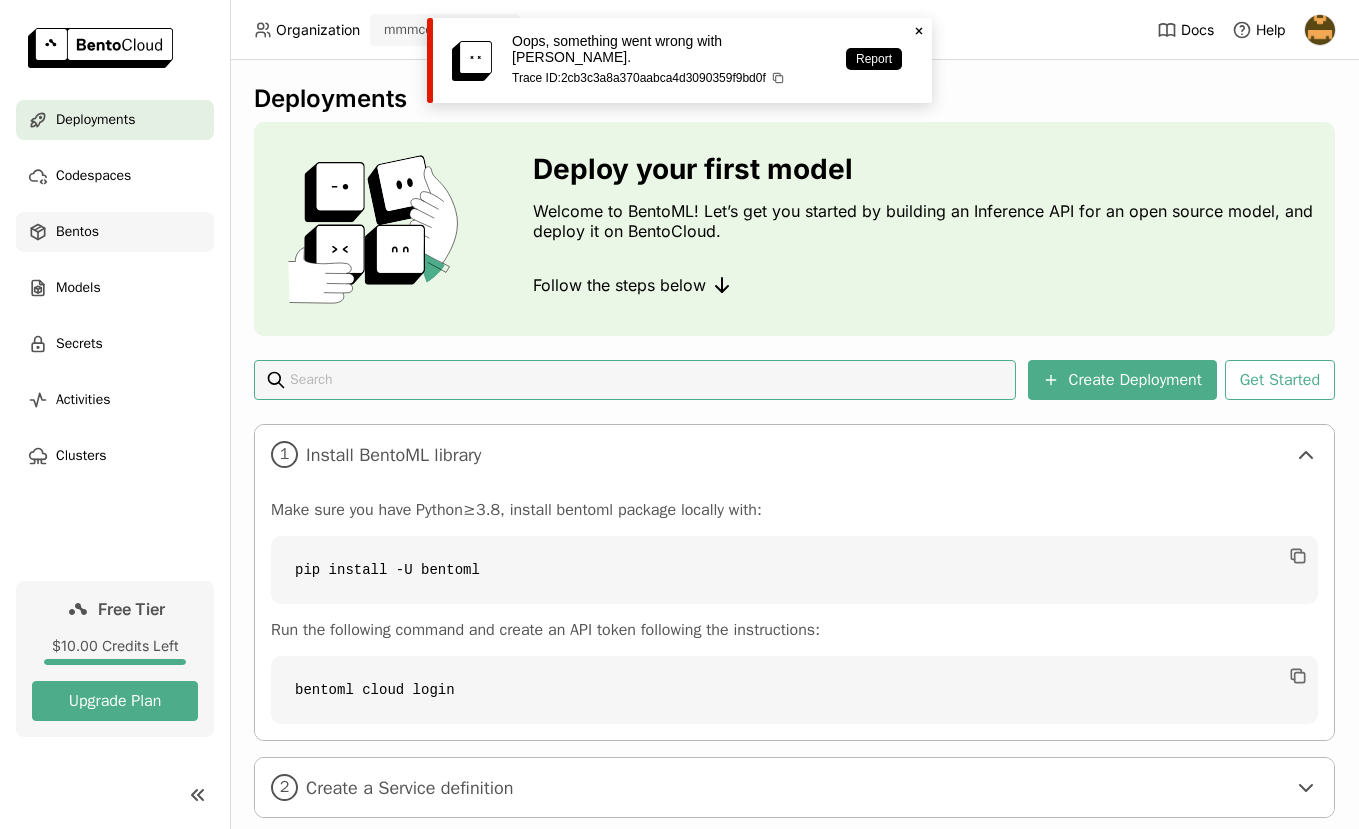 click on "Bentos" at bounding box center [77, 232] 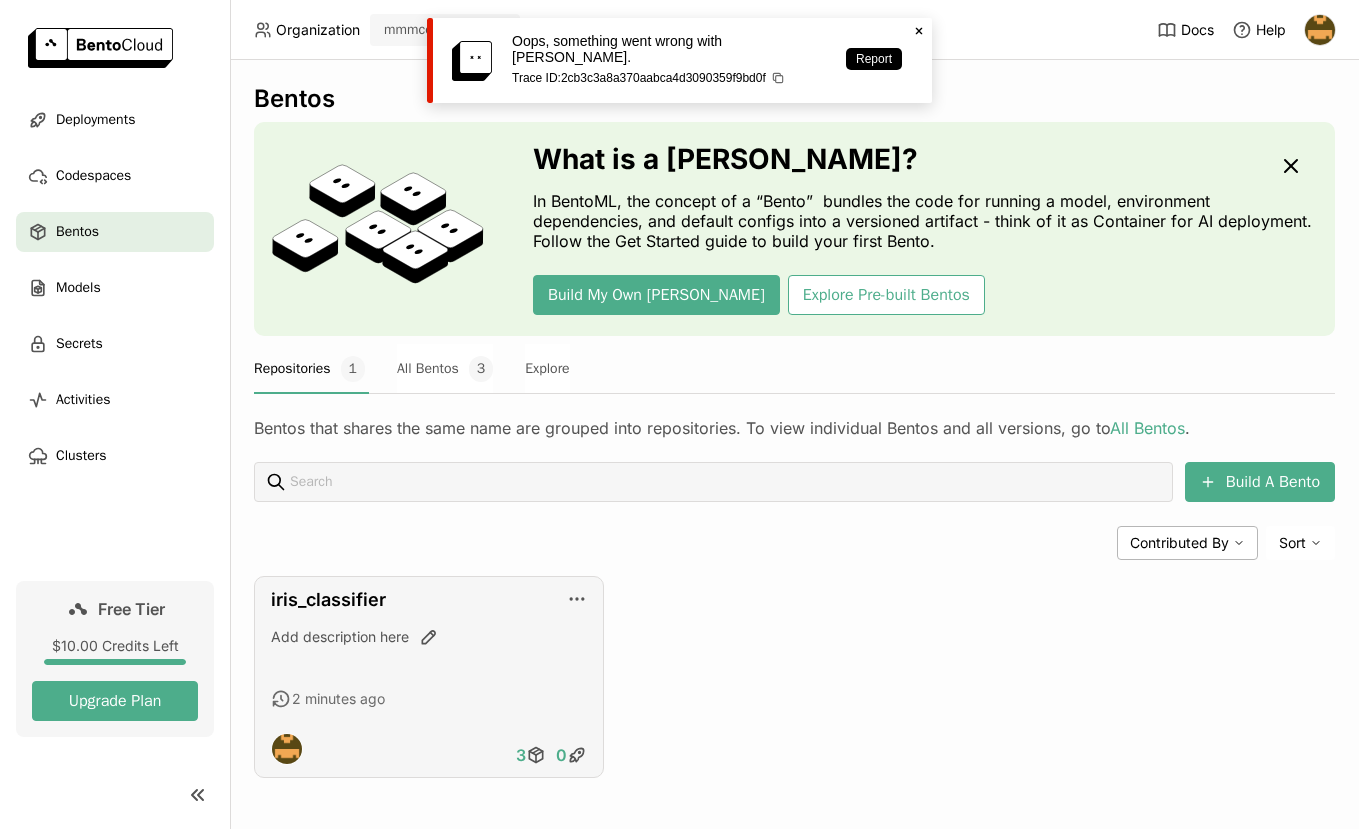click on "iris_classifier Add description here 2 minutes ago 3 0" at bounding box center (429, 677) 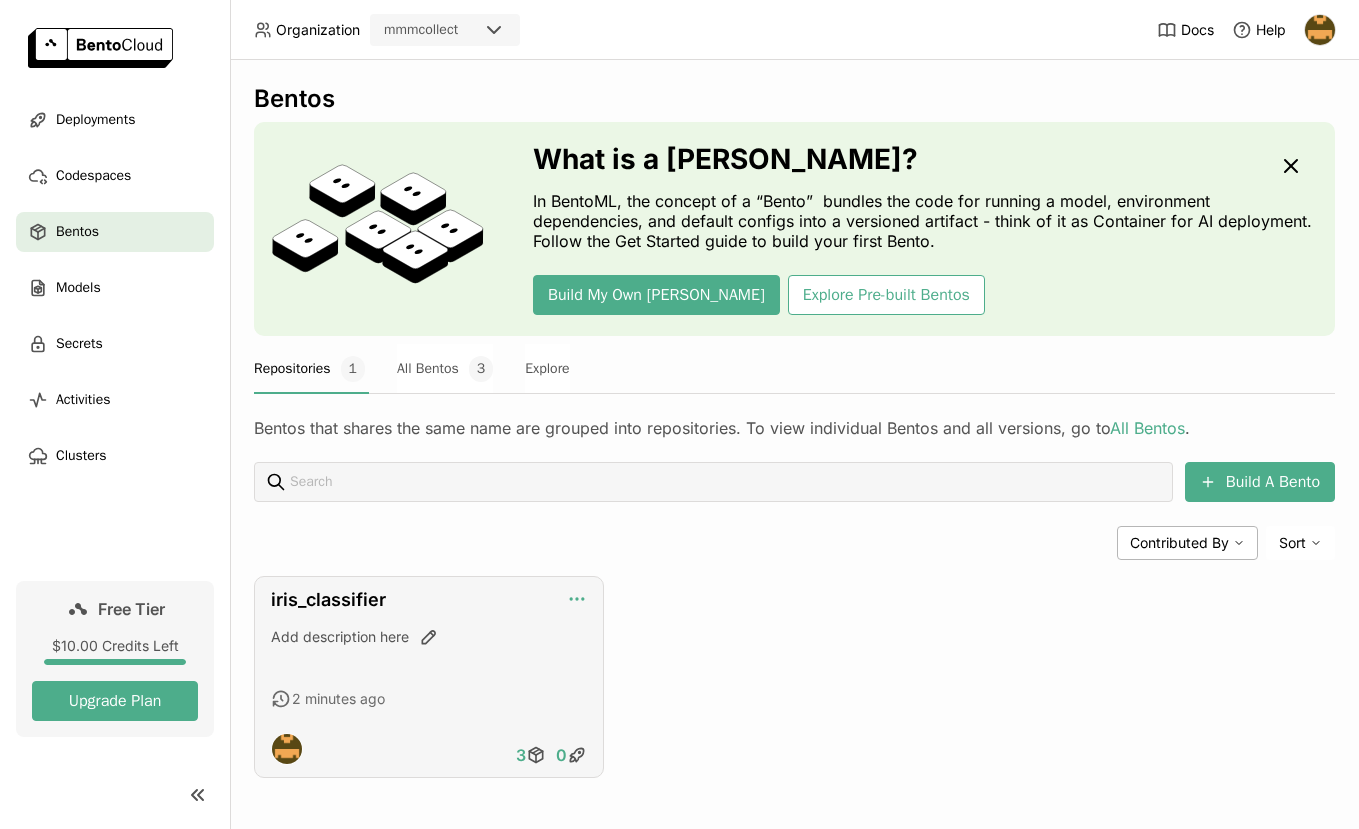 click 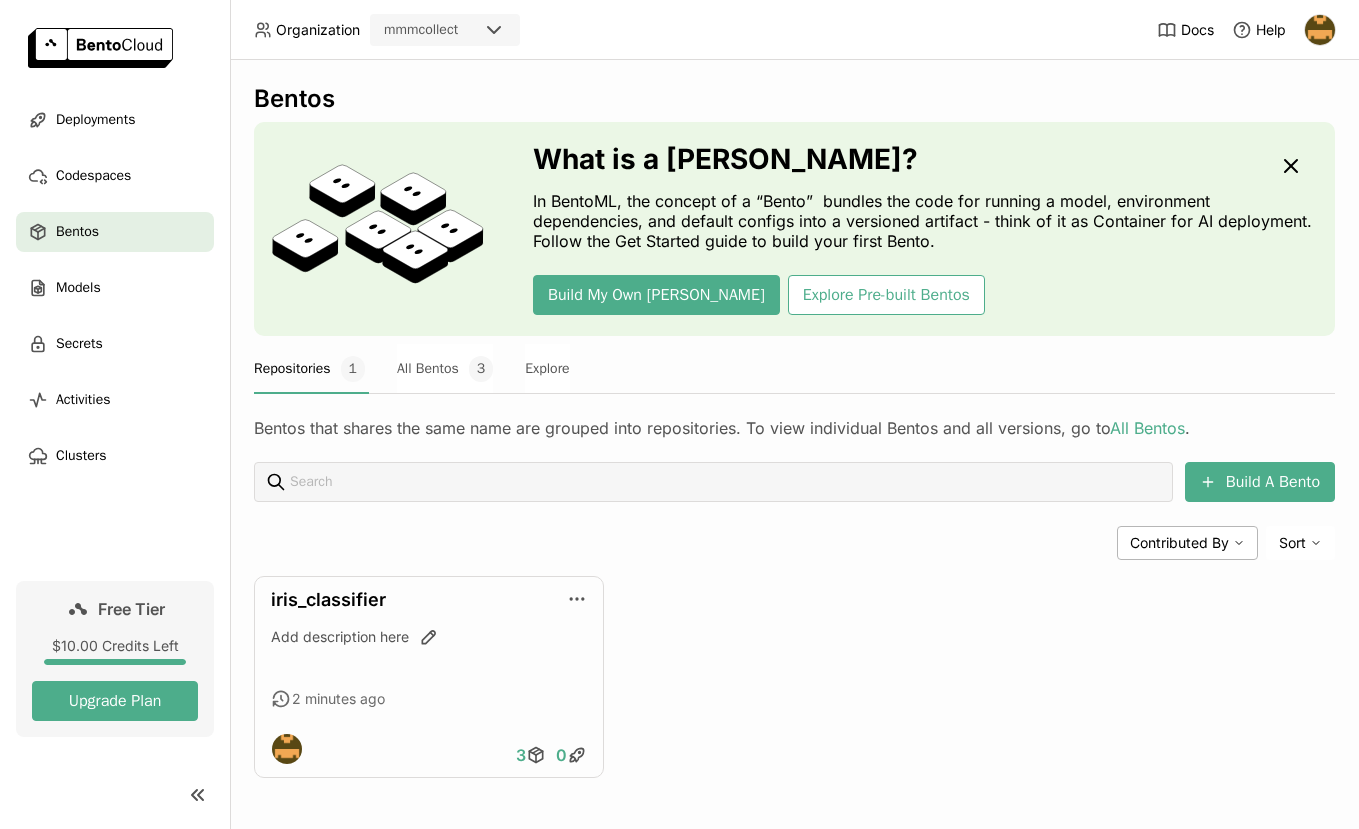 click on "Build A Bento Contributed By Sort iris_classifier Add description here 2 minutes ago 3 0" at bounding box center (794, 620) 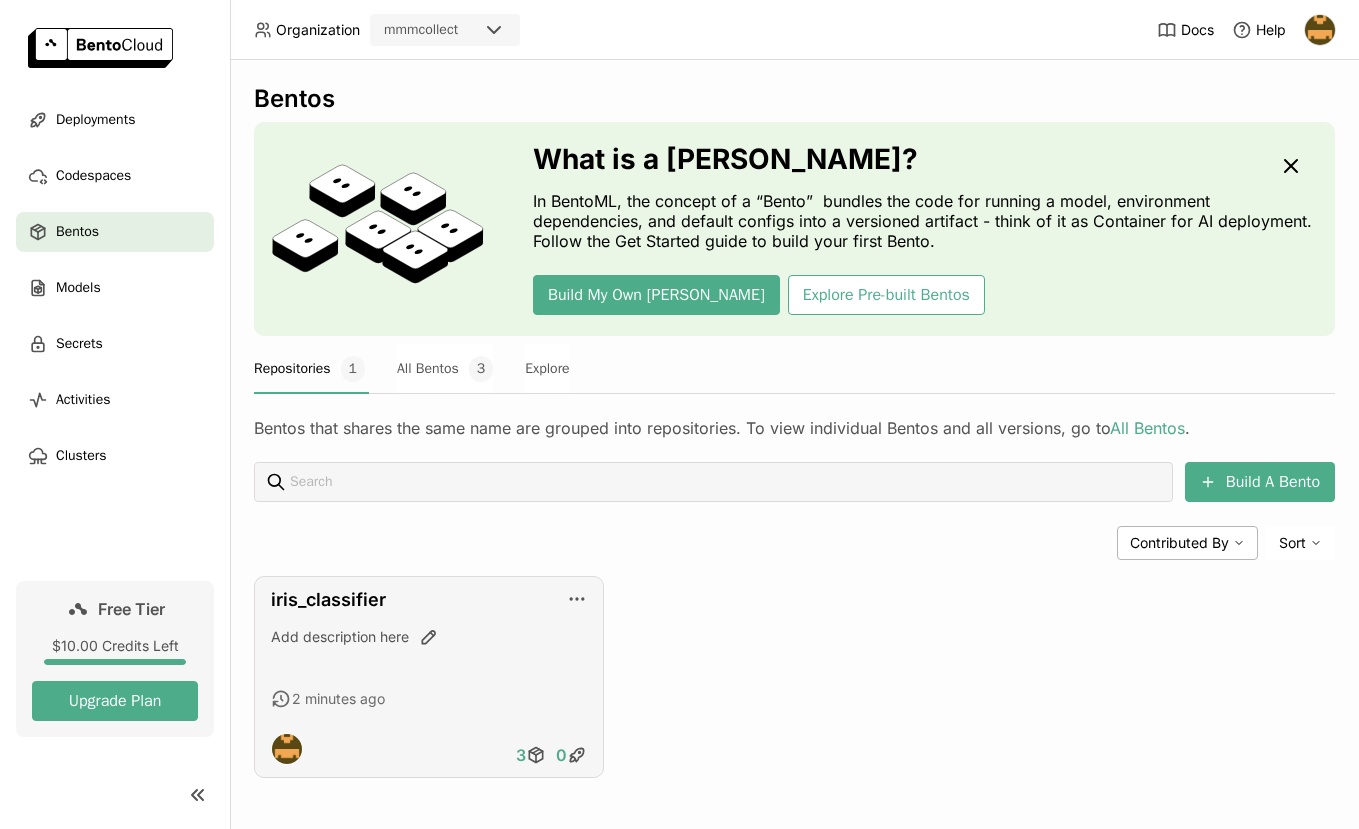 click on "iris_classifier" at bounding box center [429, 600] 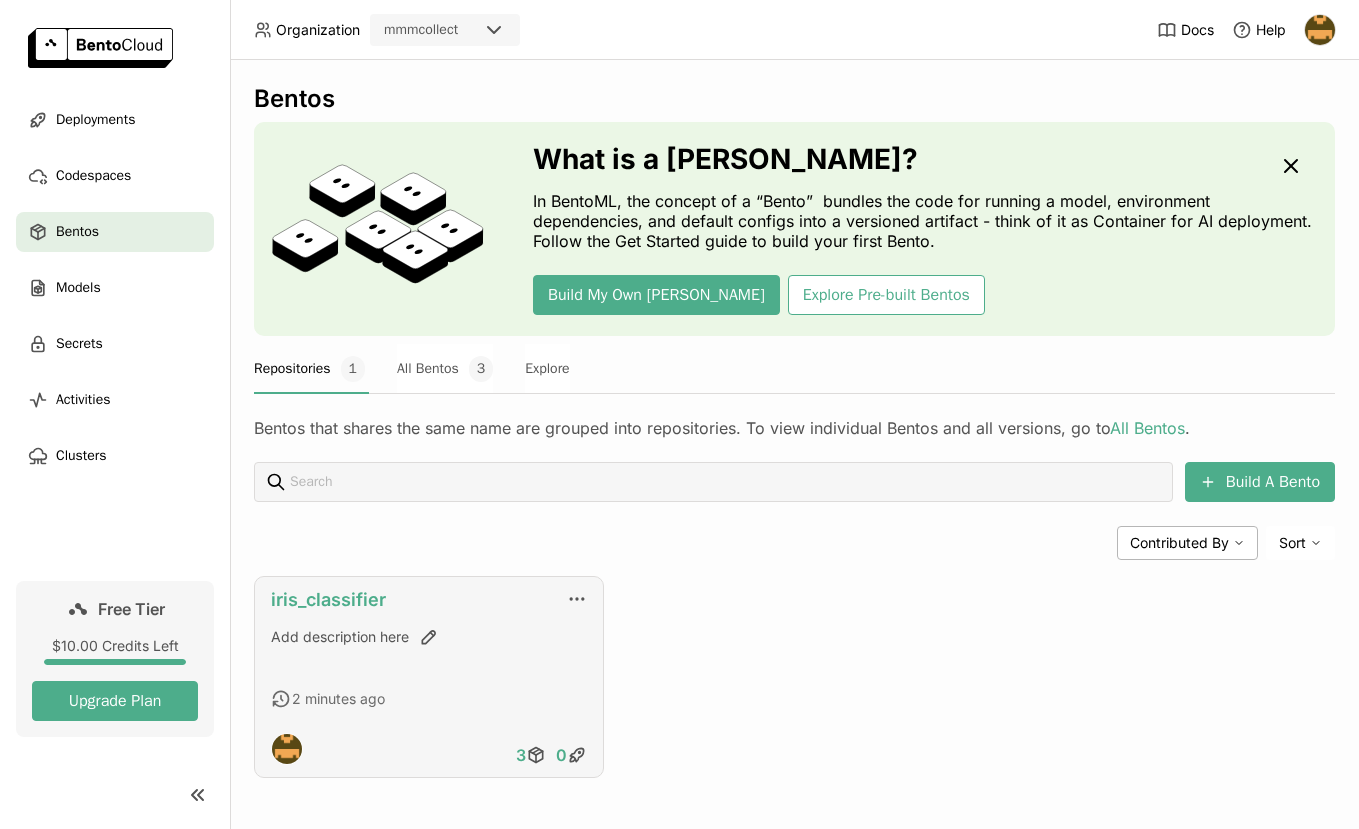 click on "iris_classifier" at bounding box center [328, 599] 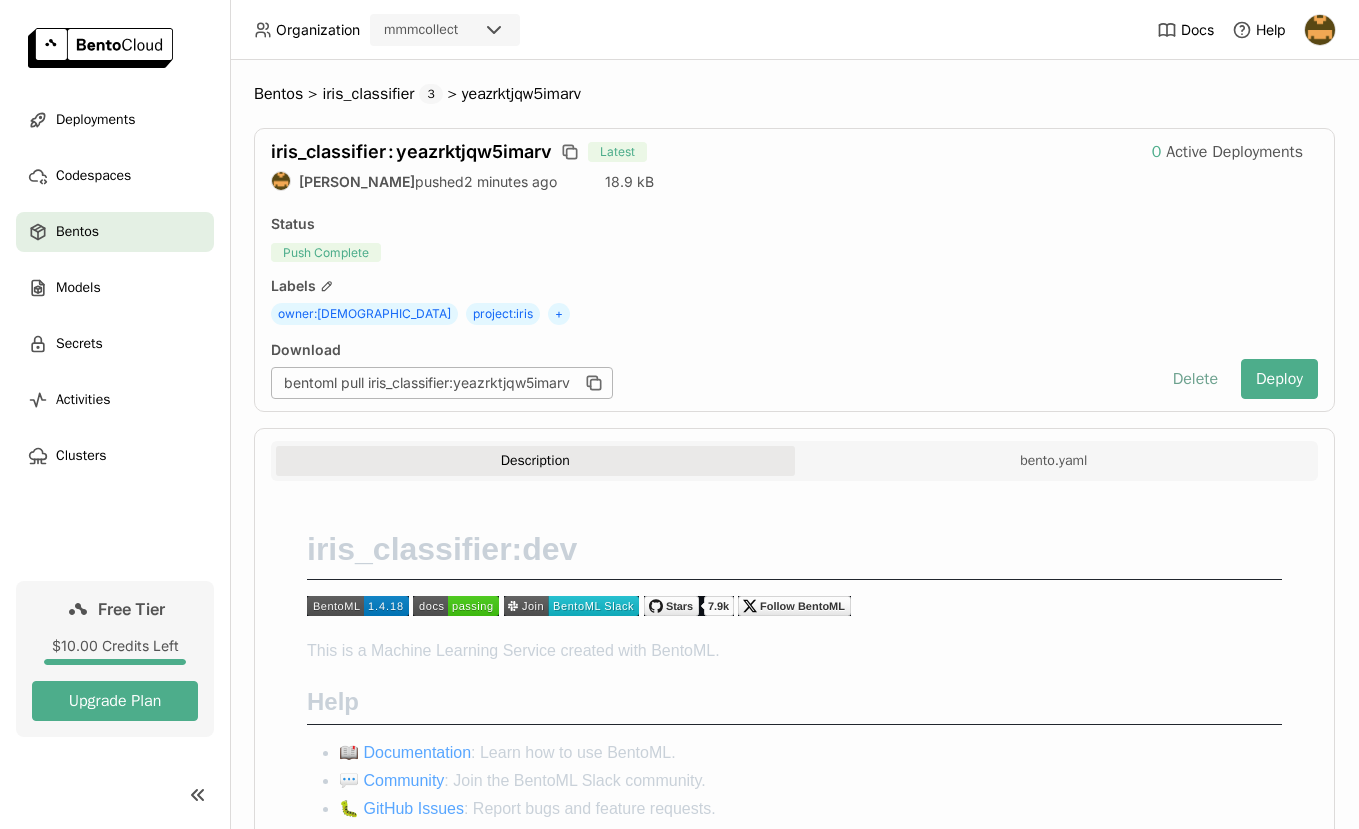 click on "Delete" at bounding box center (1195, 379) 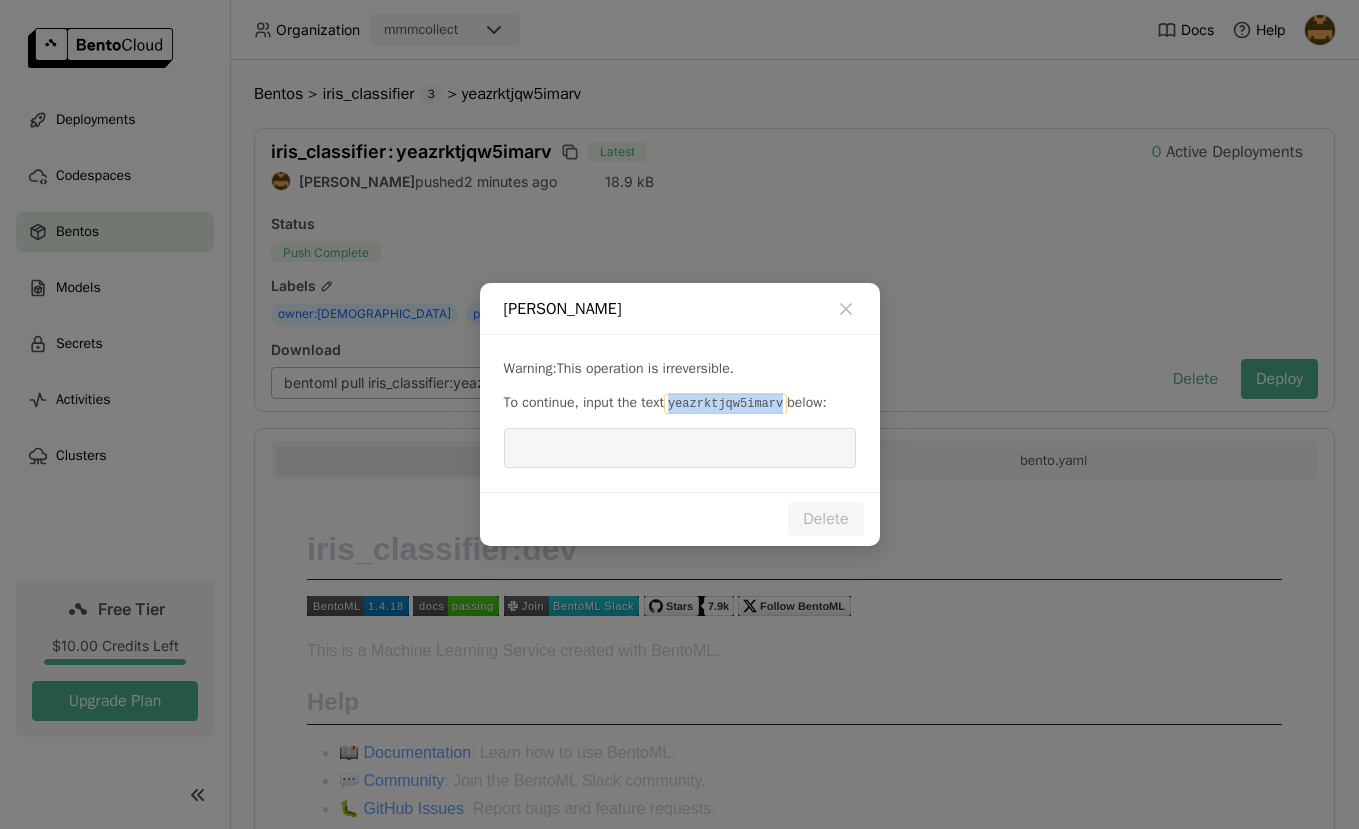 drag, startPoint x: 793, startPoint y: 401, endPoint x: 682, endPoint y: 398, distance: 111.040535 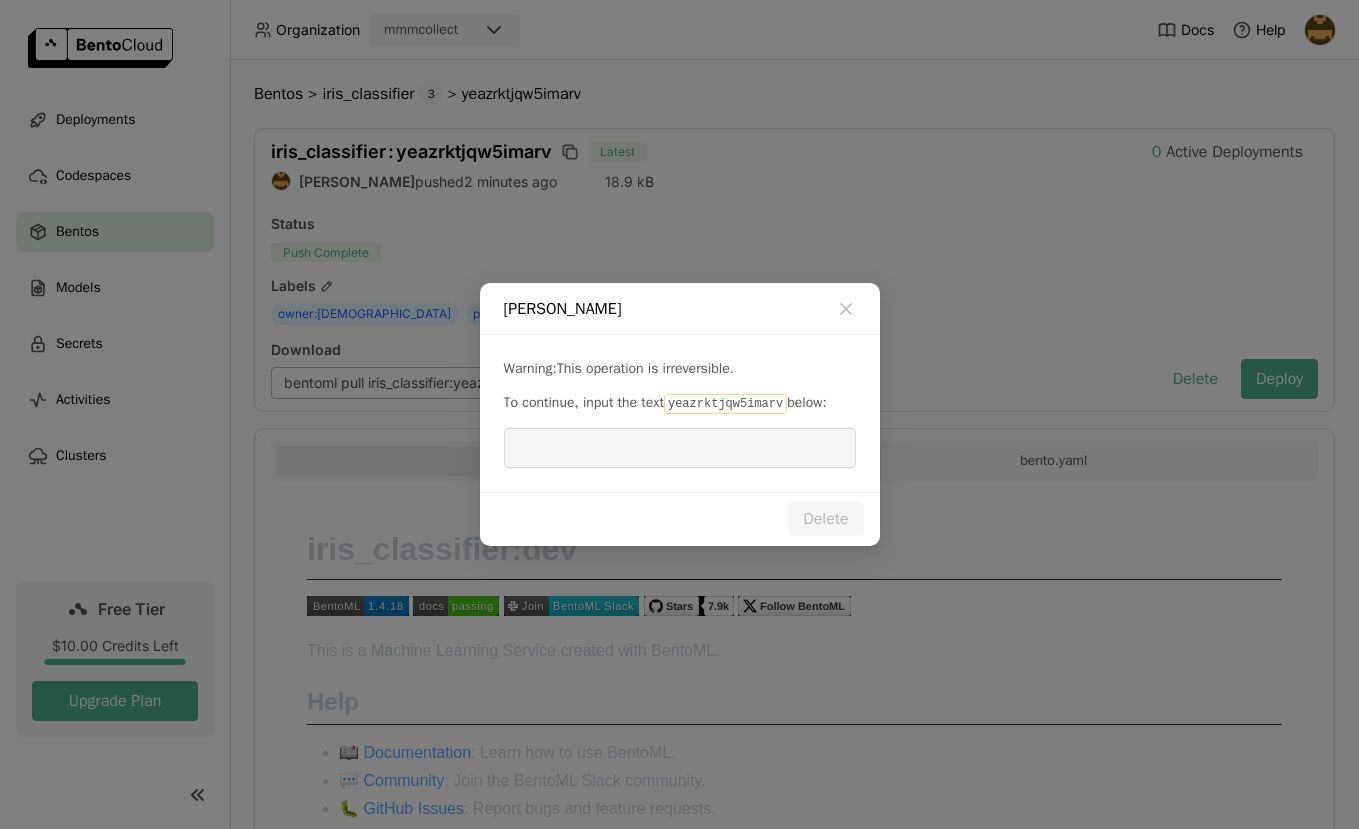 click at bounding box center (680, 448) 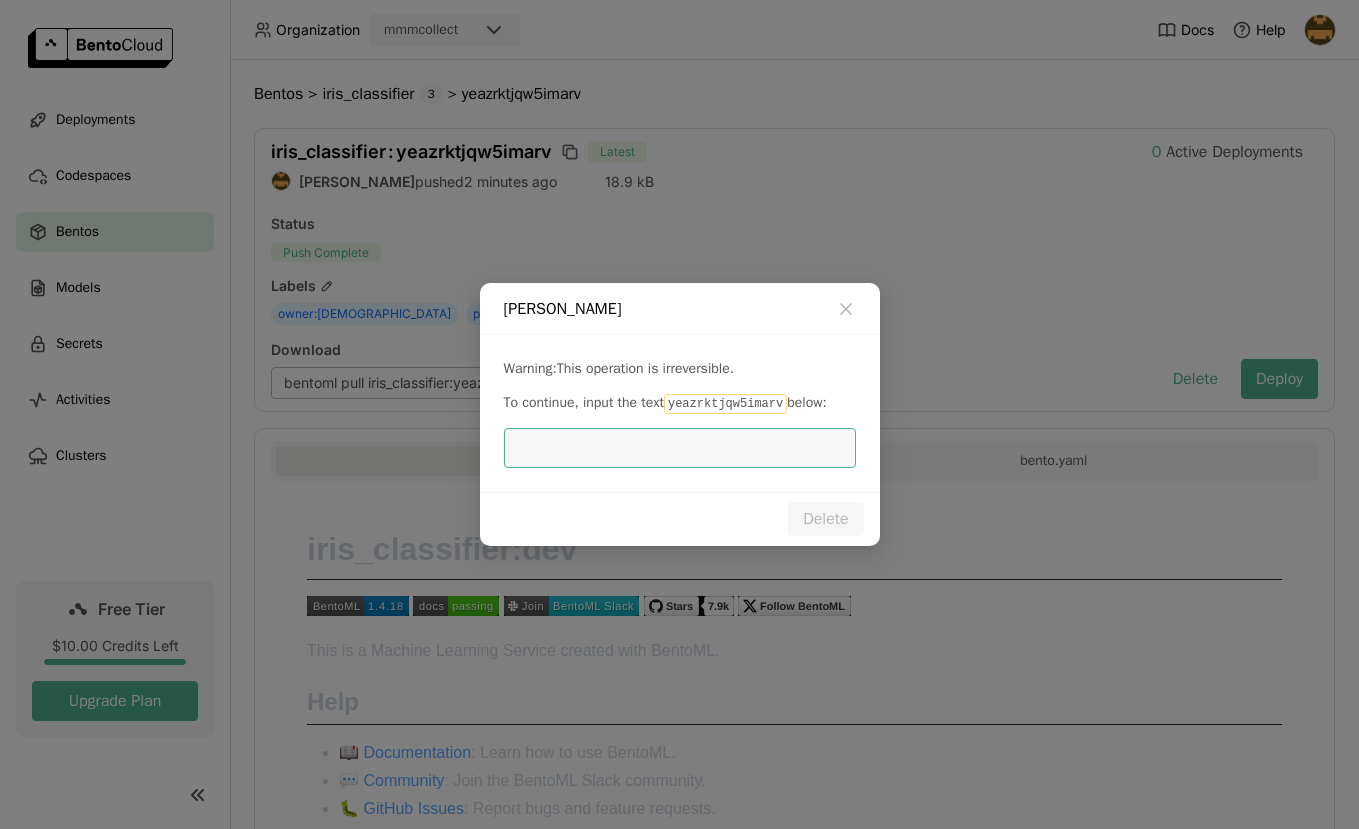 paste on "yeazrktjqw5imarv" 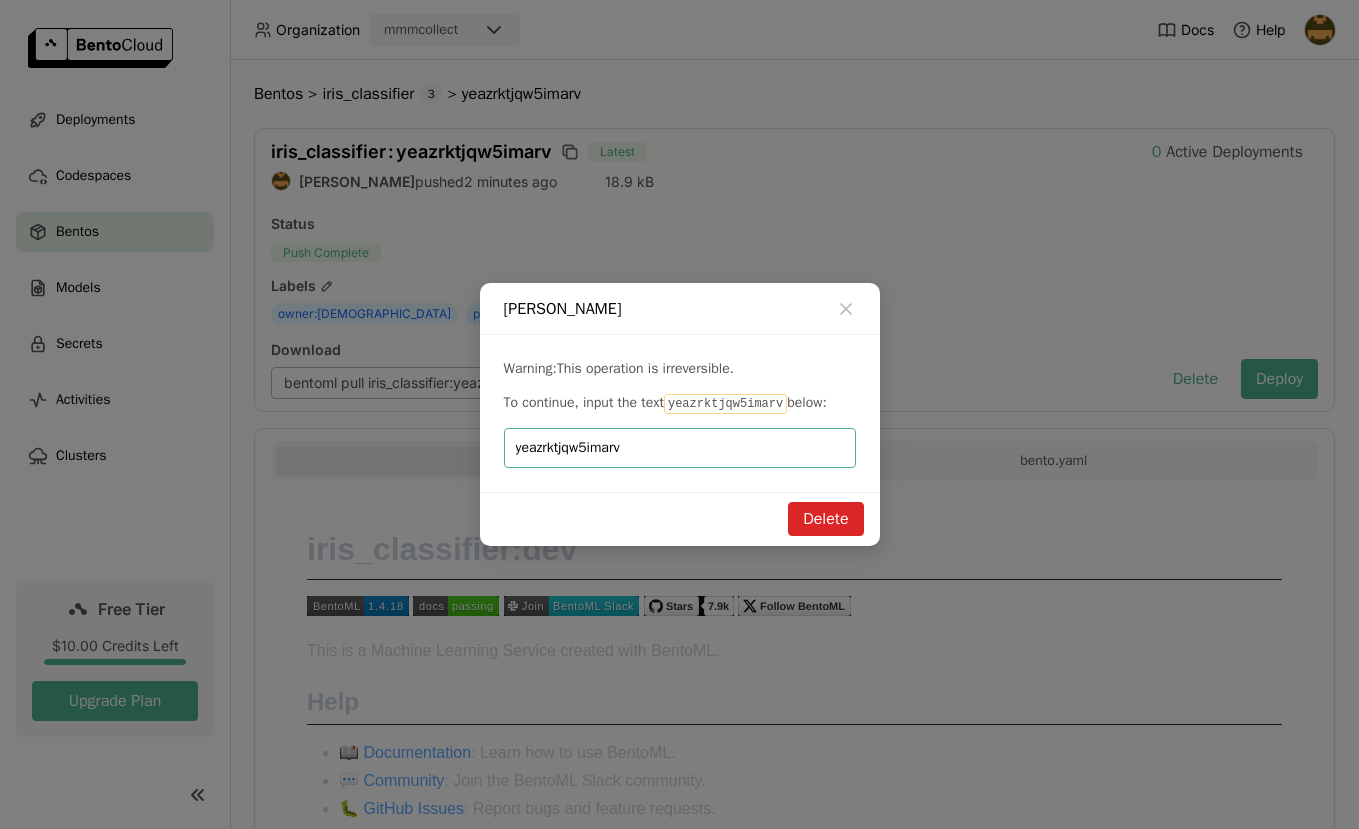 type on "yeazrktjqw5imarv" 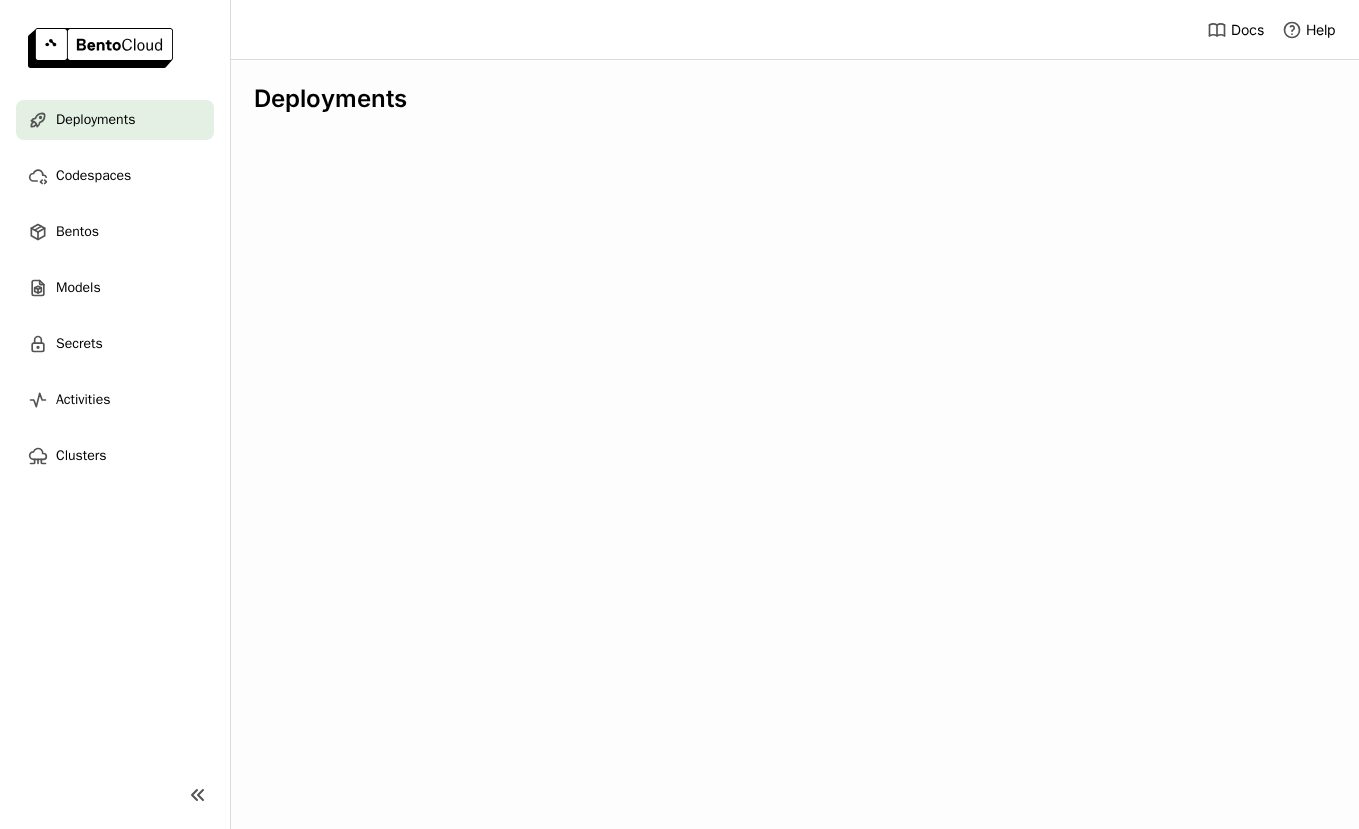 scroll, scrollTop: 0, scrollLeft: 0, axis: both 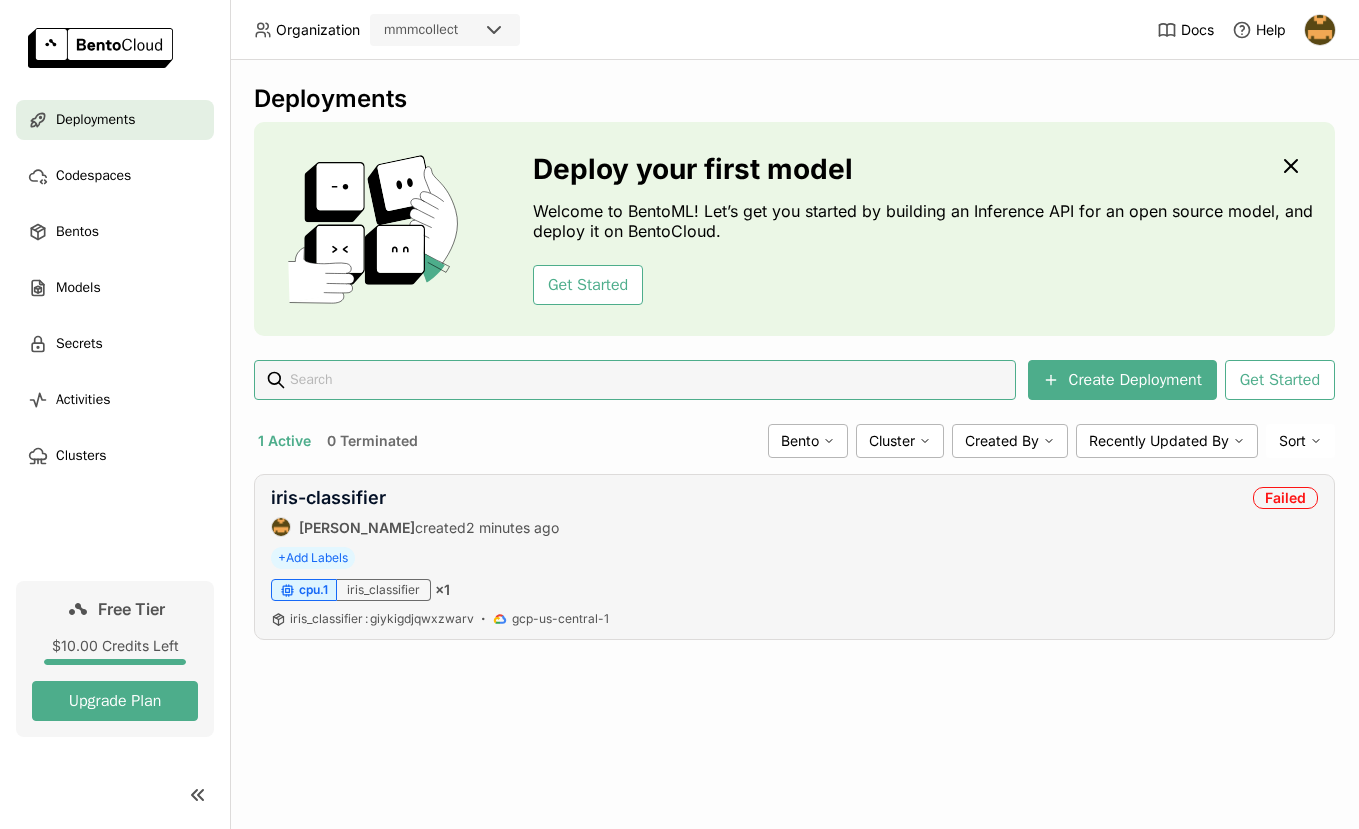 click on "iris-classifier Yehor Slupitskyi  created  2 minutes ago Failed" at bounding box center (794, 512) 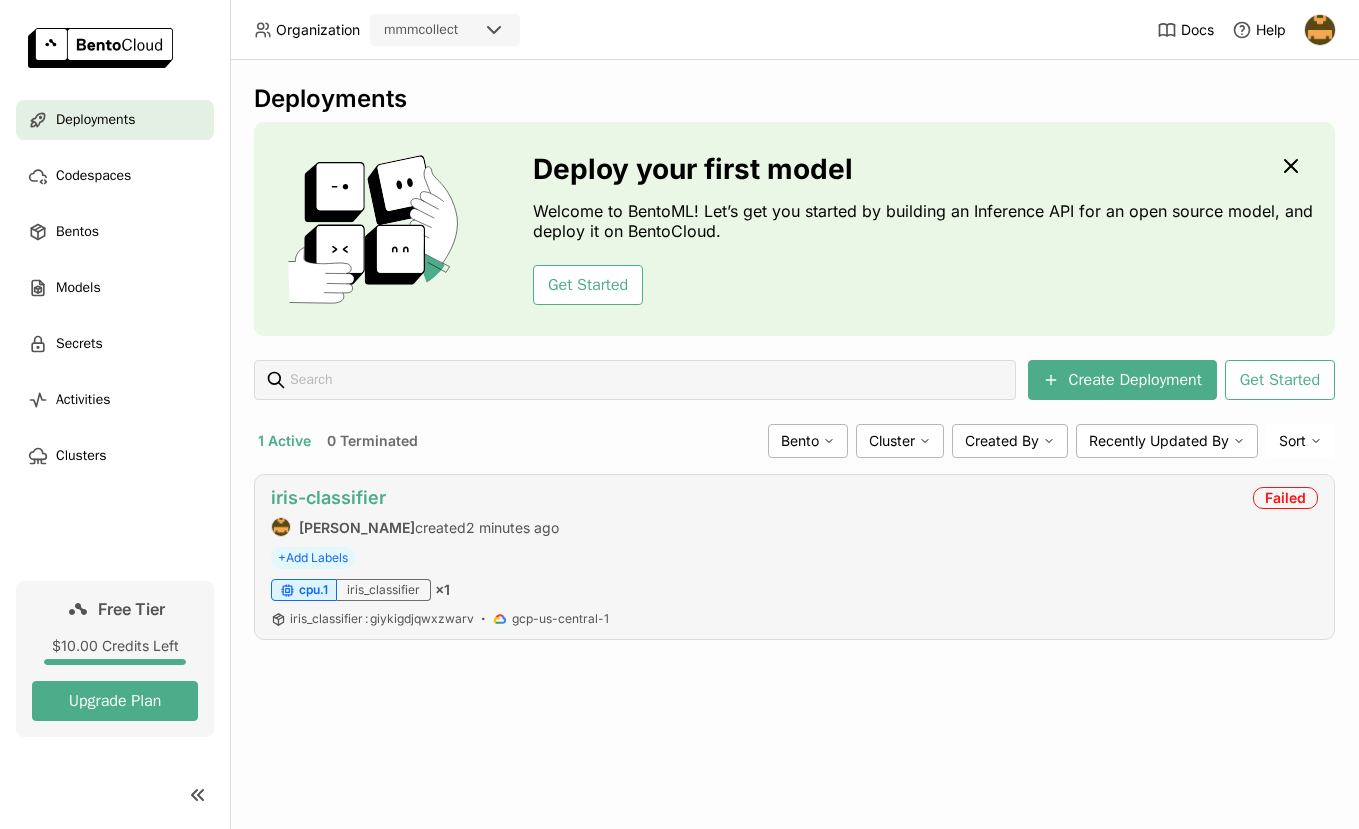 click on "iris-classifier" at bounding box center [328, 497] 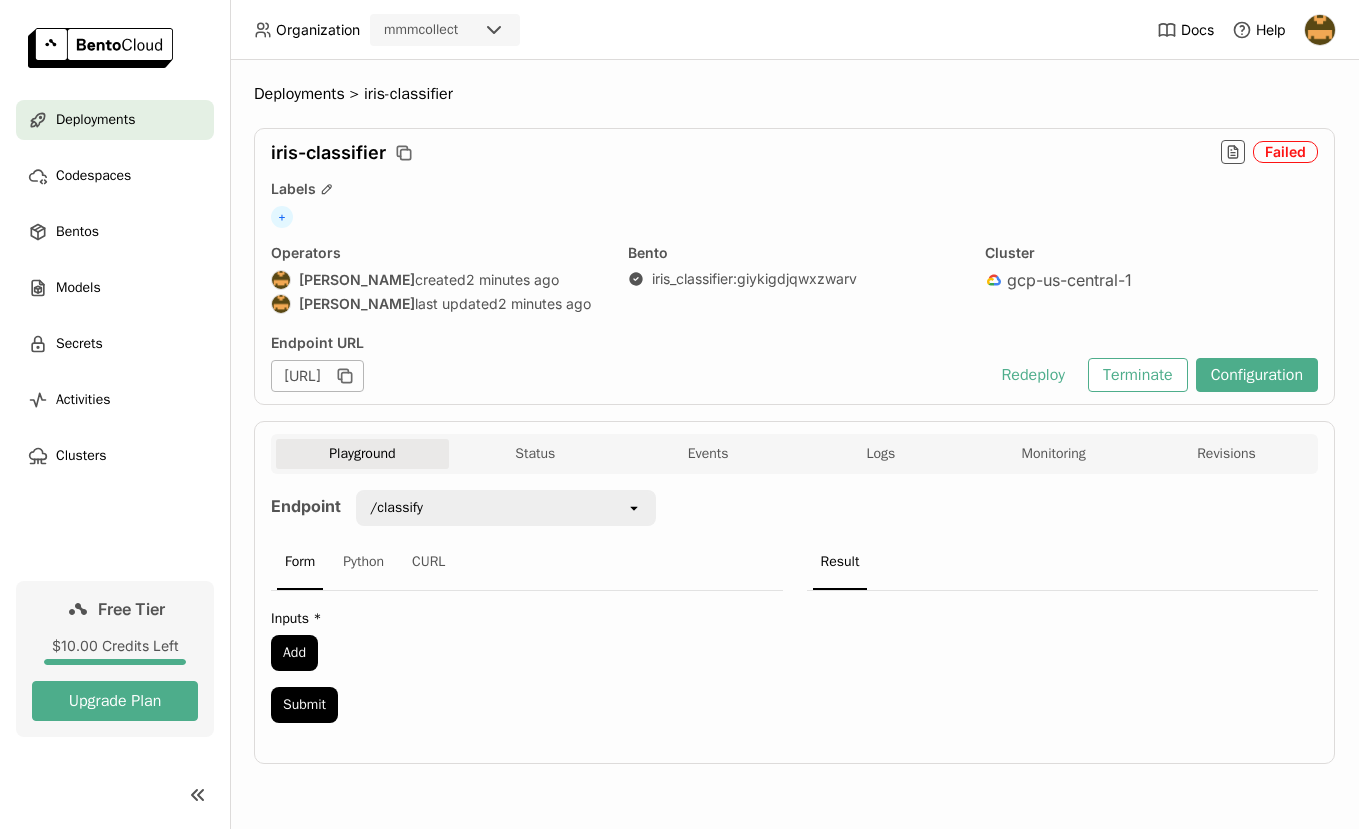 scroll, scrollTop: 0, scrollLeft: 0, axis: both 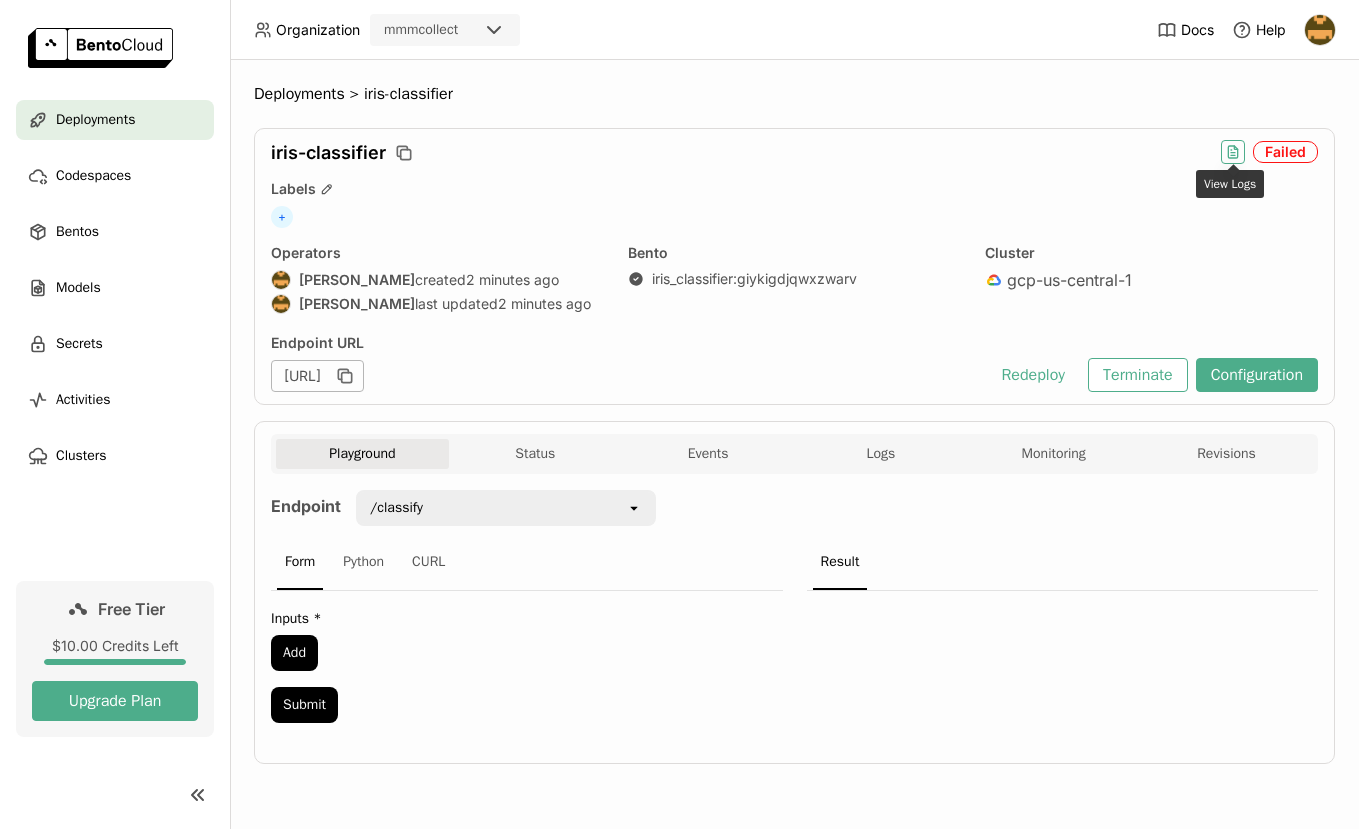click 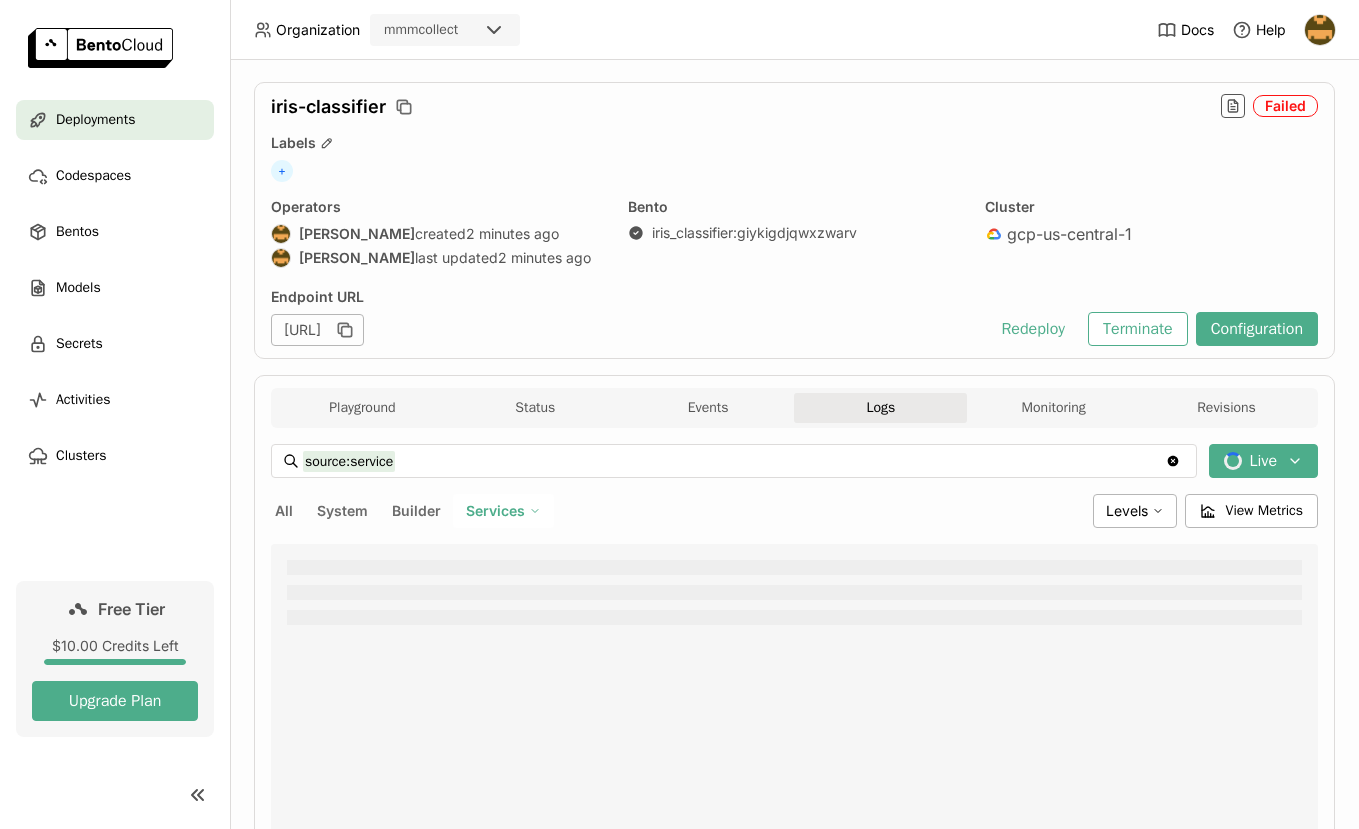 scroll, scrollTop: 45, scrollLeft: 0, axis: vertical 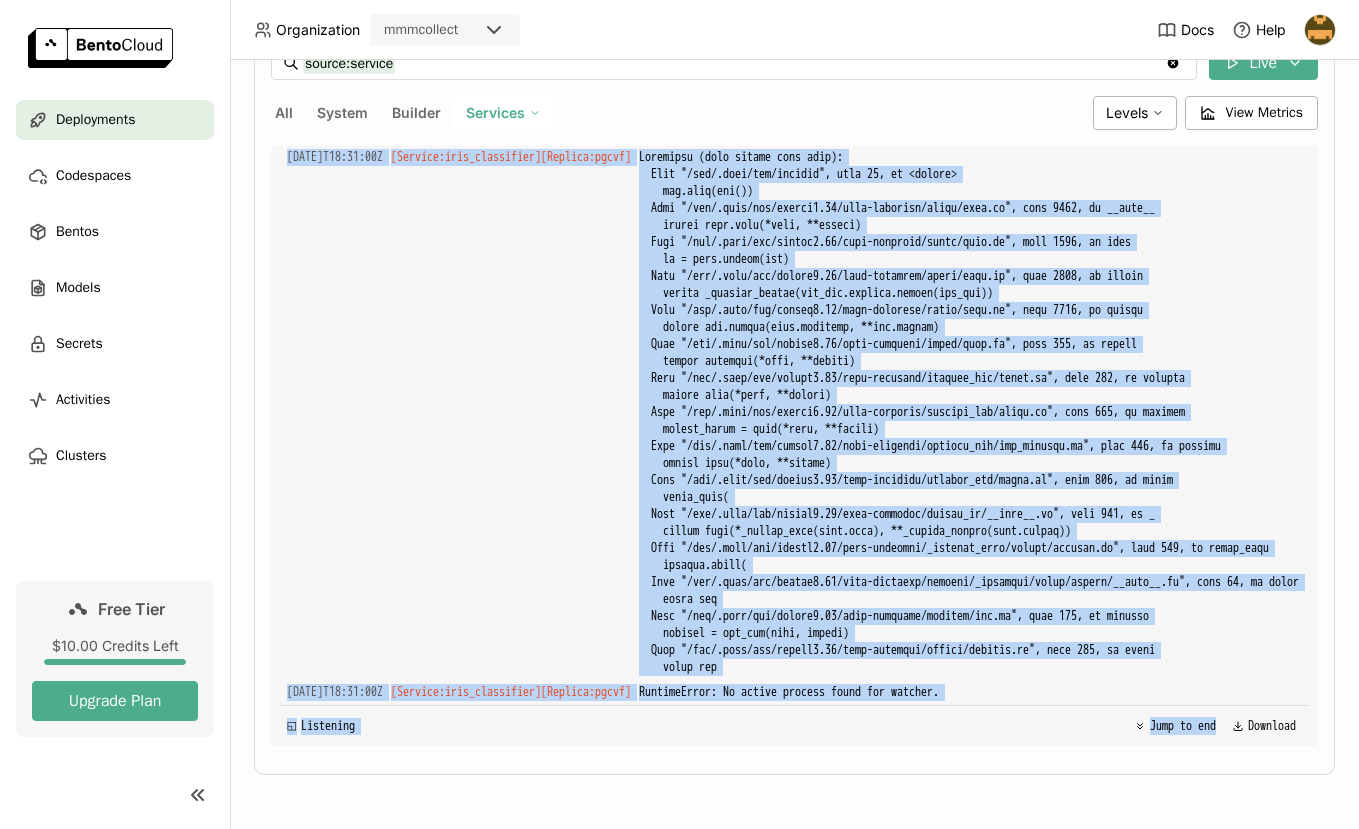 drag, startPoint x: 287, startPoint y: 218, endPoint x: 841, endPoint y: 898, distance: 877.1066 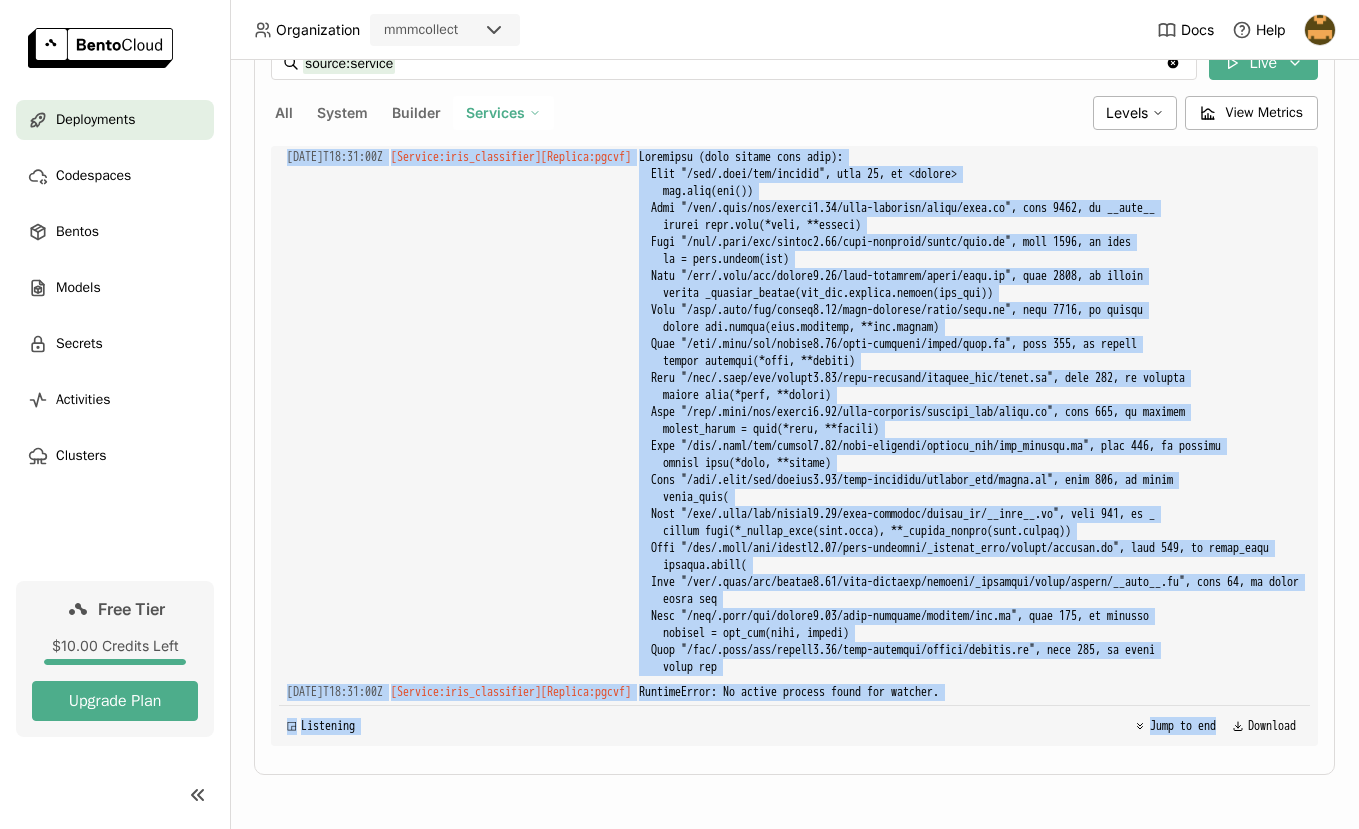 copy on "2025-07-25T18:30:07Z [Service:iris_classifier] [Replica: pgcvf ] Traceback (most recent call last):
File "/app/.venv/lib/python3.10/site-packages/starlette/routing.py", line 694, in lifespan
async with self.lifespan_context(app) as maybe_state:
File "/usr/local/lib/python3.10/contextlib.py", line 199, in __aenter__
return await anext(self.gen)
File "/app/.venv/lib/python3.10/site-packages/bentoml/_internal/server/base_app.py", line 76, in lifespan
await ret
File "/app/.venv/lib/python3.10/site-packages/_bentoml_impl/server/app.py", line 278, in create_instance
self._service_instance = self.service()
File "/app/.venv/lib/python3.10/site-packages/_bentoml_sdk/service/factory.py", line 361, in __call__
instance = self.inner()
File "/home/bentoml/bento/src/iris_service.py", line 19, in __init__
self.model = load_model("iris_clf:latest")
File "/app/.venv/lib/python3.10/site-packages/_bentoml_impl/frameworks/sklearn.py", line 67, in load_model
bento_model = bentoml.model..." 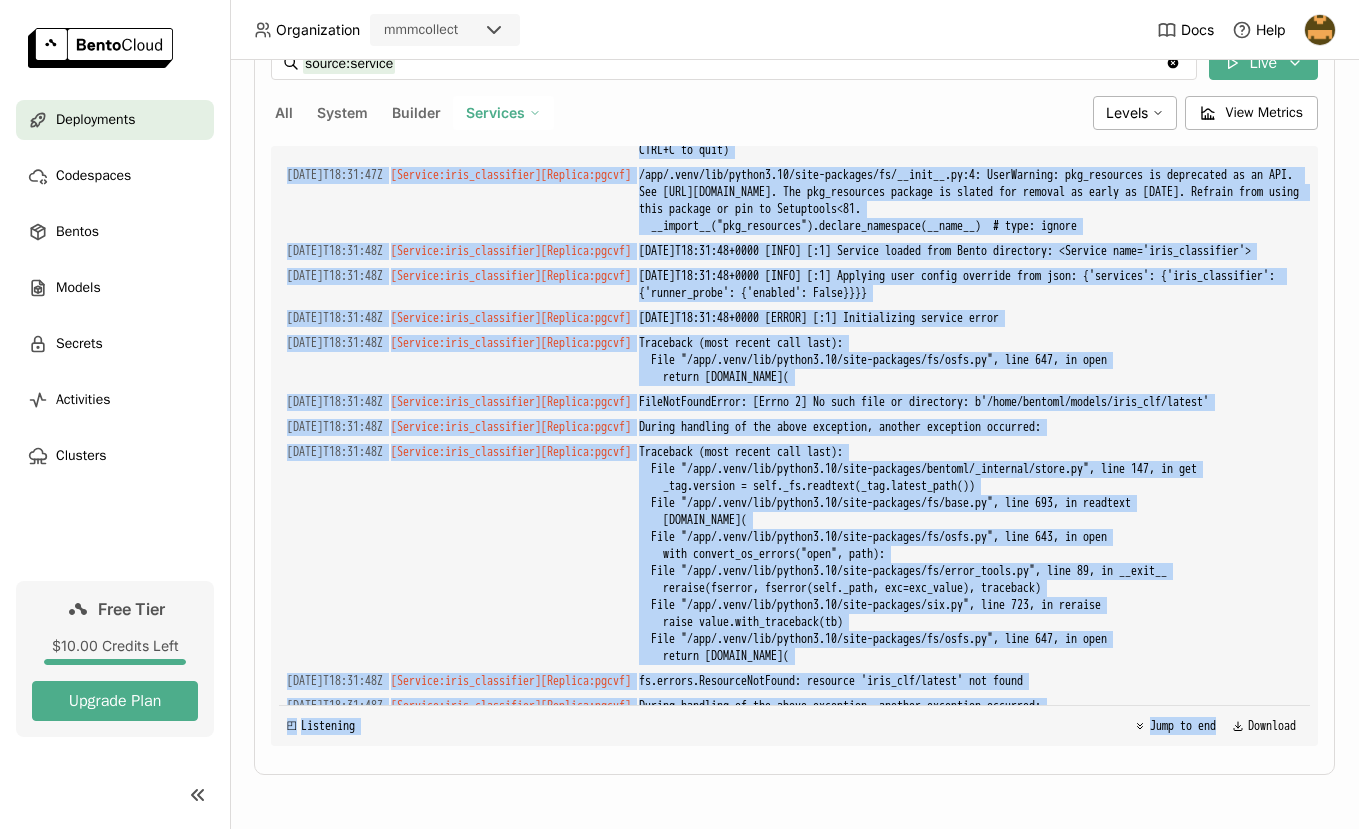 scroll, scrollTop: 16089, scrollLeft: 0, axis: vertical 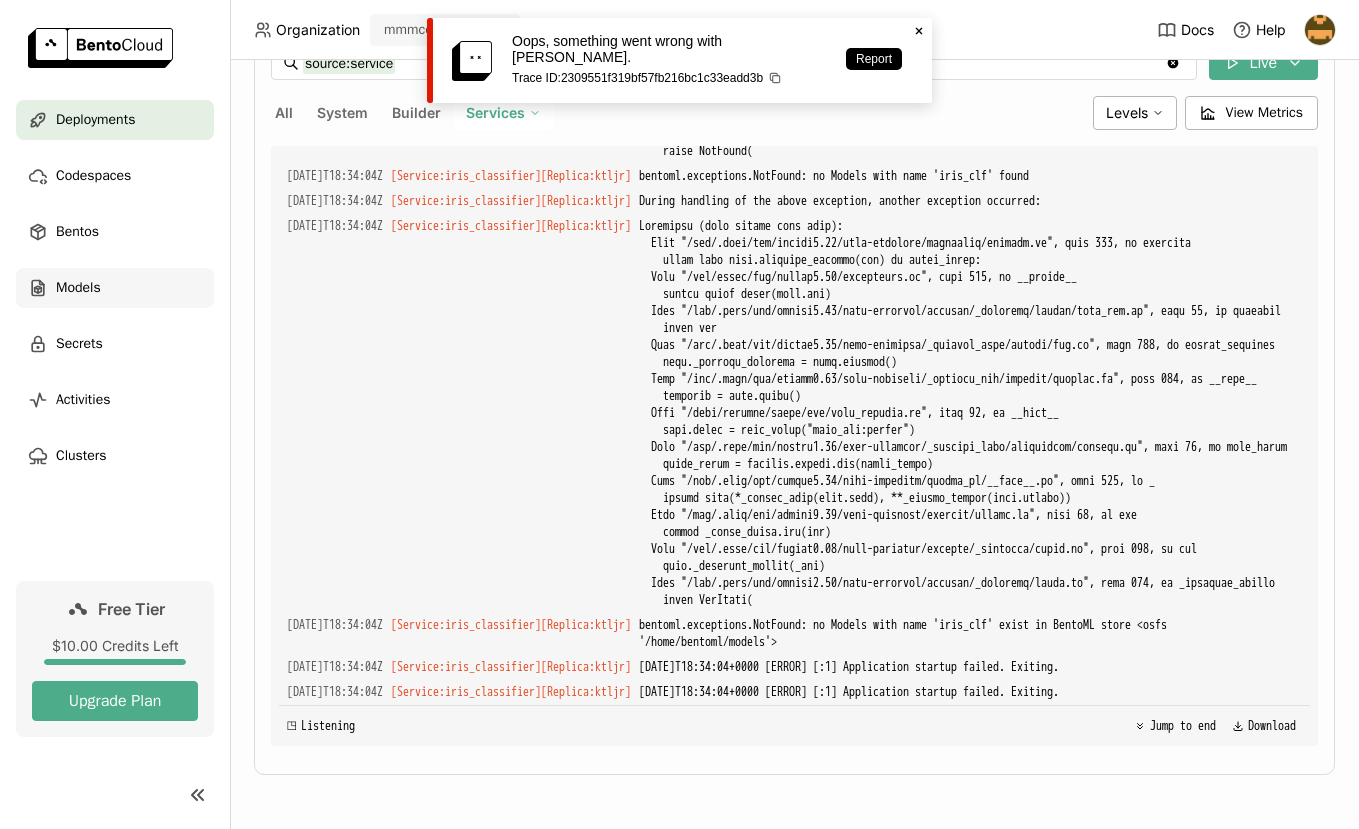 click on "Models" at bounding box center (78, 288) 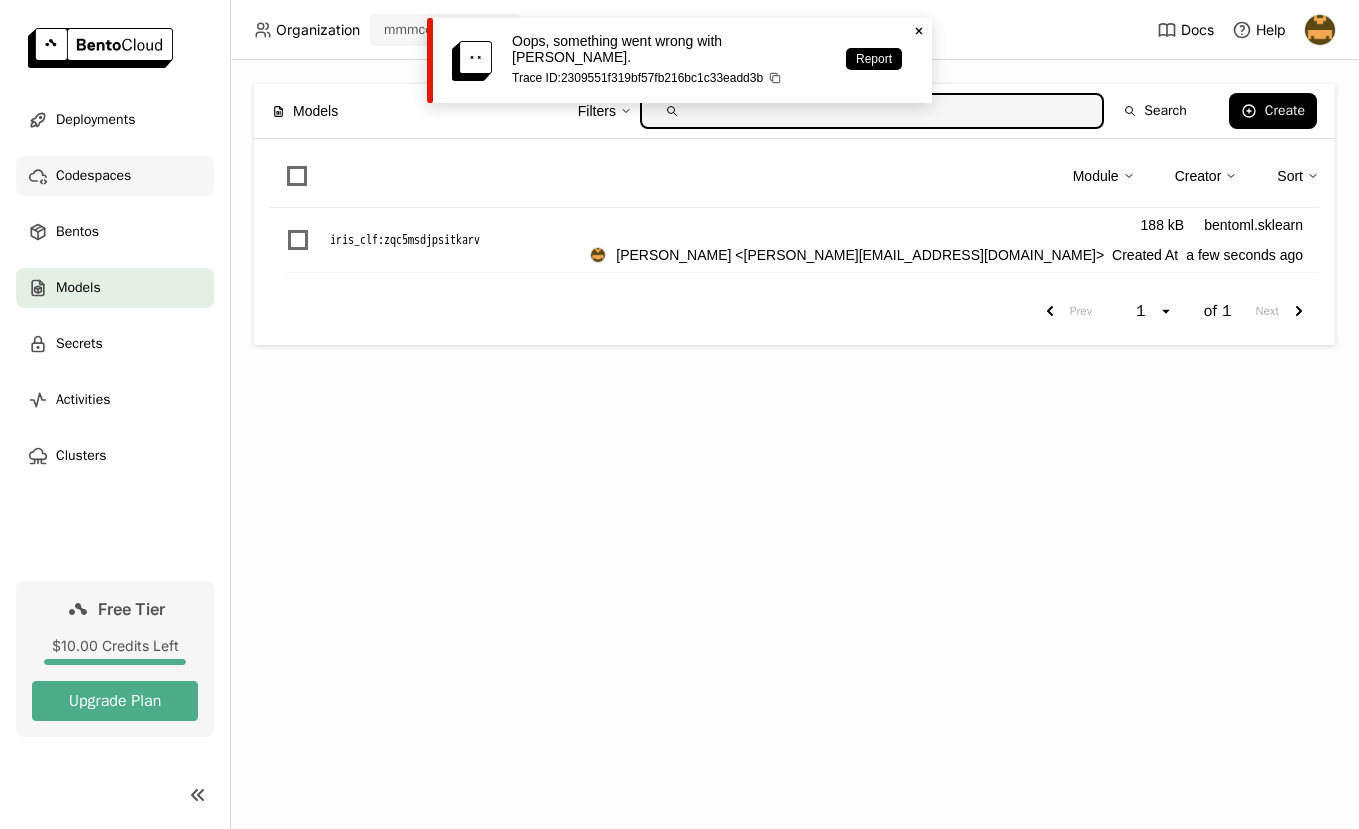 click on "Codespaces" at bounding box center (93, 176) 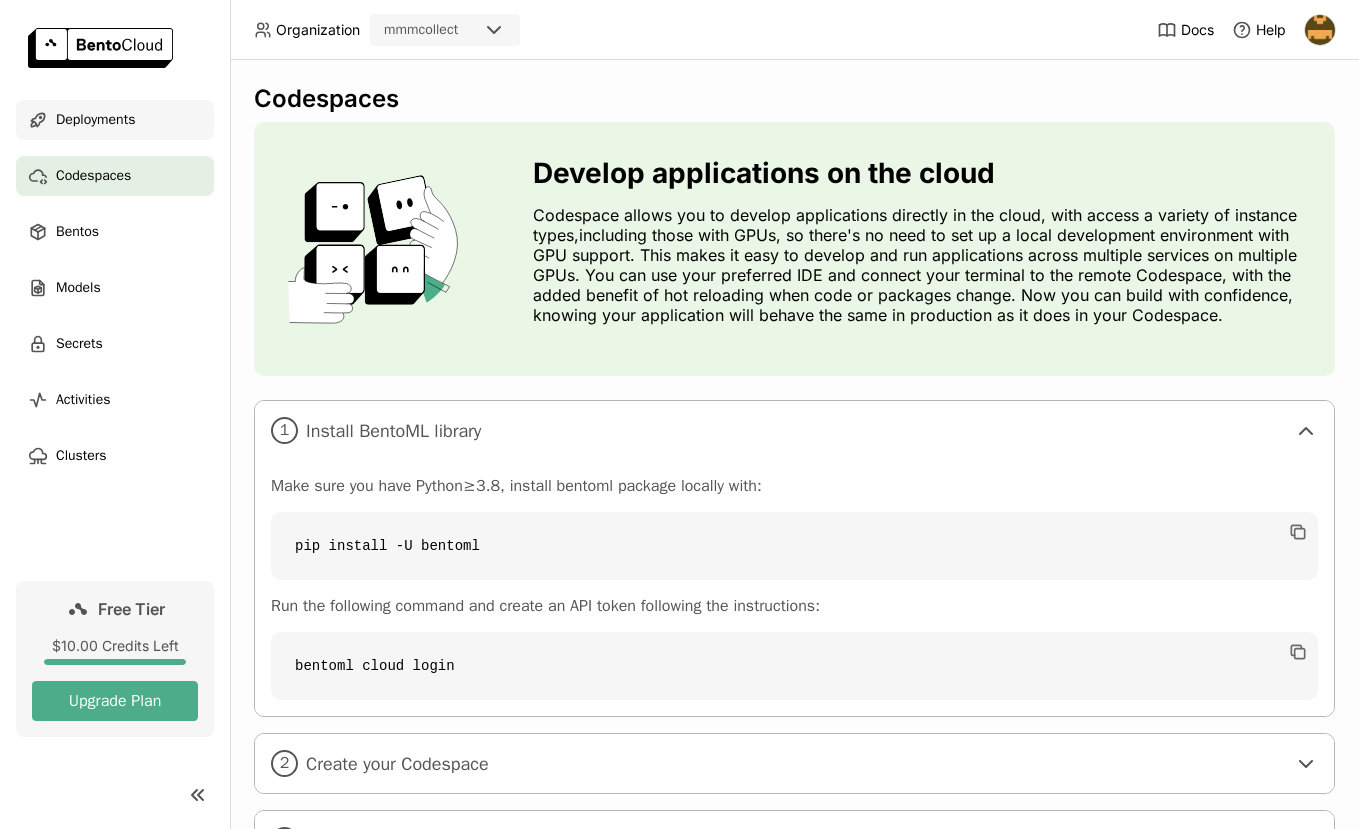click on "Deployments" at bounding box center (115, 120) 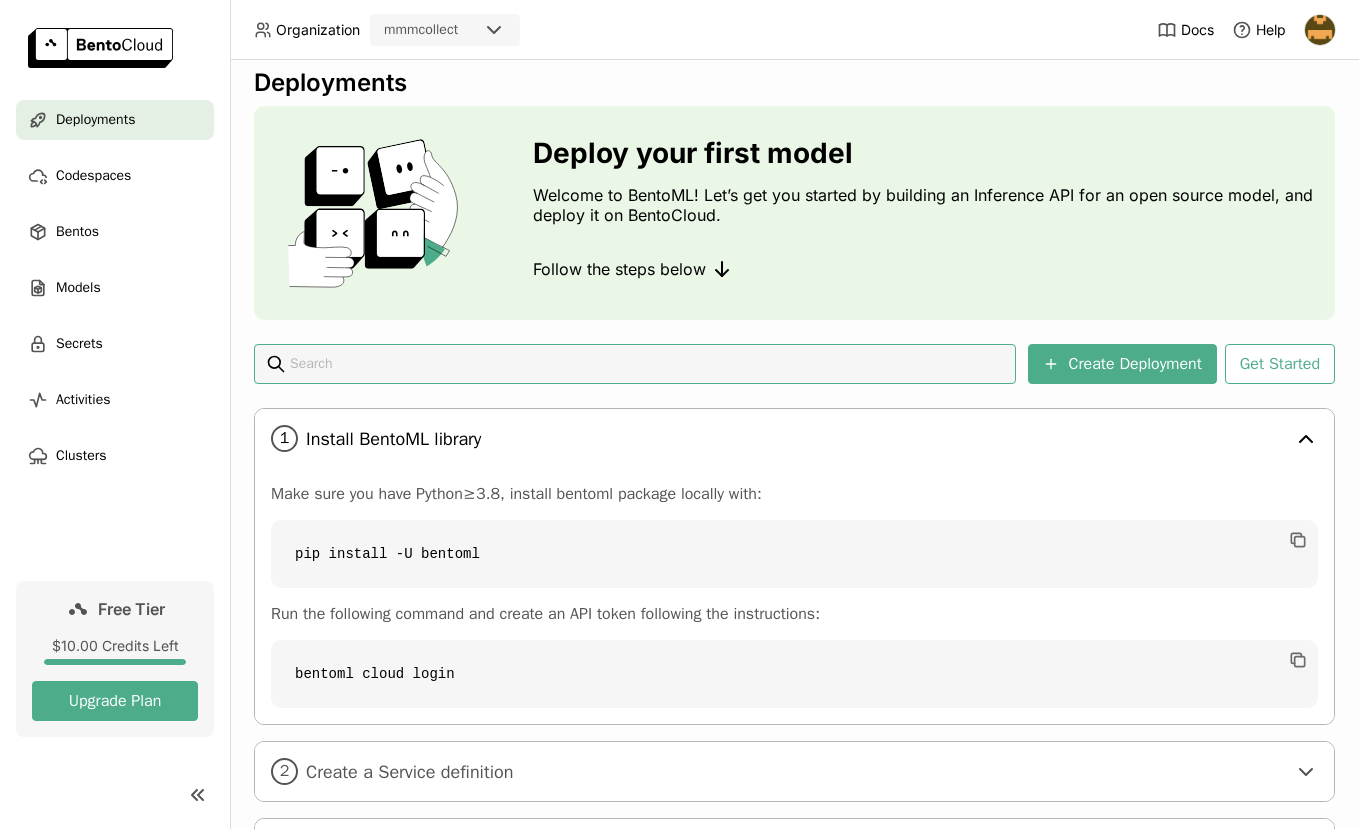 scroll, scrollTop: 0, scrollLeft: 0, axis: both 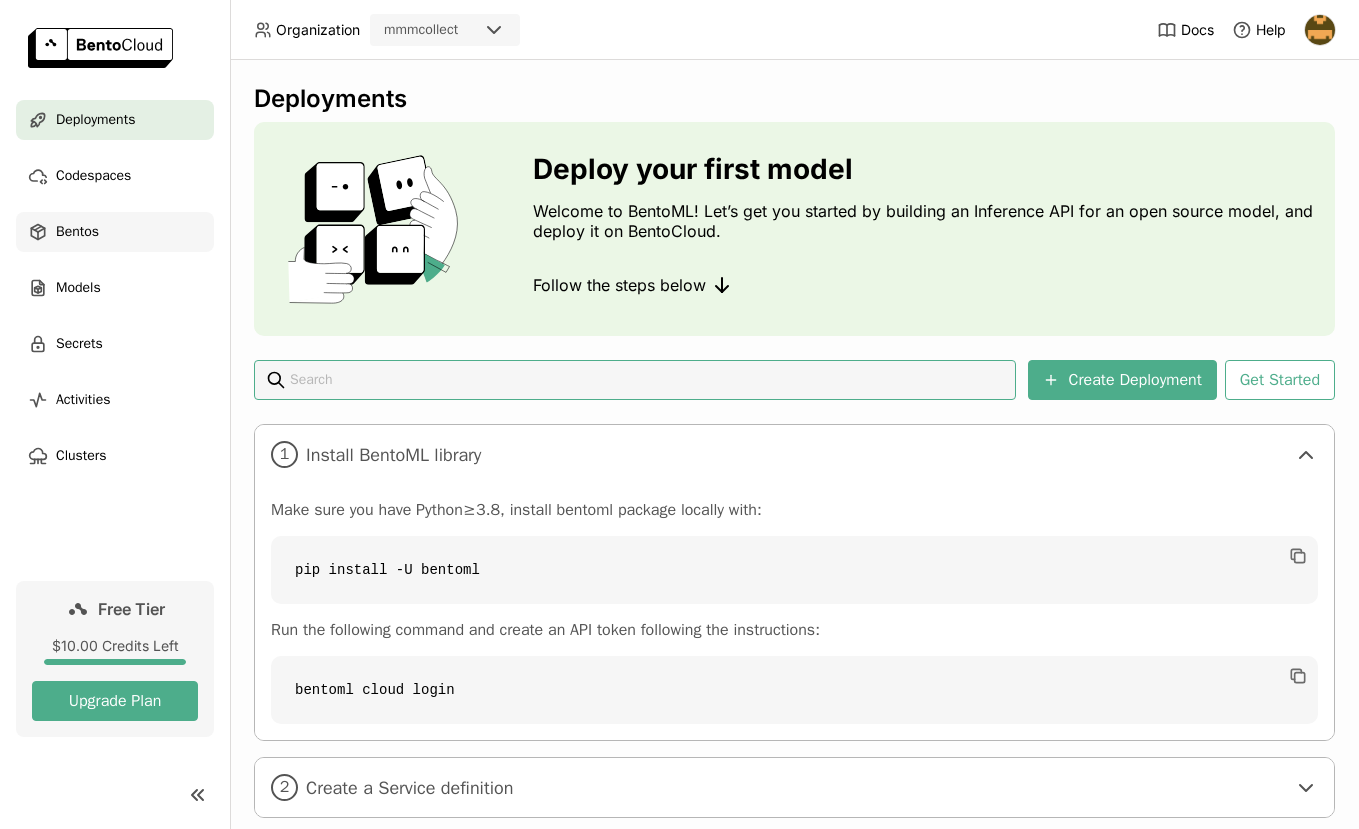 click on "Bentos" at bounding box center [115, 232] 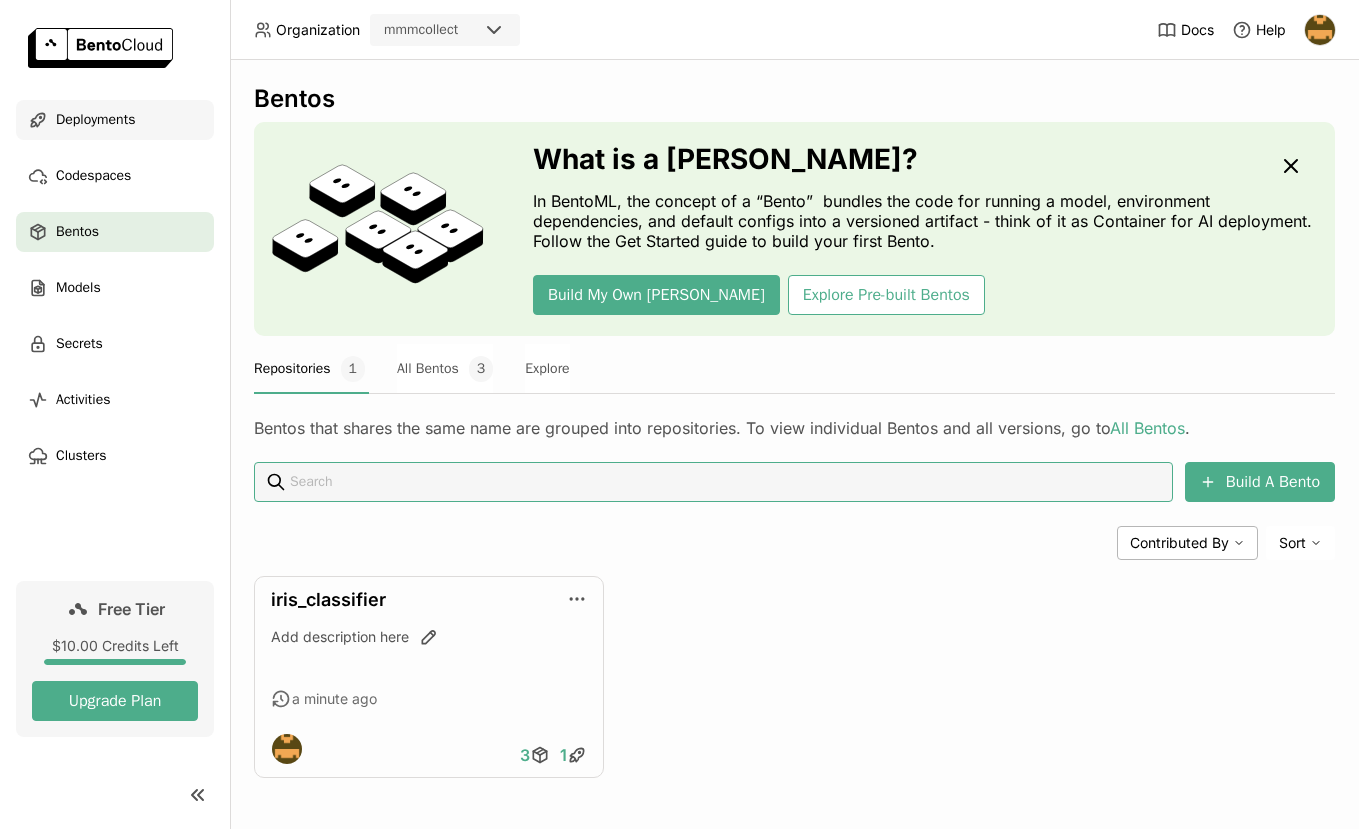 click on "Deployments" at bounding box center [95, 120] 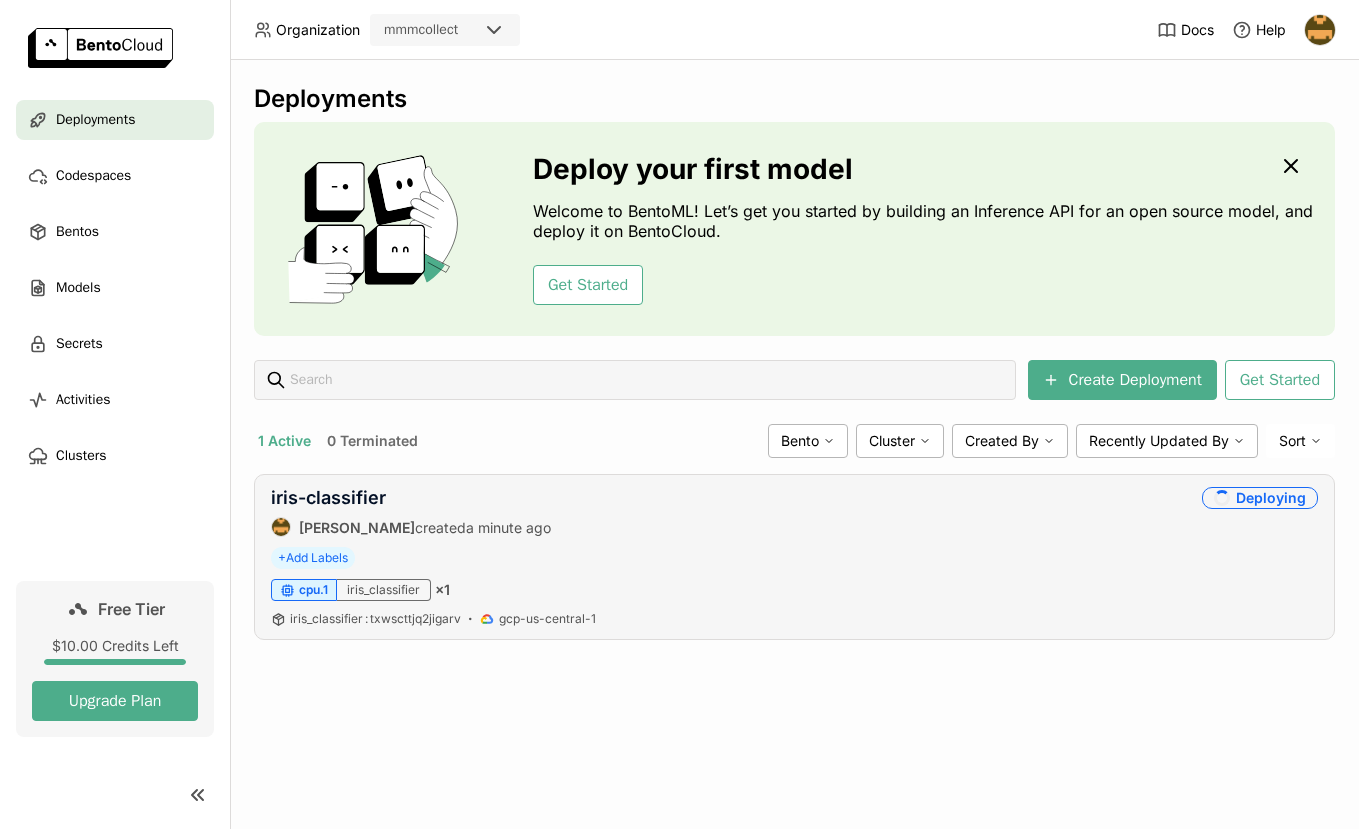 click on "iris-classifier Yehor Slupitskyi  created  a minute ago Deploying" at bounding box center (794, 512) 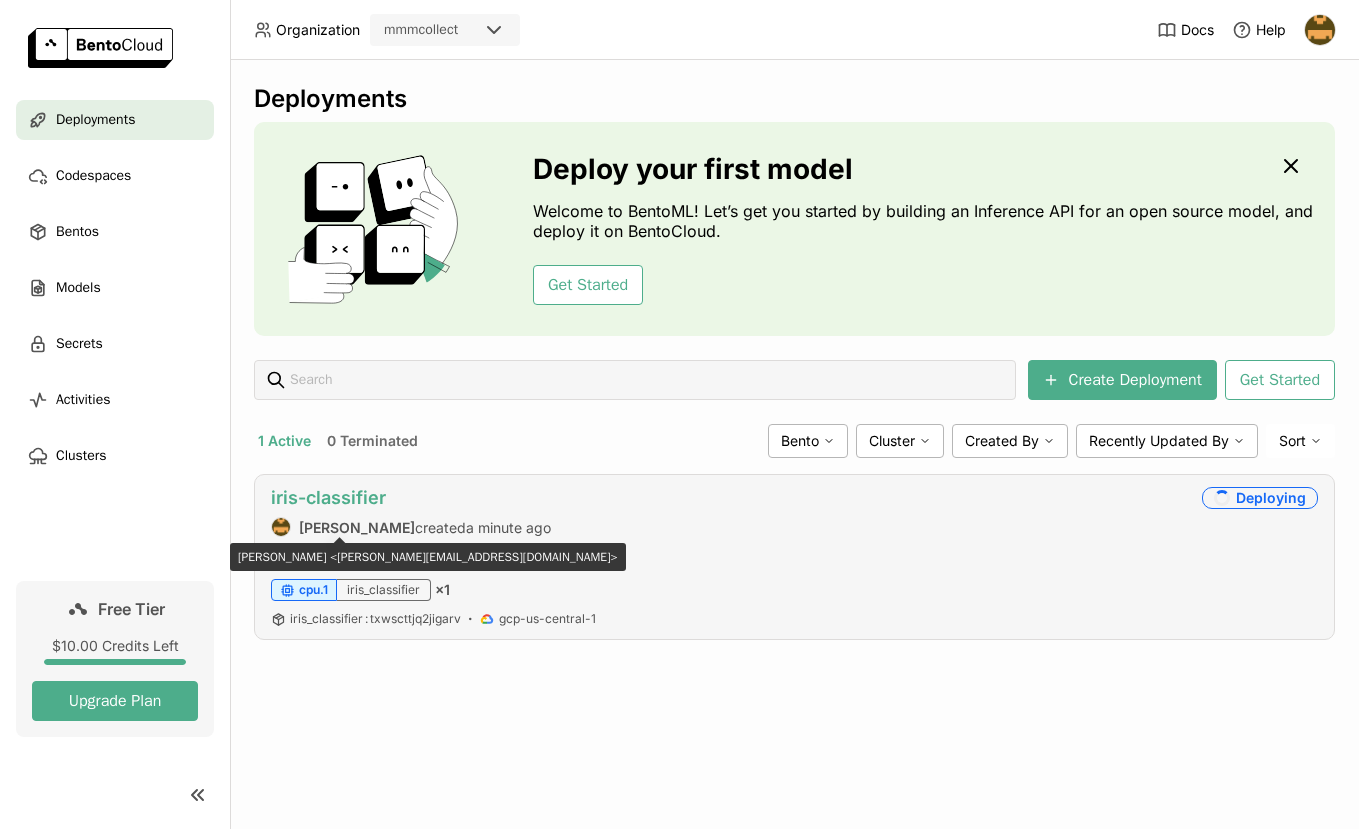 click on "iris-classifier" at bounding box center (328, 497) 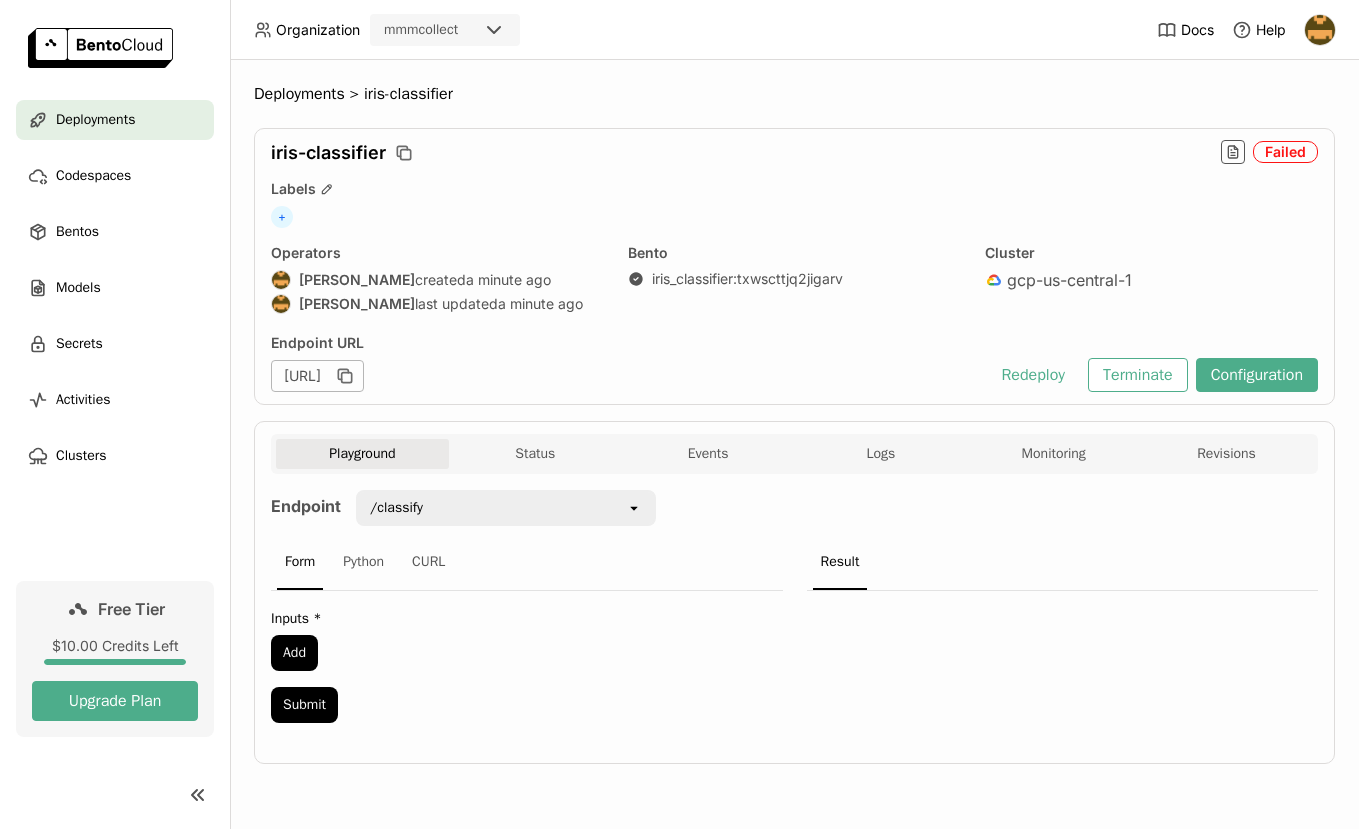 scroll, scrollTop: 0, scrollLeft: 0, axis: both 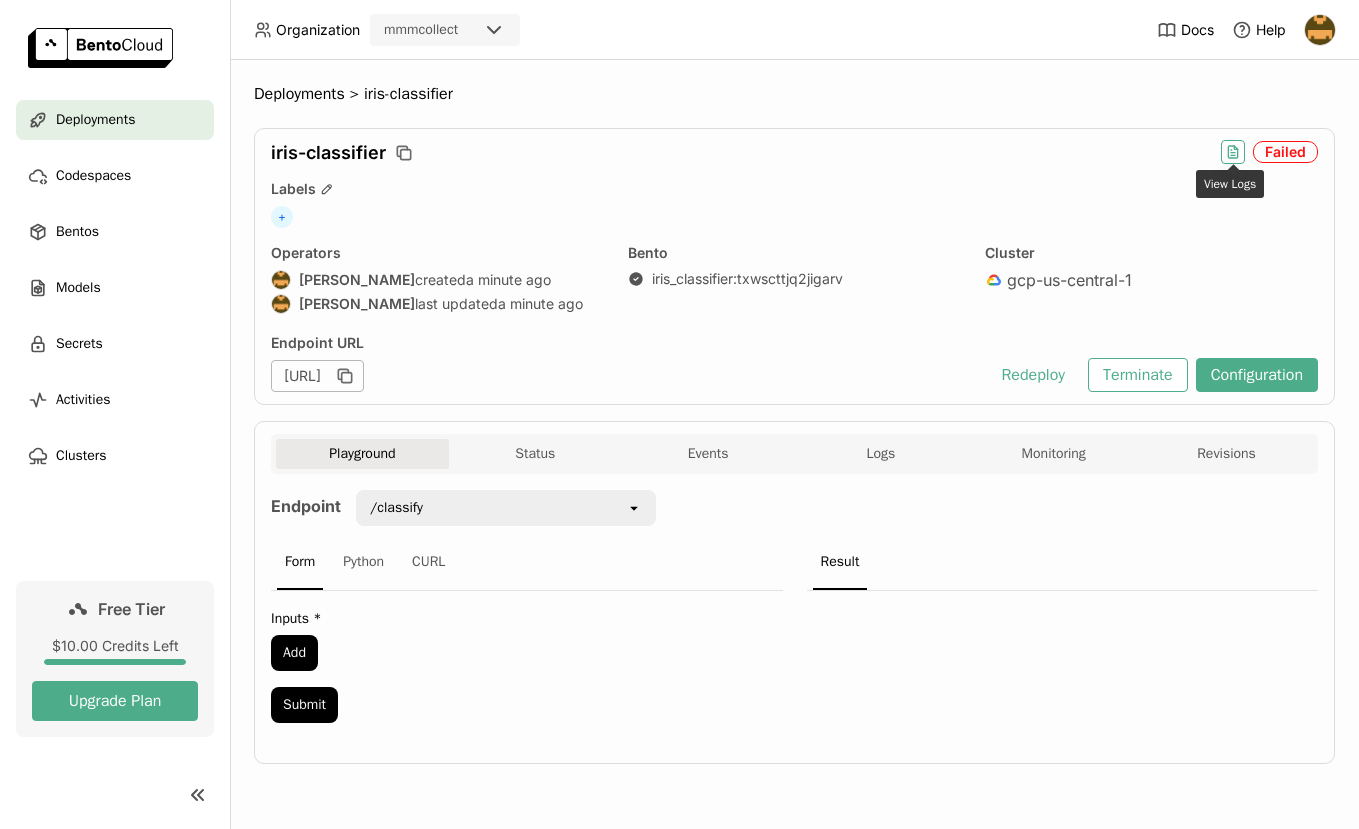 click 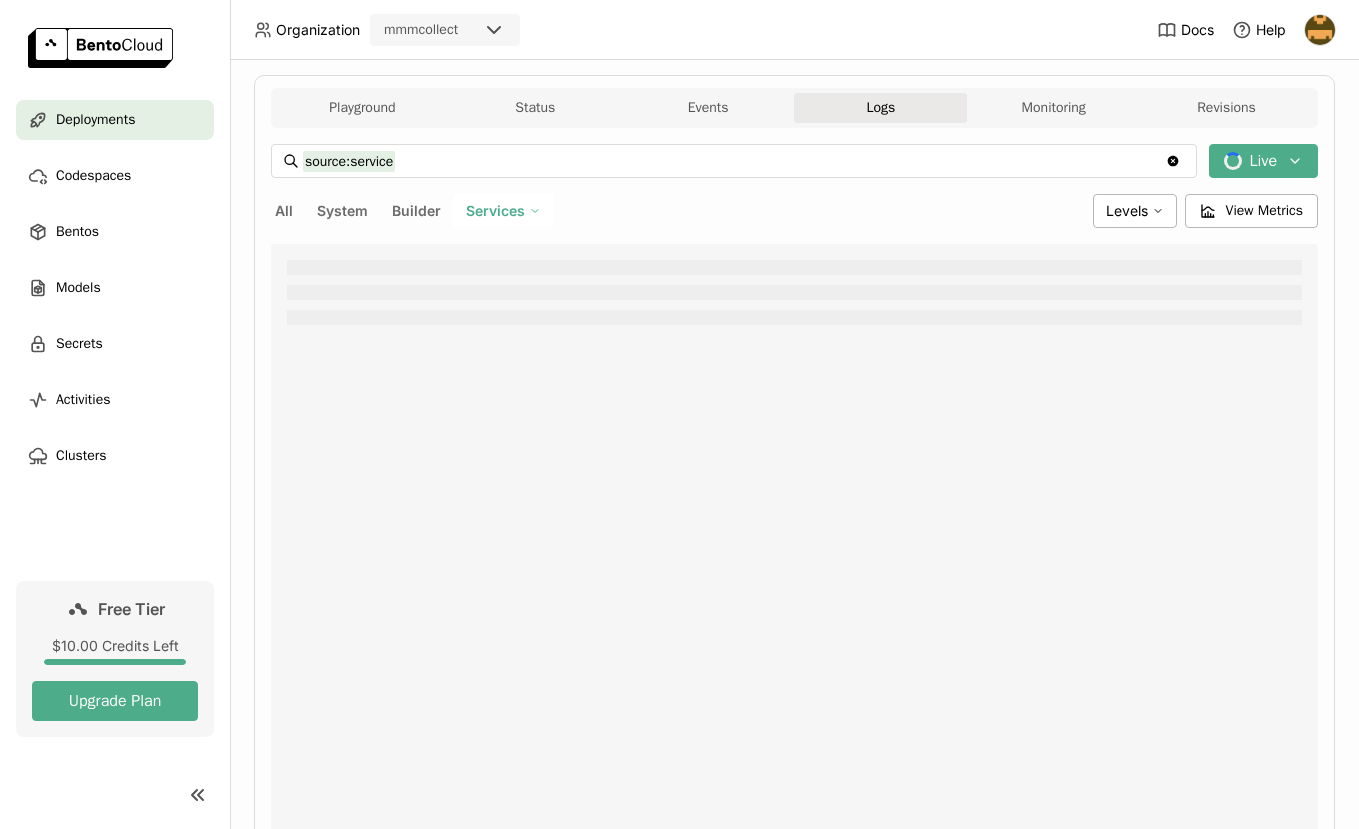 scroll, scrollTop: 444, scrollLeft: 0, axis: vertical 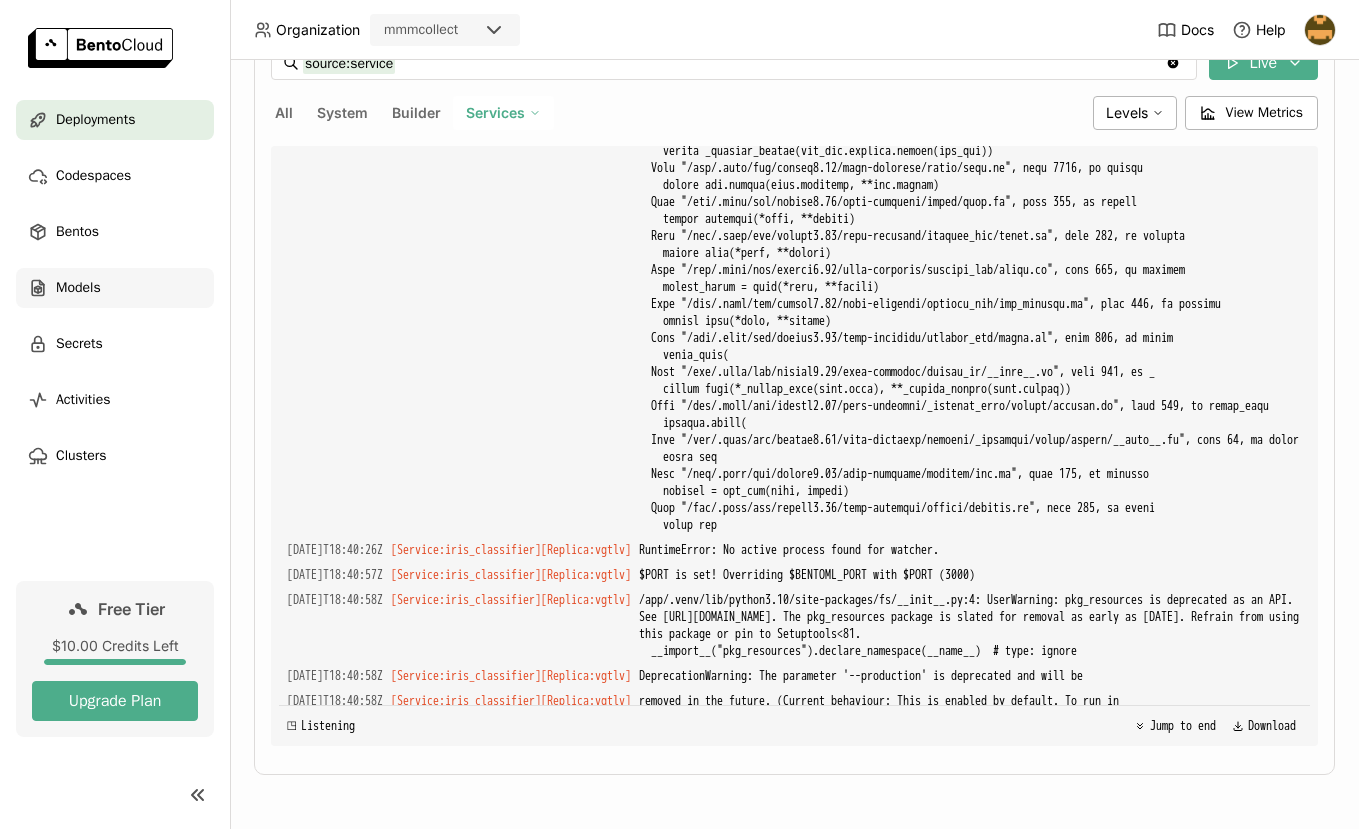 click on "Models" at bounding box center [78, 288] 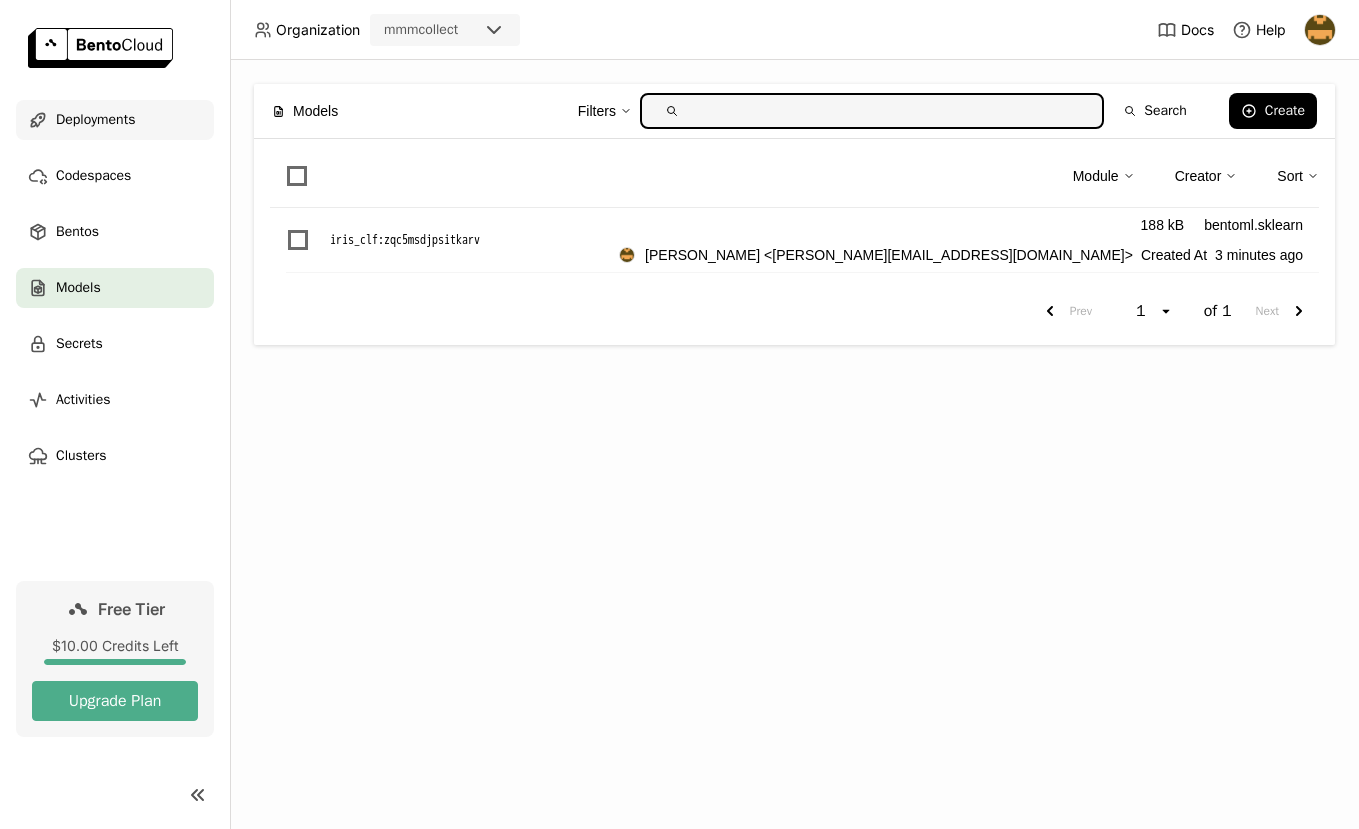 click on "Deployments" at bounding box center (95, 120) 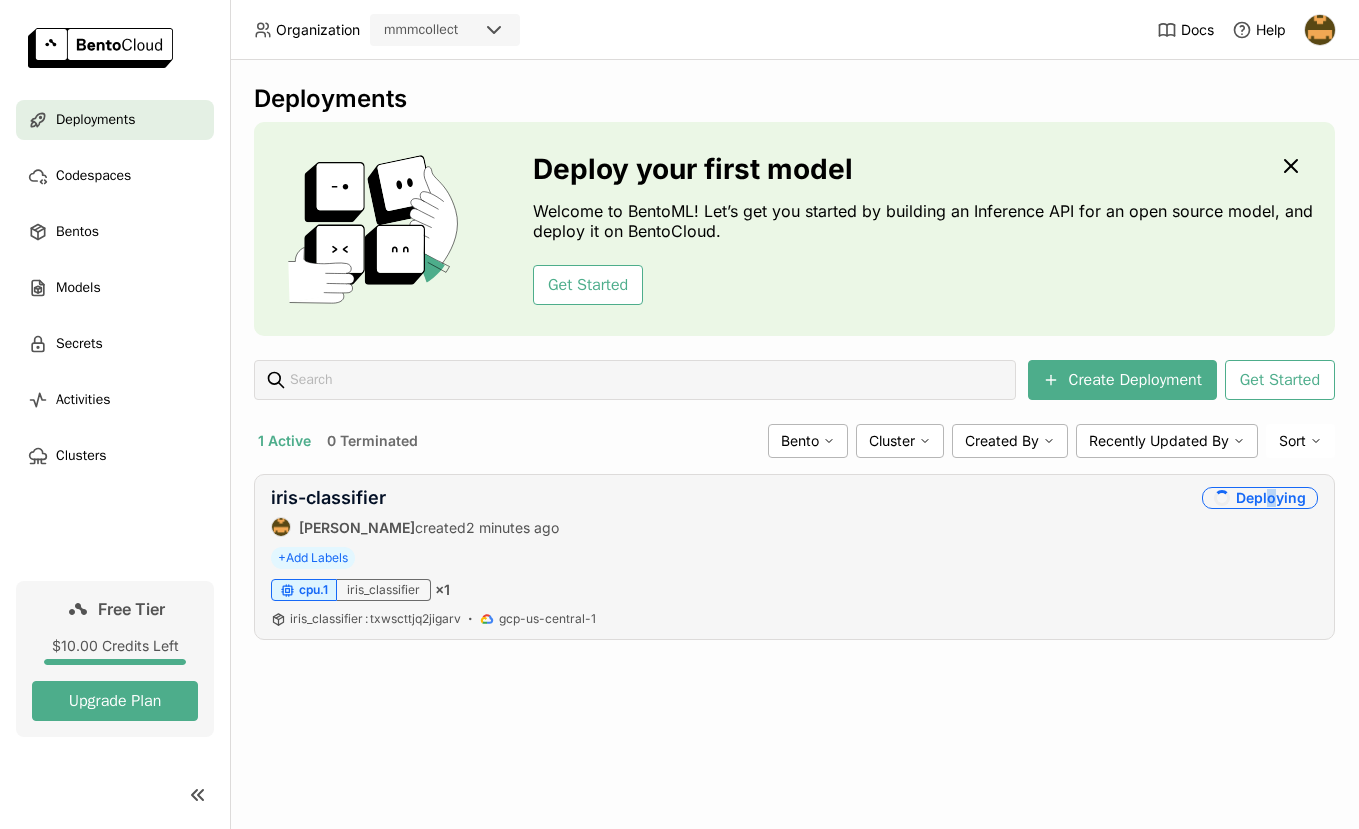 drag, startPoint x: 1274, startPoint y: 501, endPoint x: 437, endPoint y: 511, distance: 837.05975 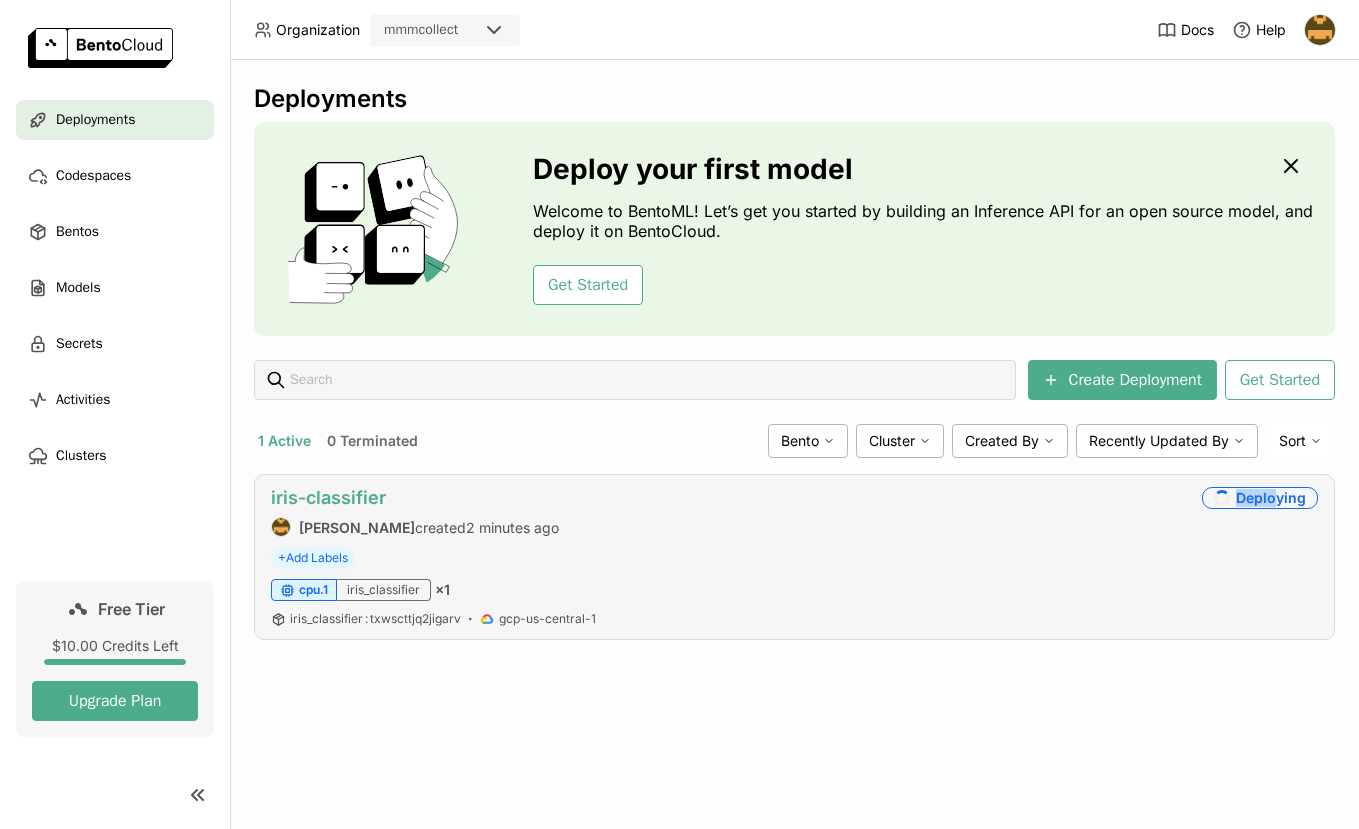 click on "iris-classifier" at bounding box center (328, 497) 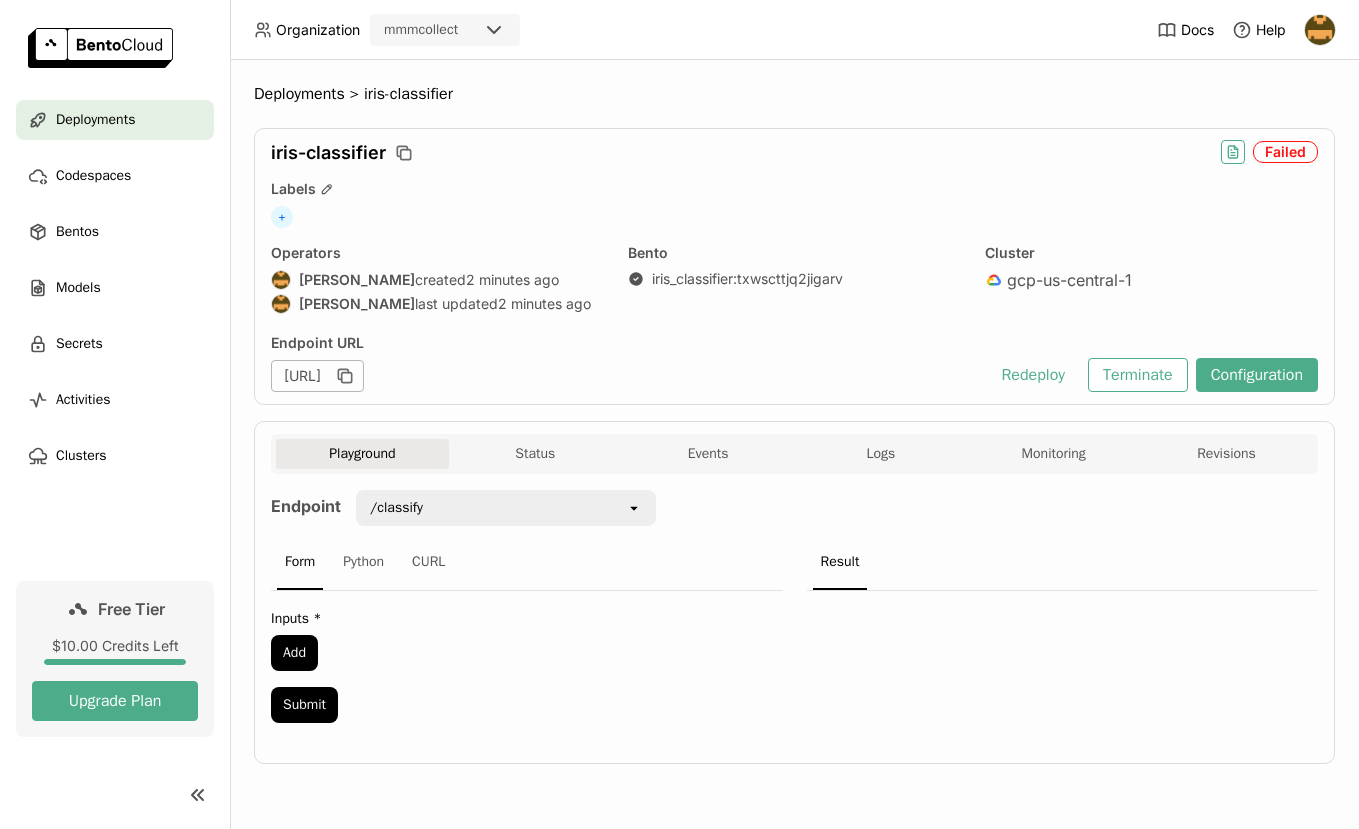 click 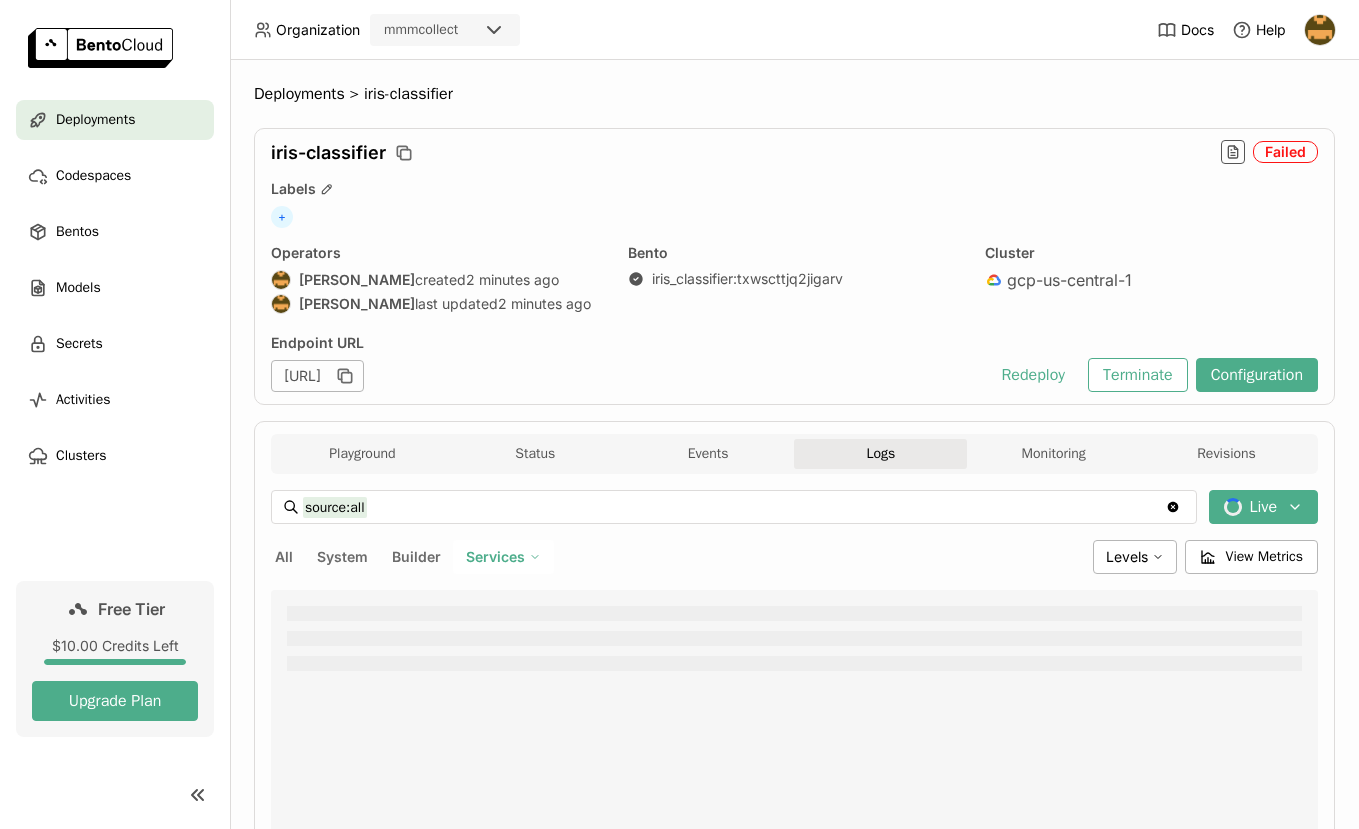 type on "source:service" 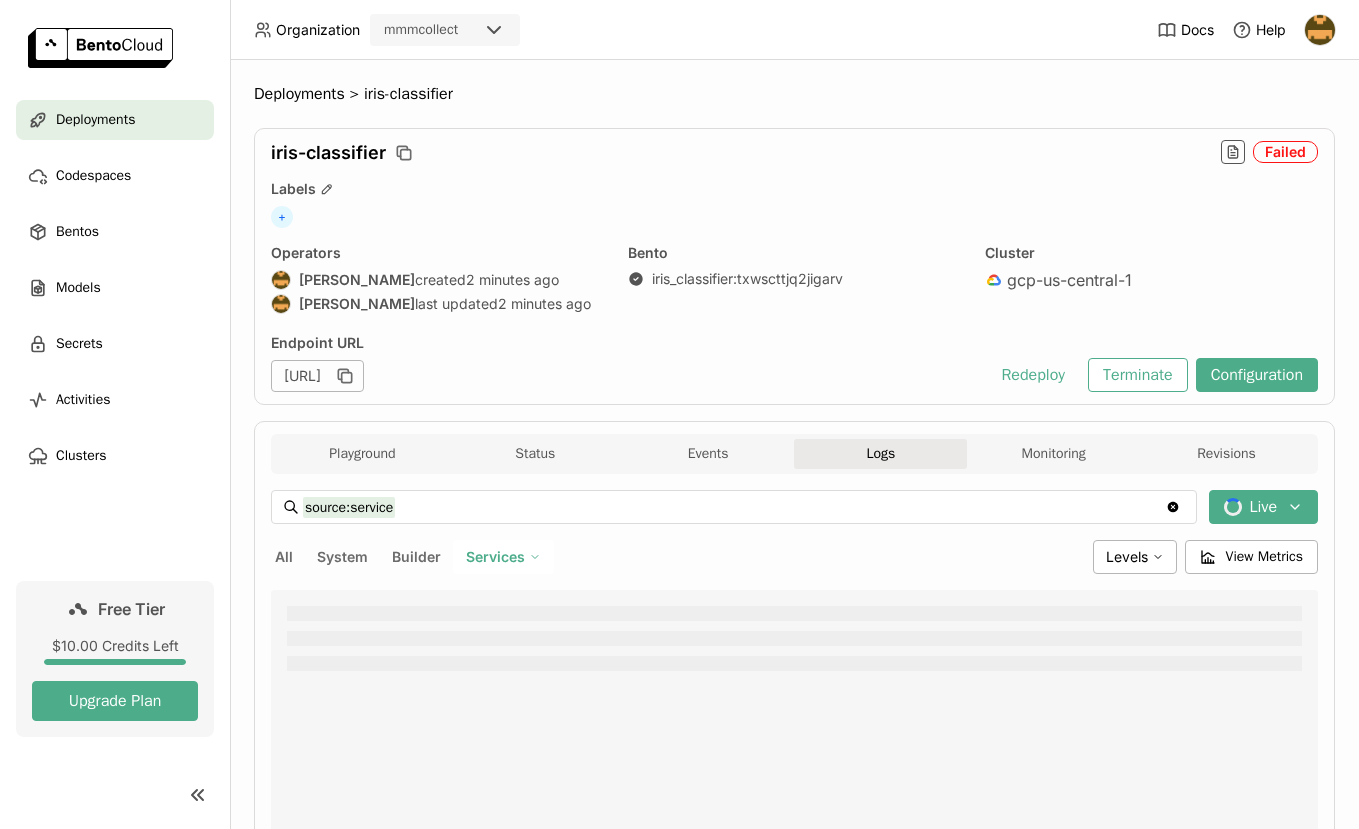 scroll, scrollTop: 0, scrollLeft: 0, axis: both 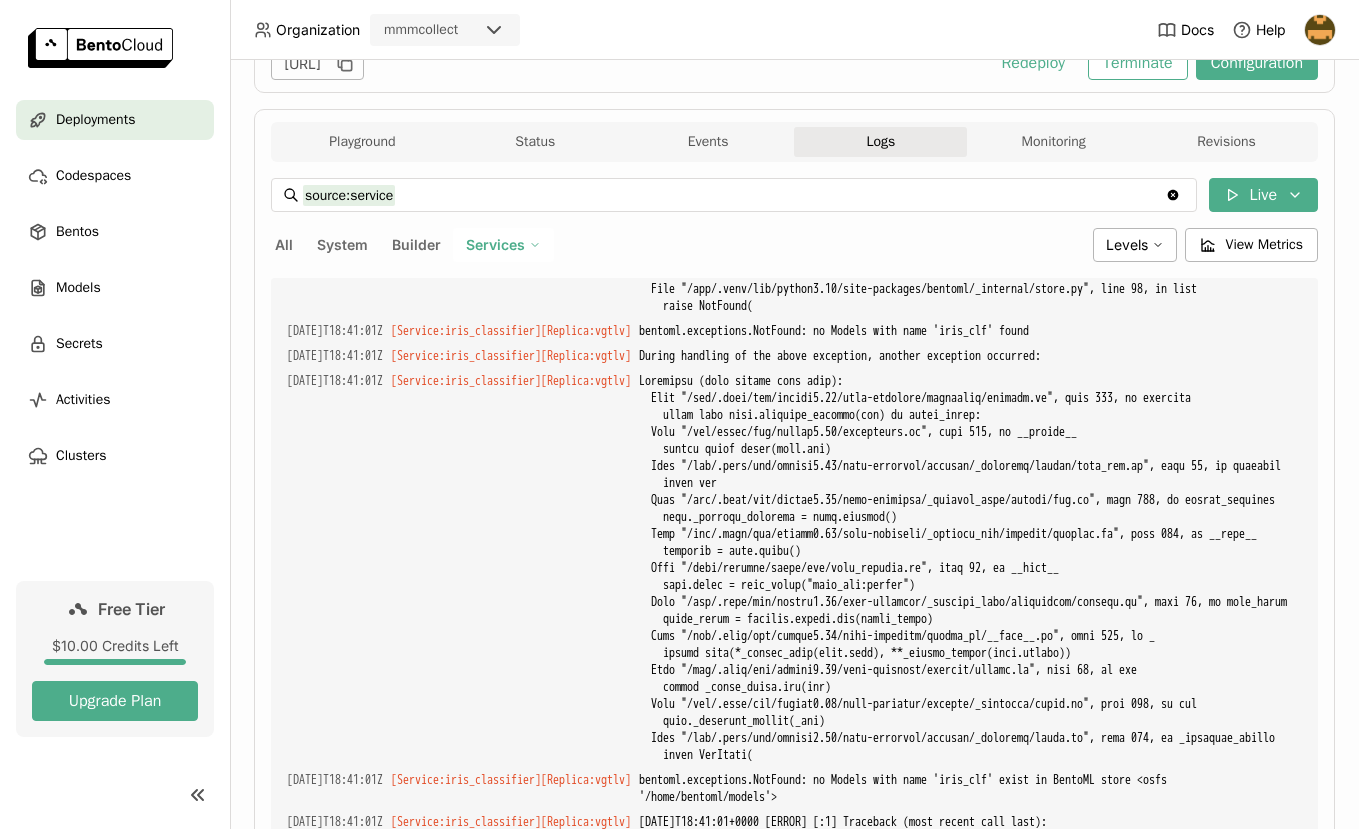 click on "Deployments" at bounding box center (95, 120) 